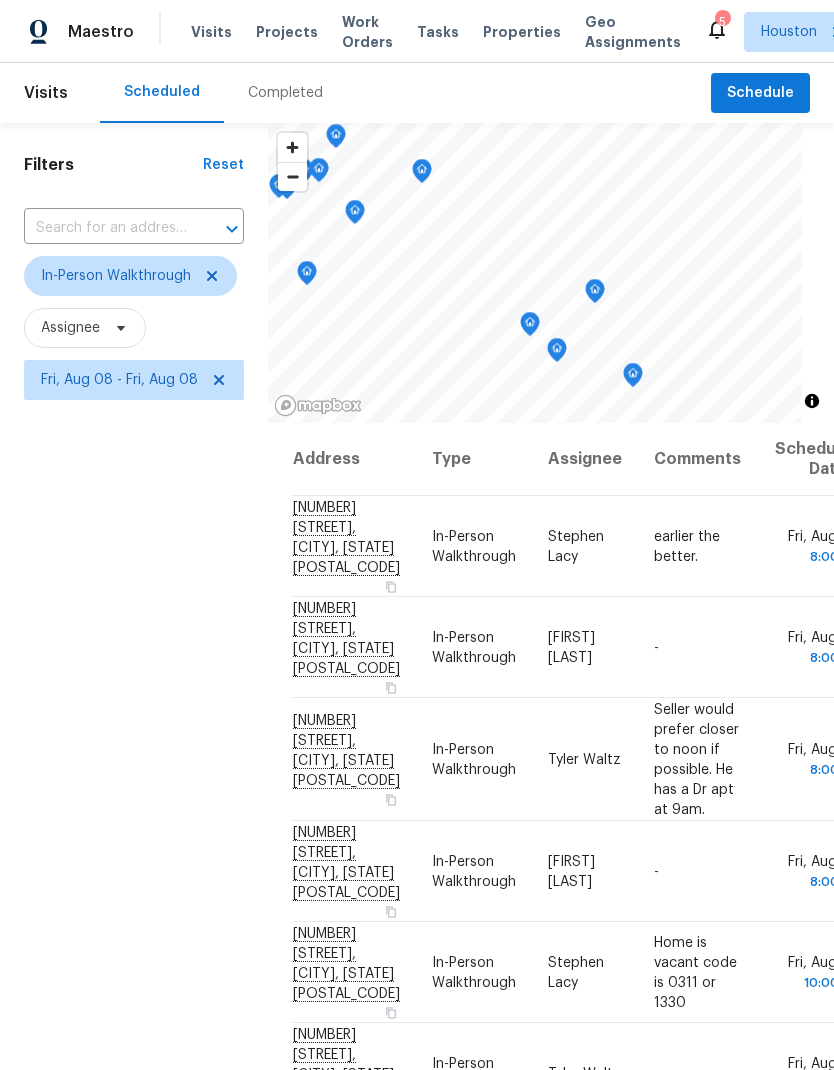 scroll, scrollTop: 89, scrollLeft: 7, axis: both 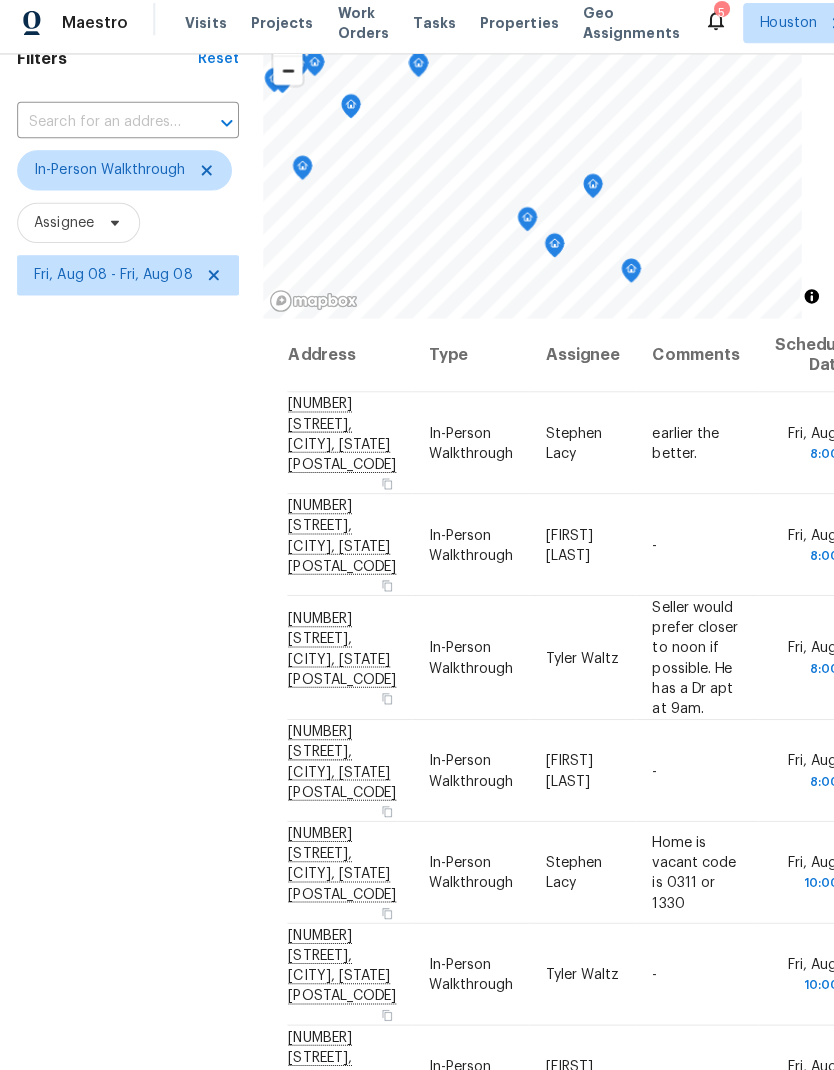 click 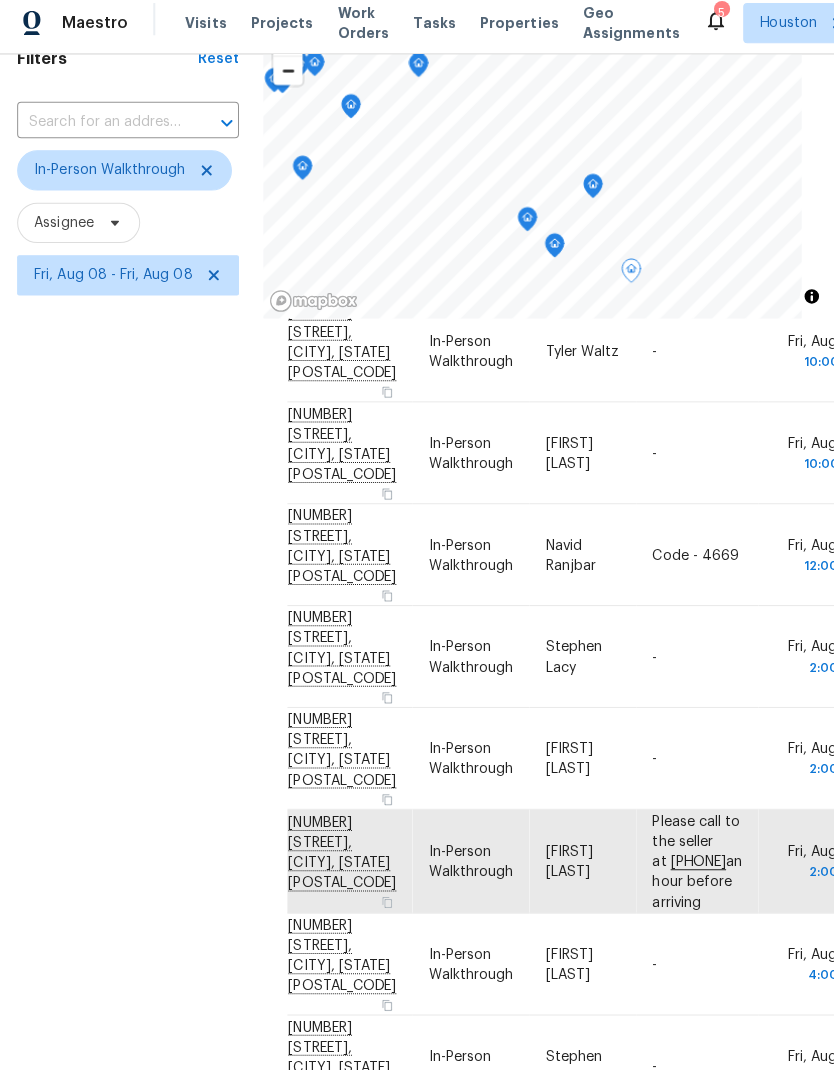 scroll, scrollTop: 617, scrollLeft: 0, axis: vertical 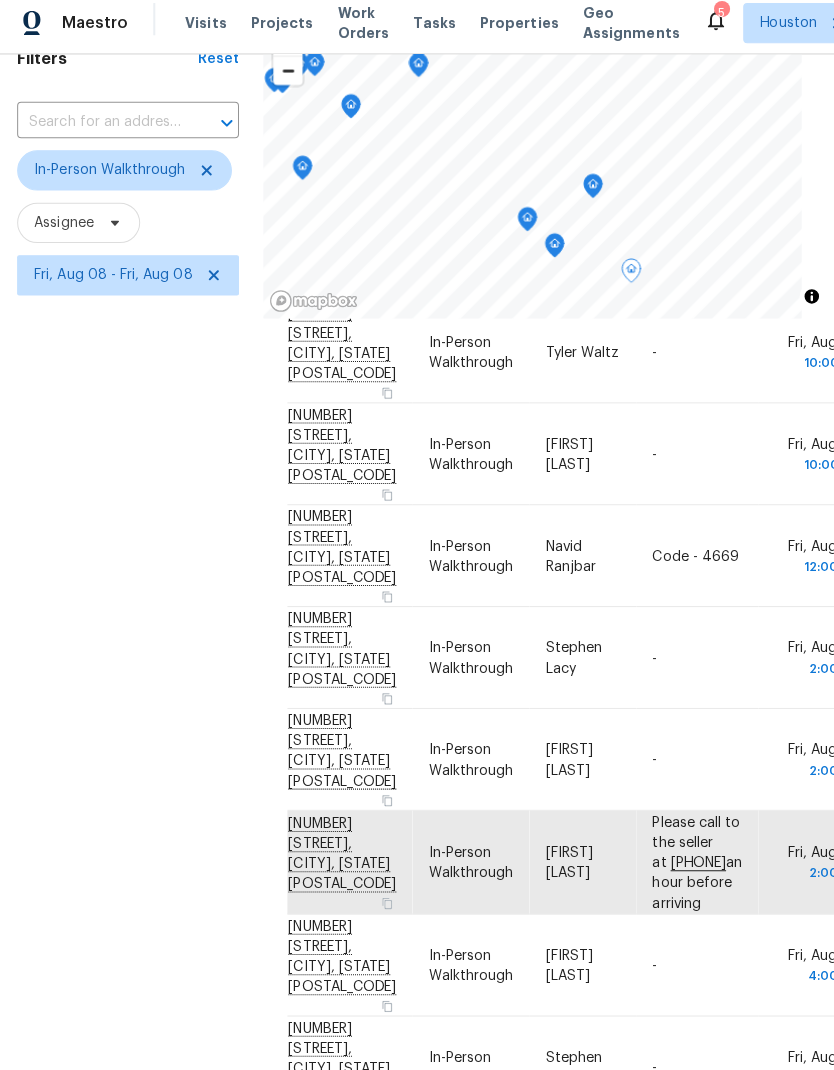 click 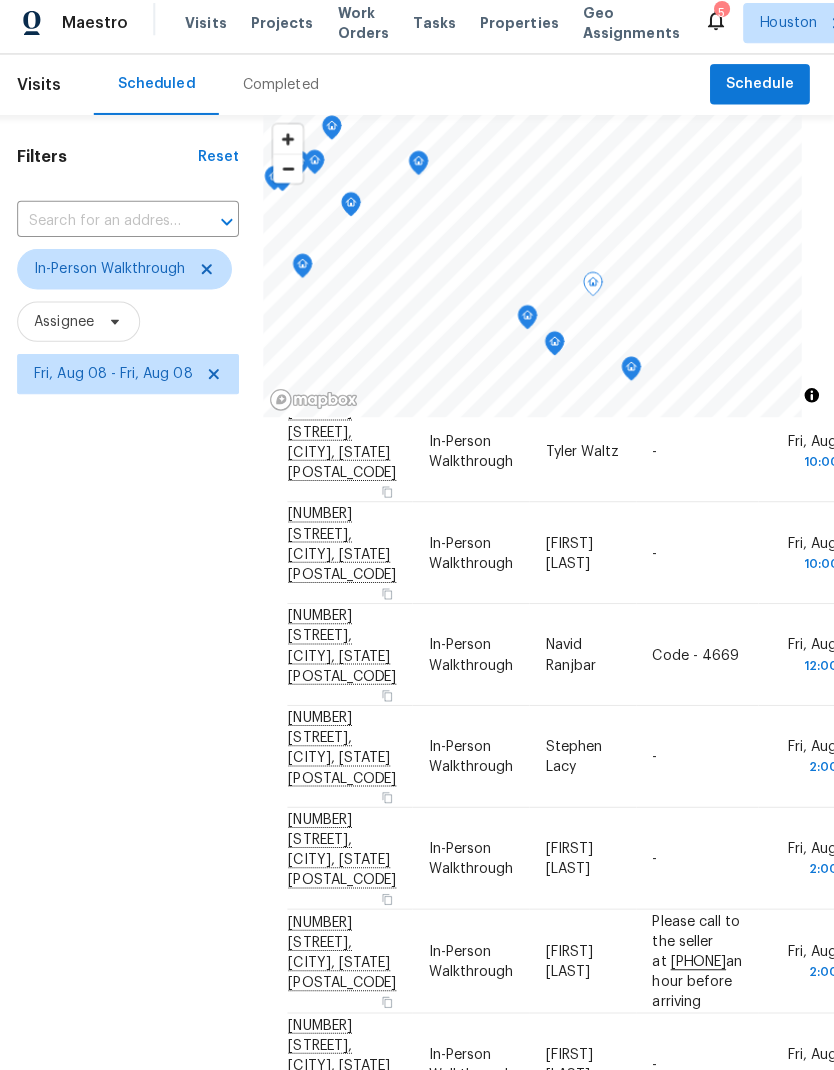 scroll, scrollTop: 0, scrollLeft: 0, axis: both 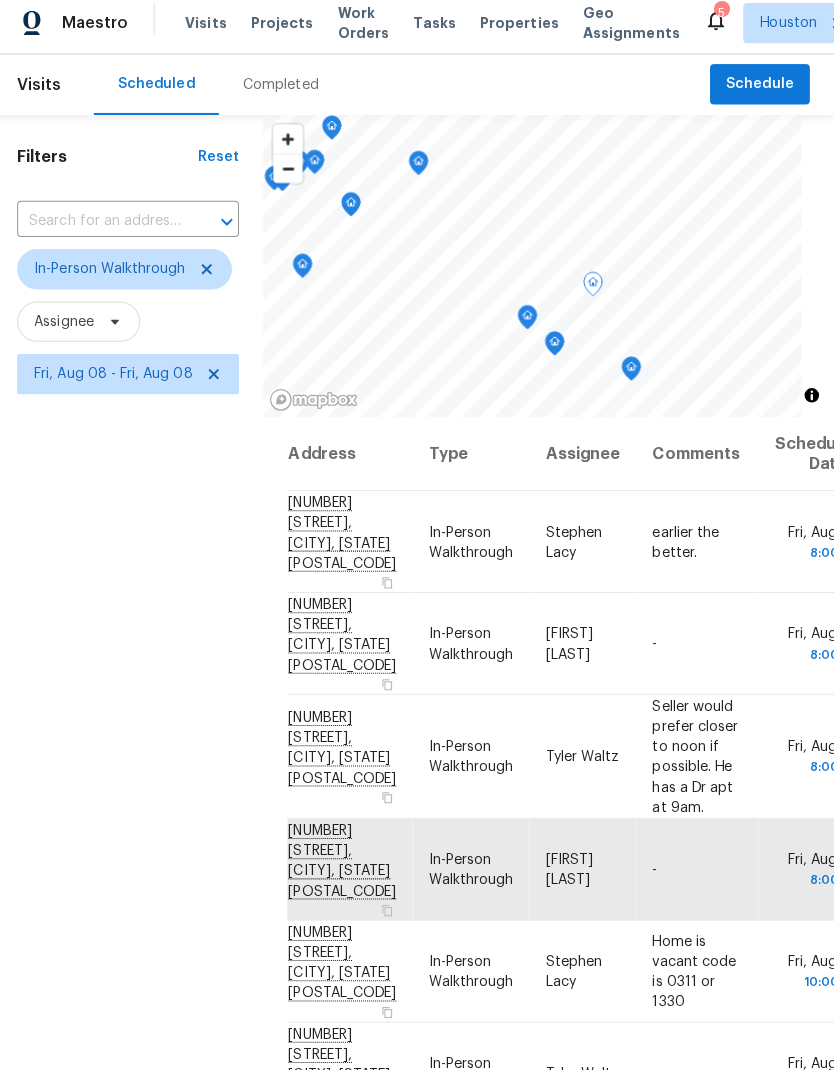 click 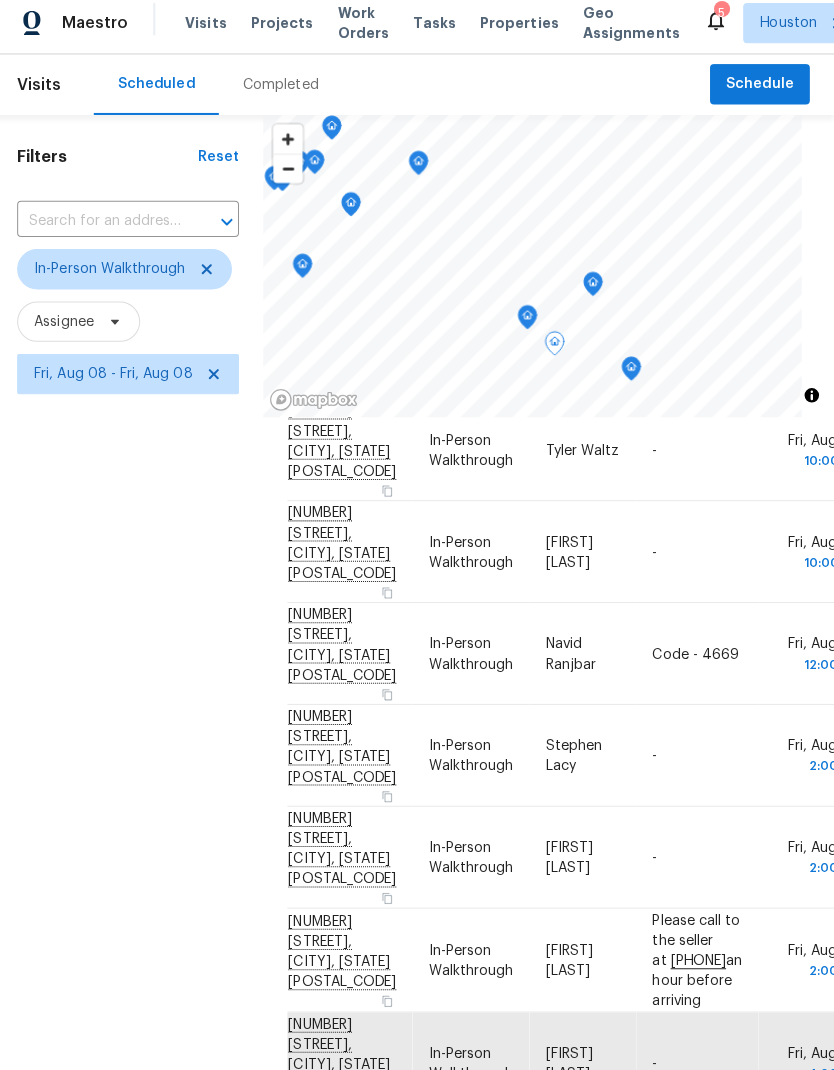 scroll, scrollTop: 617, scrollLeft: 0, axis: vertical 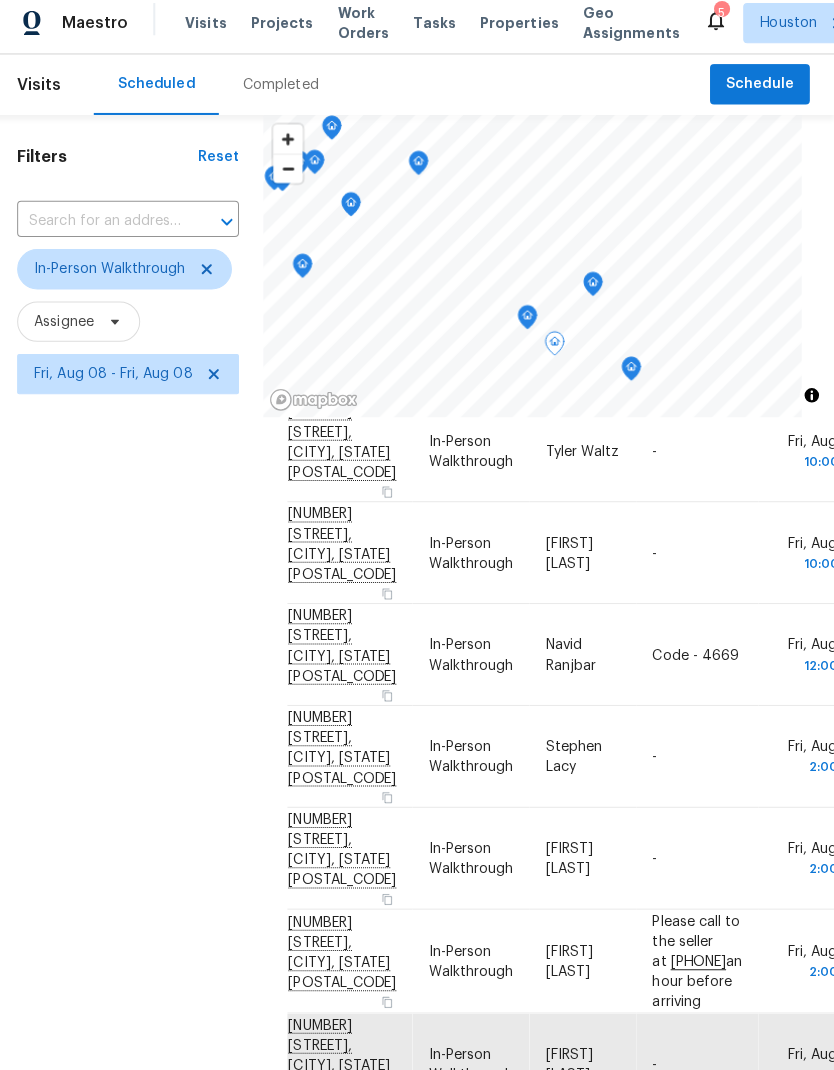 click 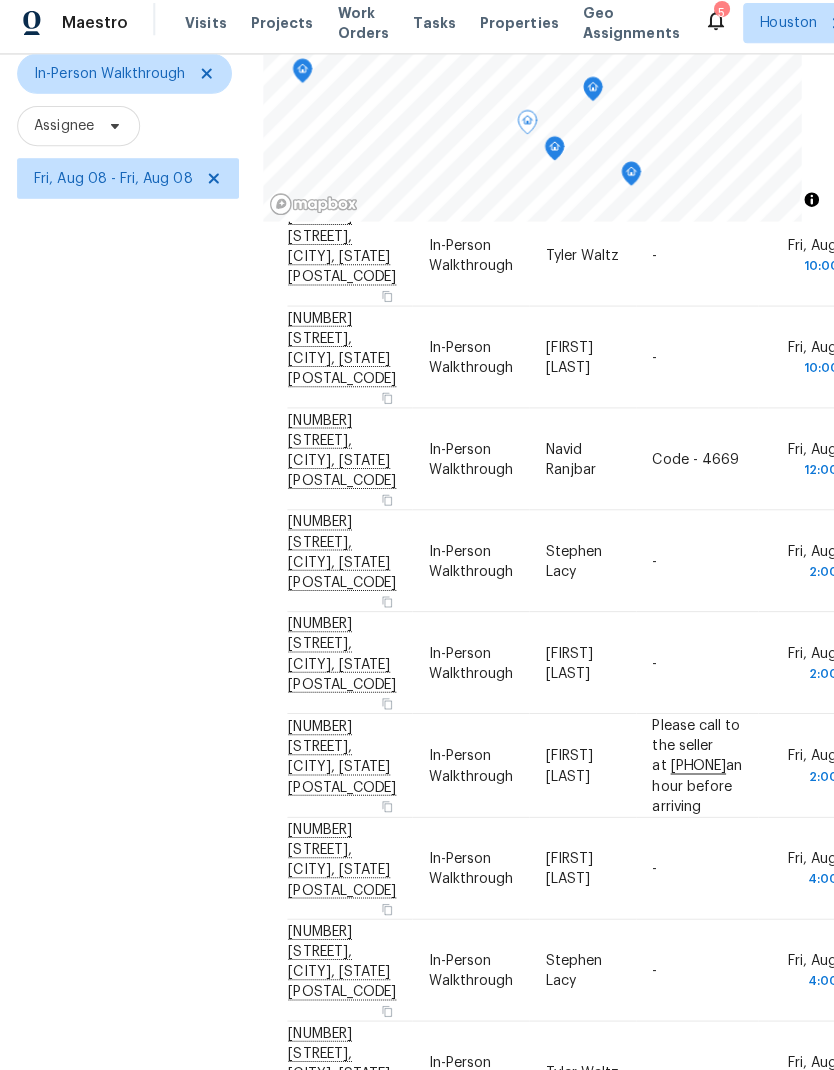 scroll, scrollTop: 193, scrollLeft: 0, axis: vertical 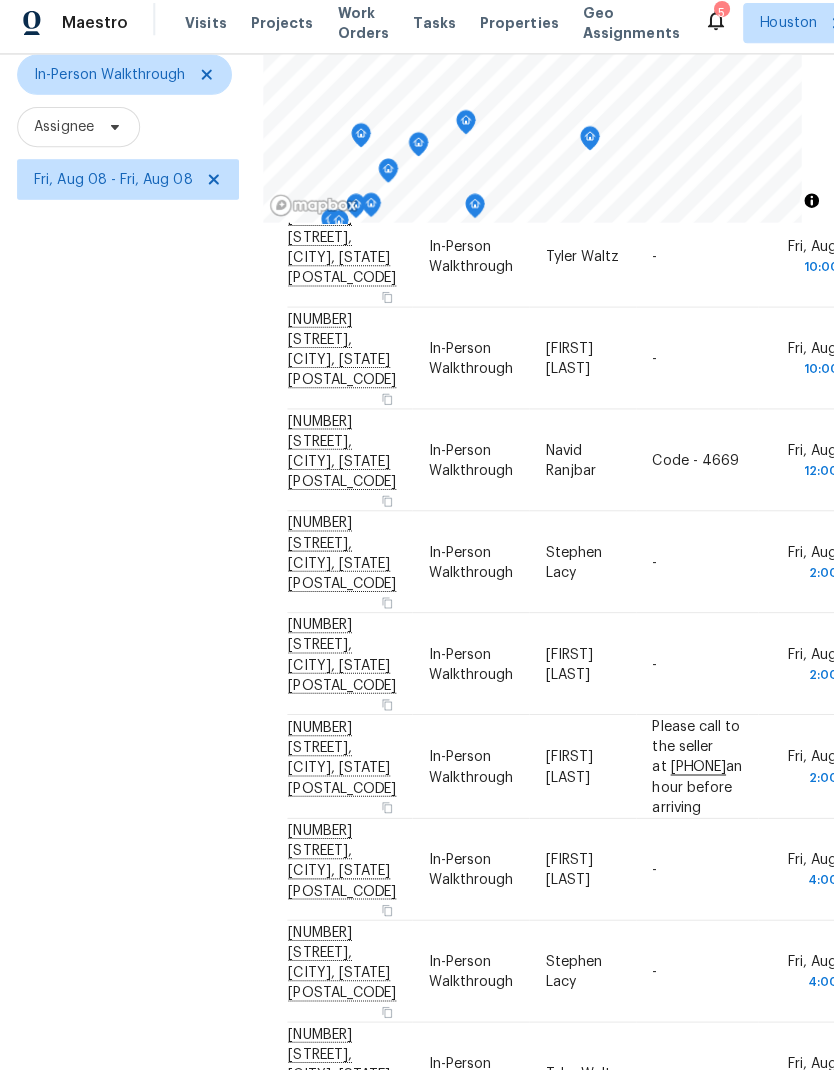 click 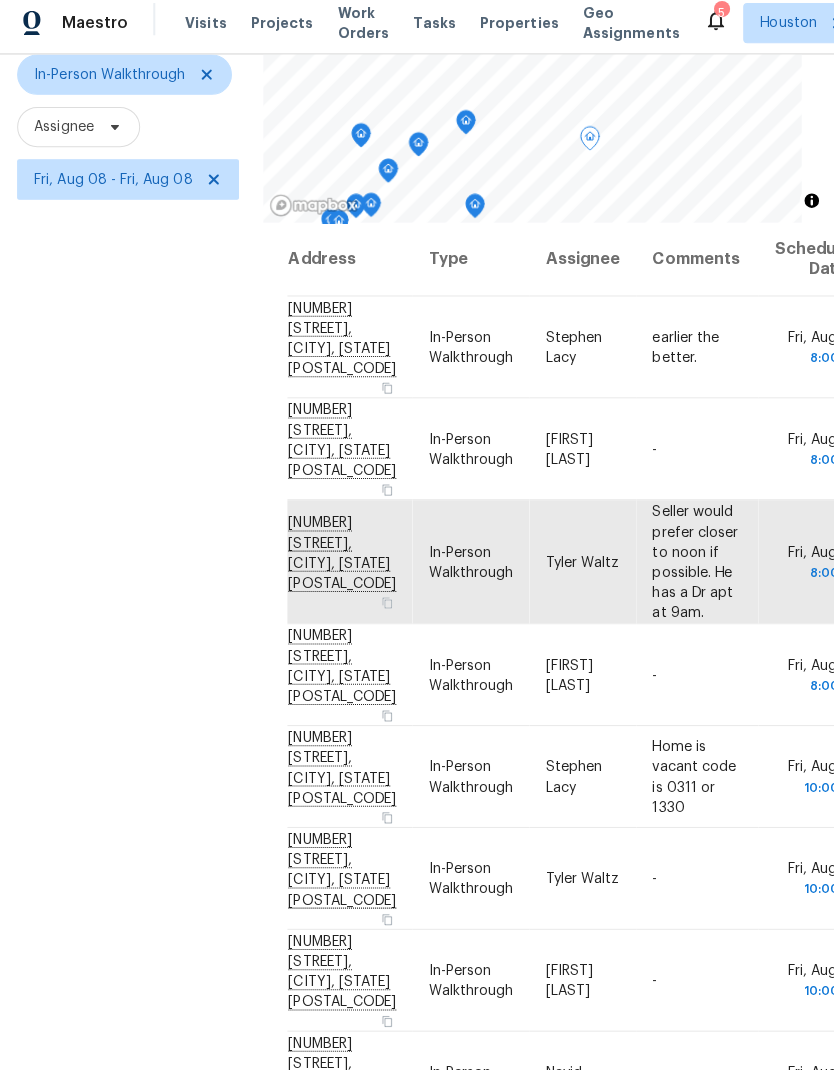 scroll, scrollTop: 0, scrollLeft: 0, axis: both 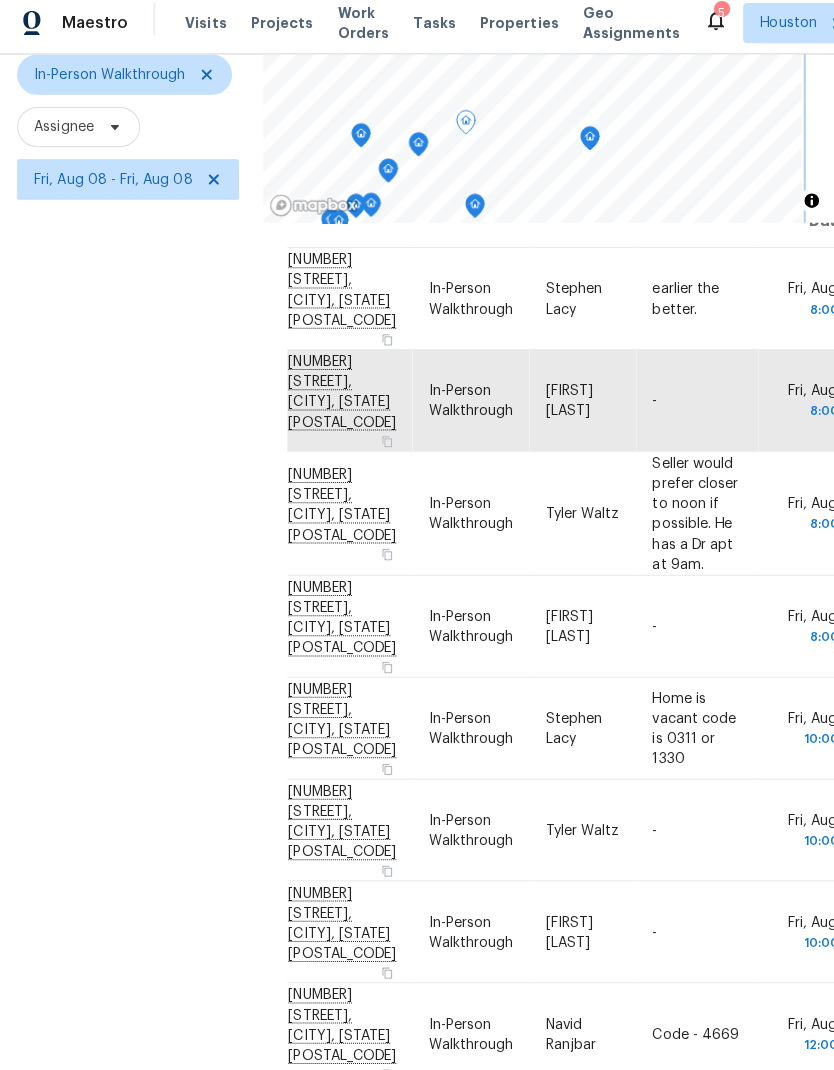 click 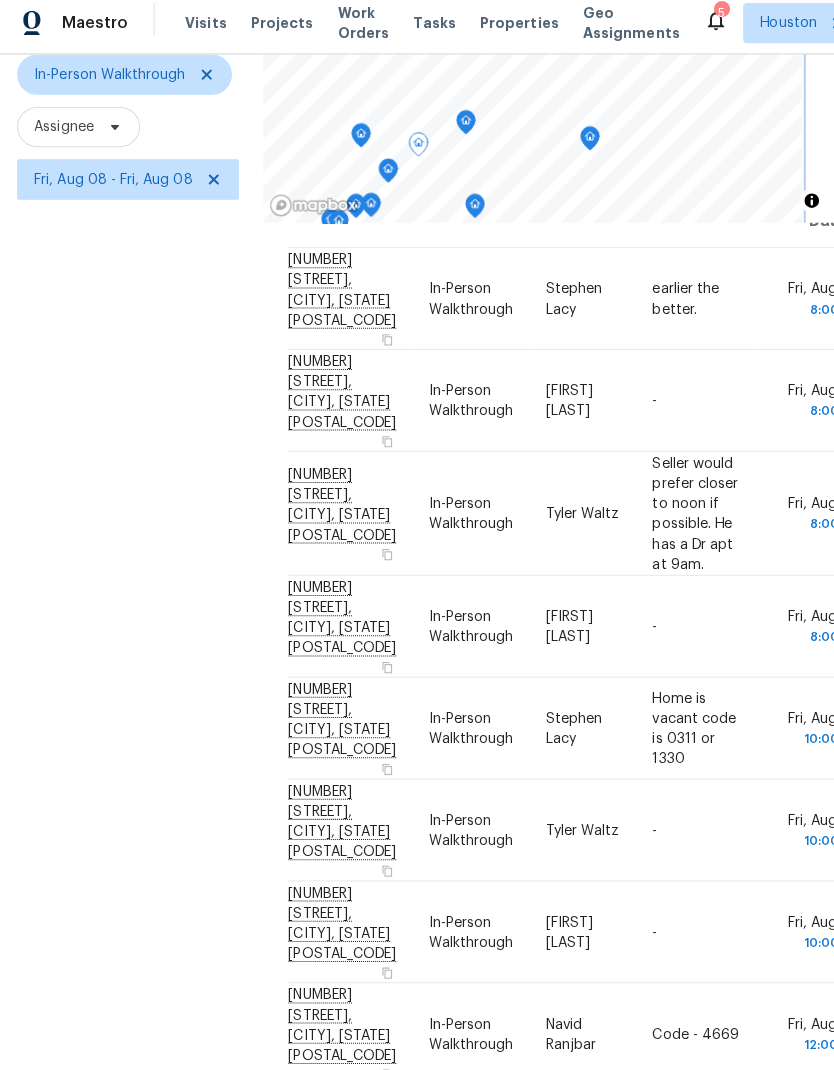 click 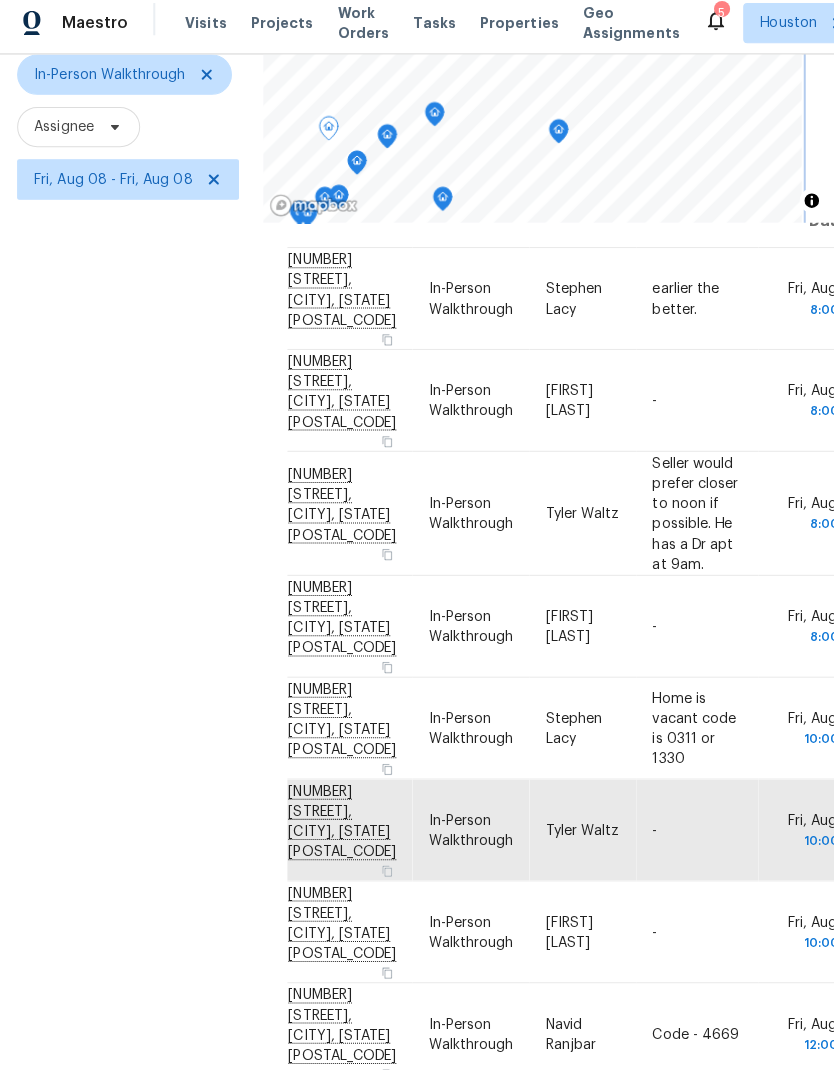 click 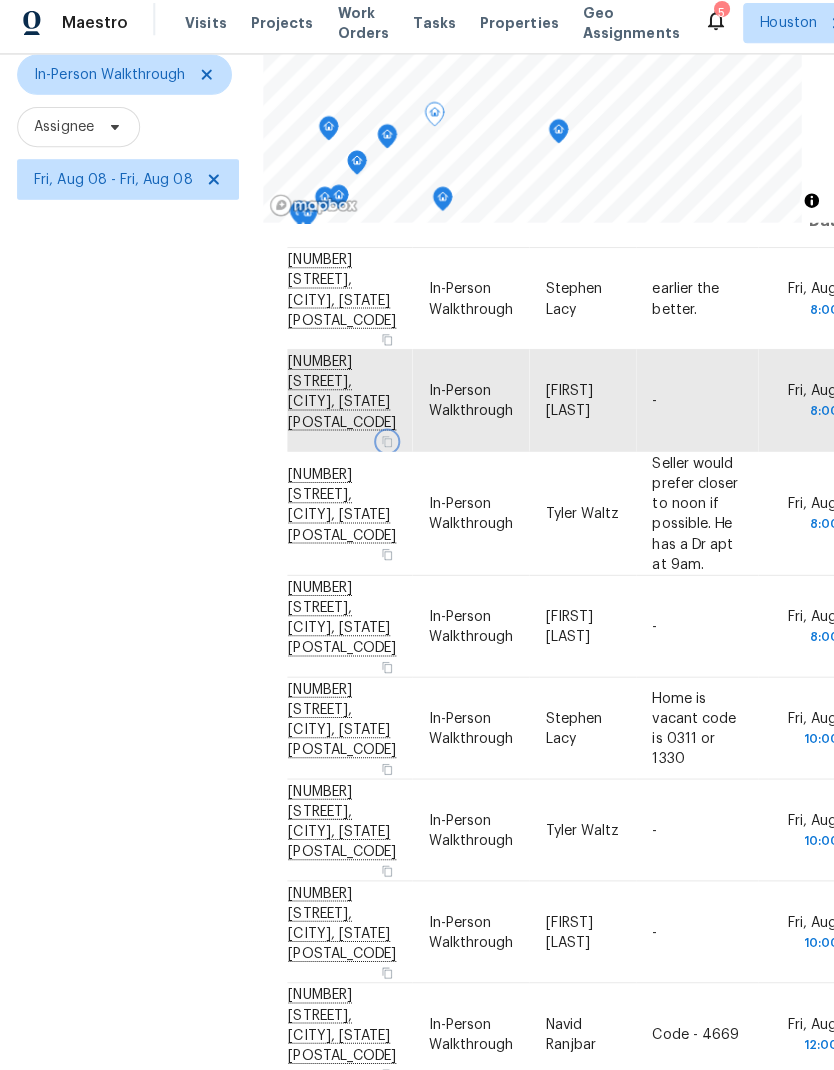 click 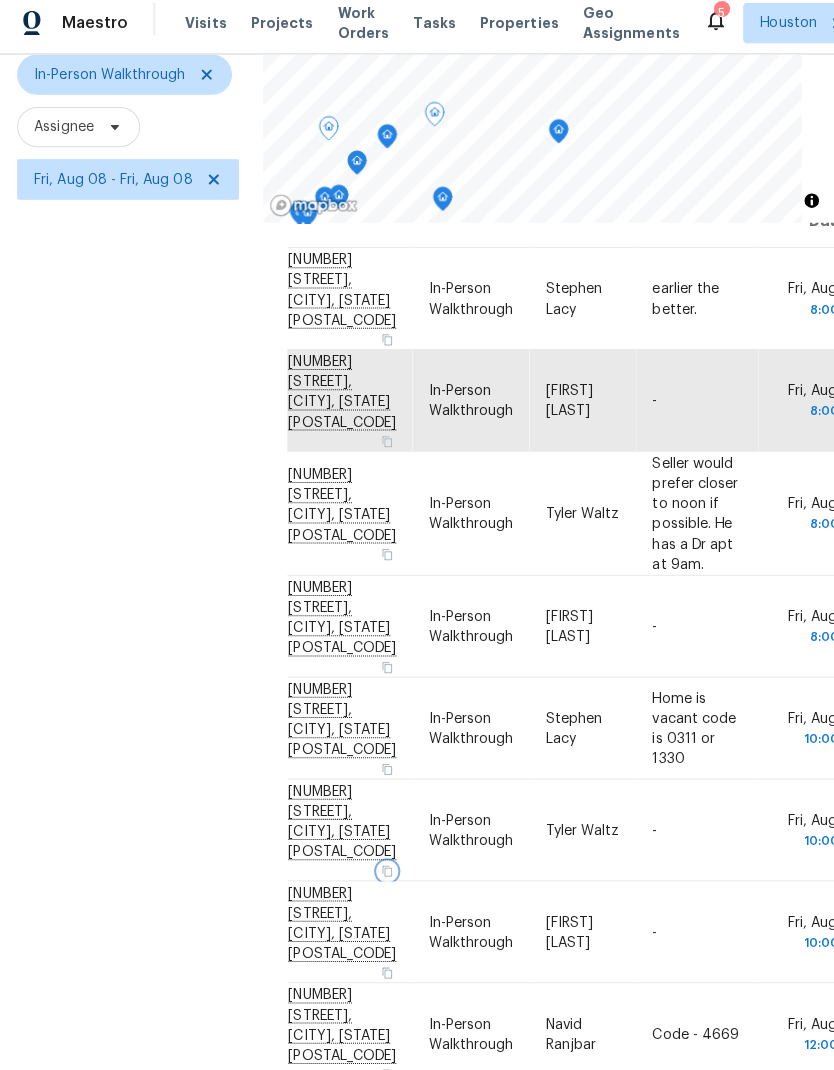 click at bounding box center [391, 872] 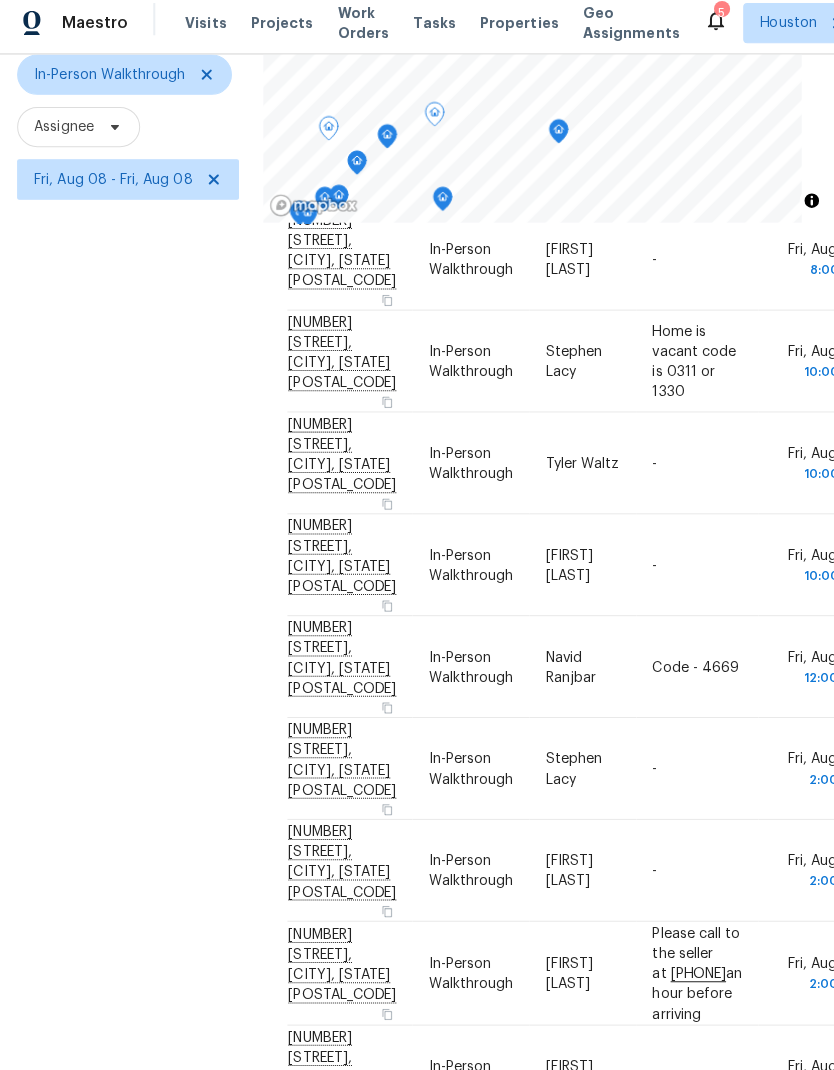 scroll, scrollTop: 411, scrollLeft: 0, axis: vertical 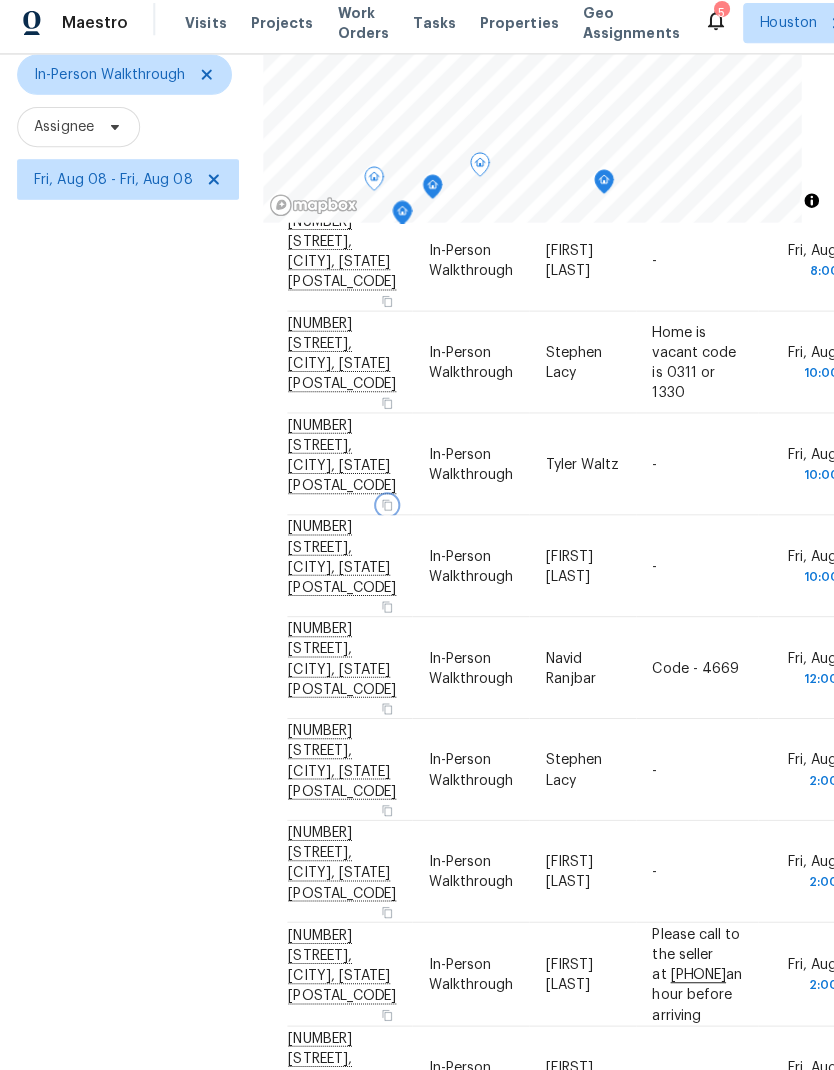 click 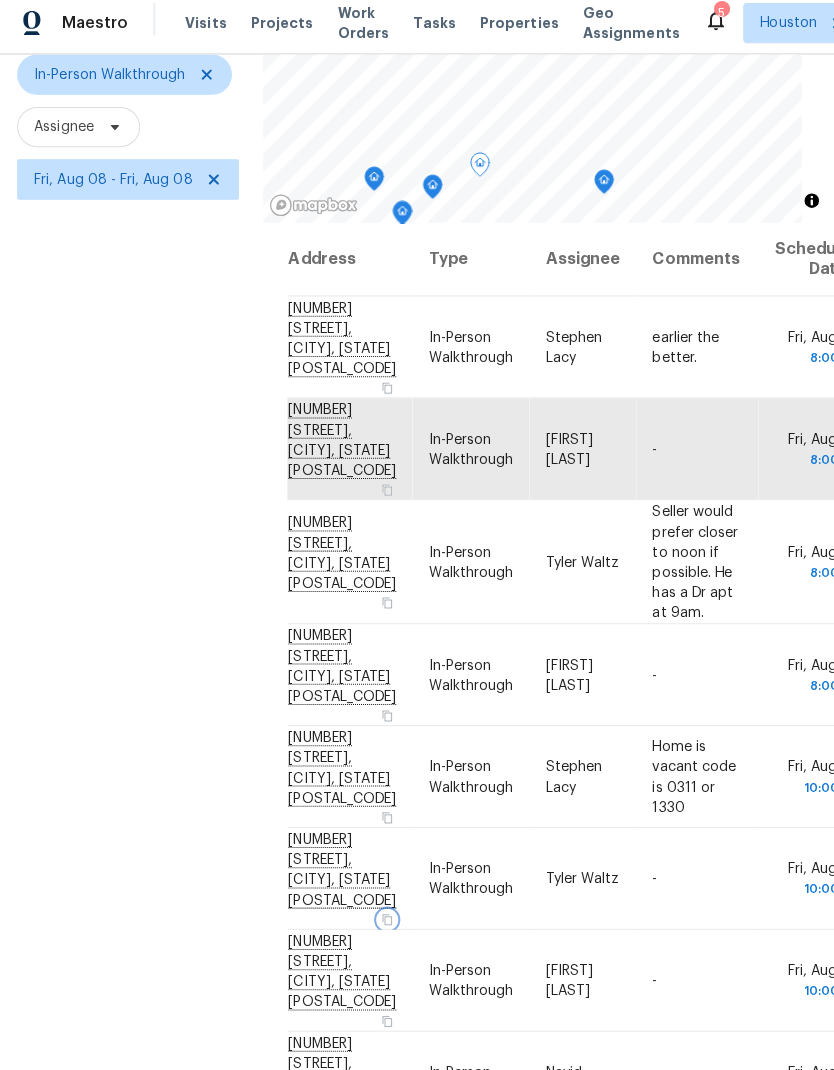 scroll, scrollTop: 0, scrollLeft: 0, axis: both 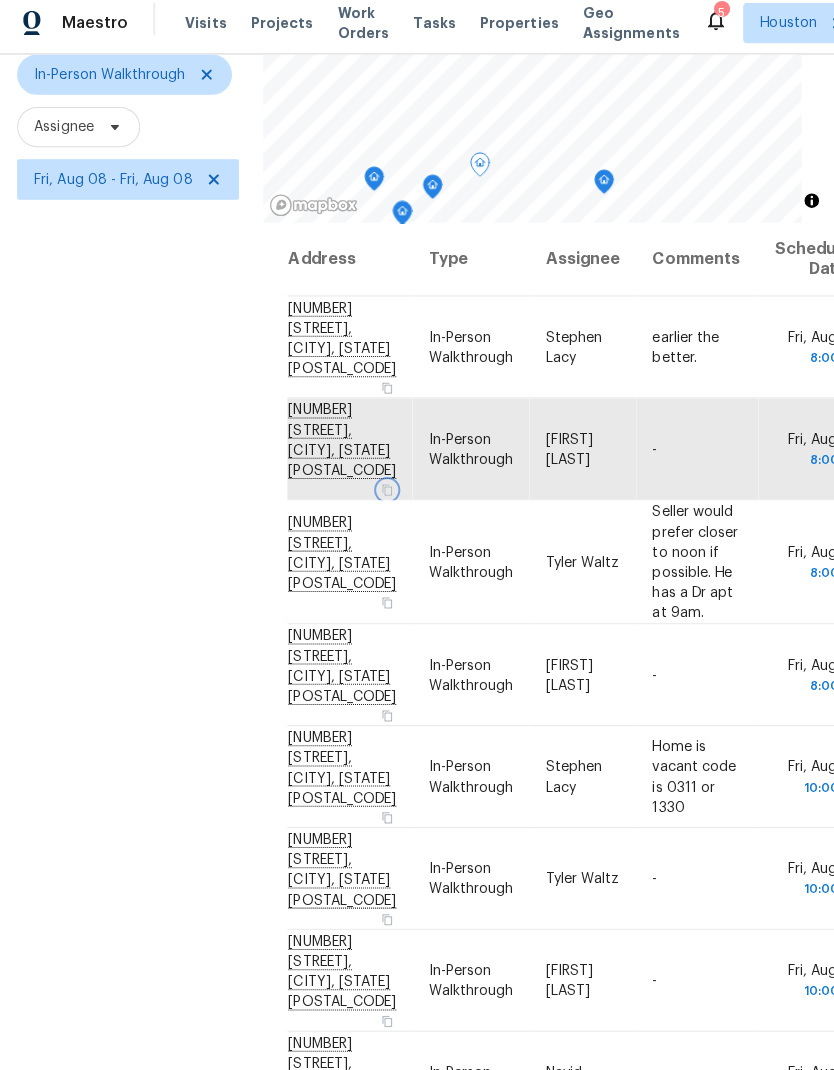 click 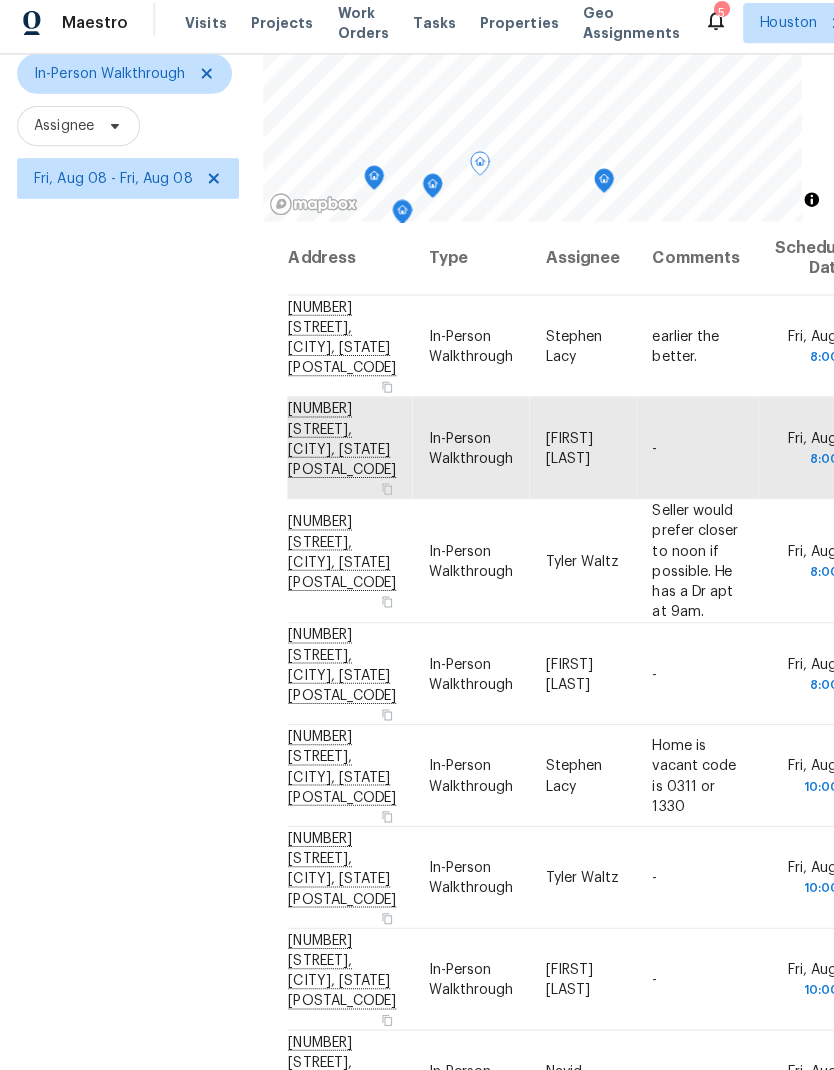 scroll, scrollTop: 193, scrollLeft: 0, axis: vertical 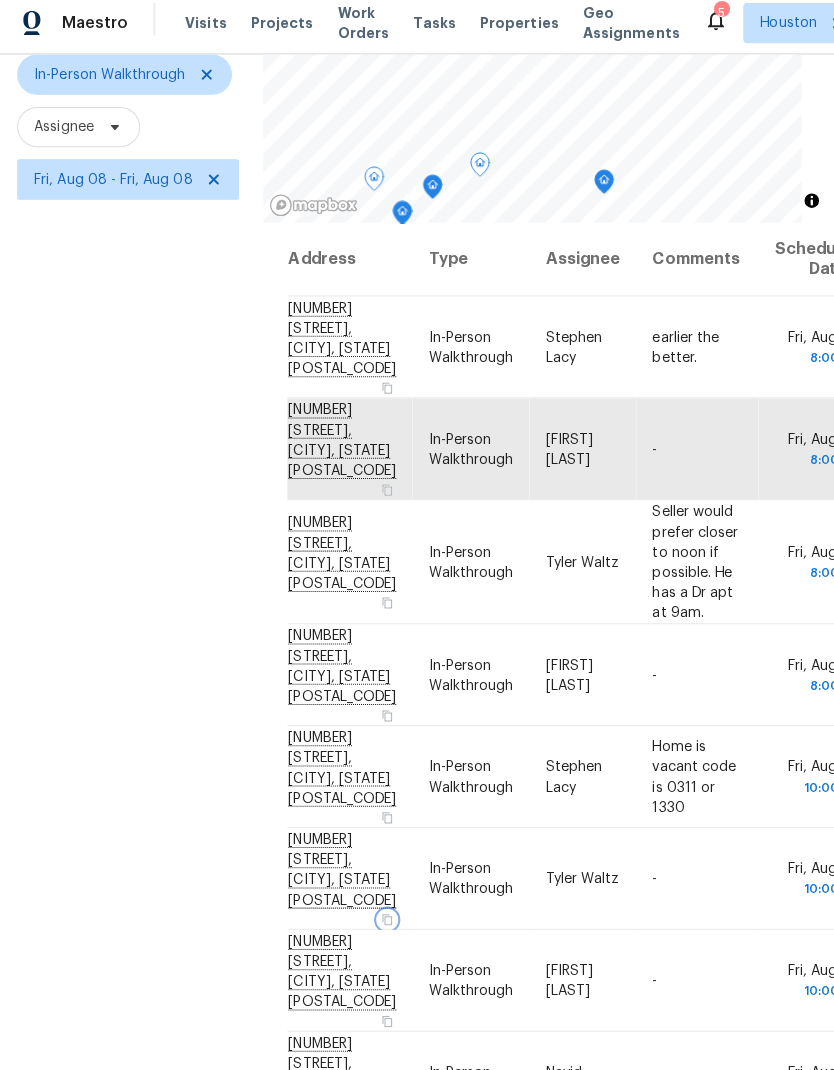 click 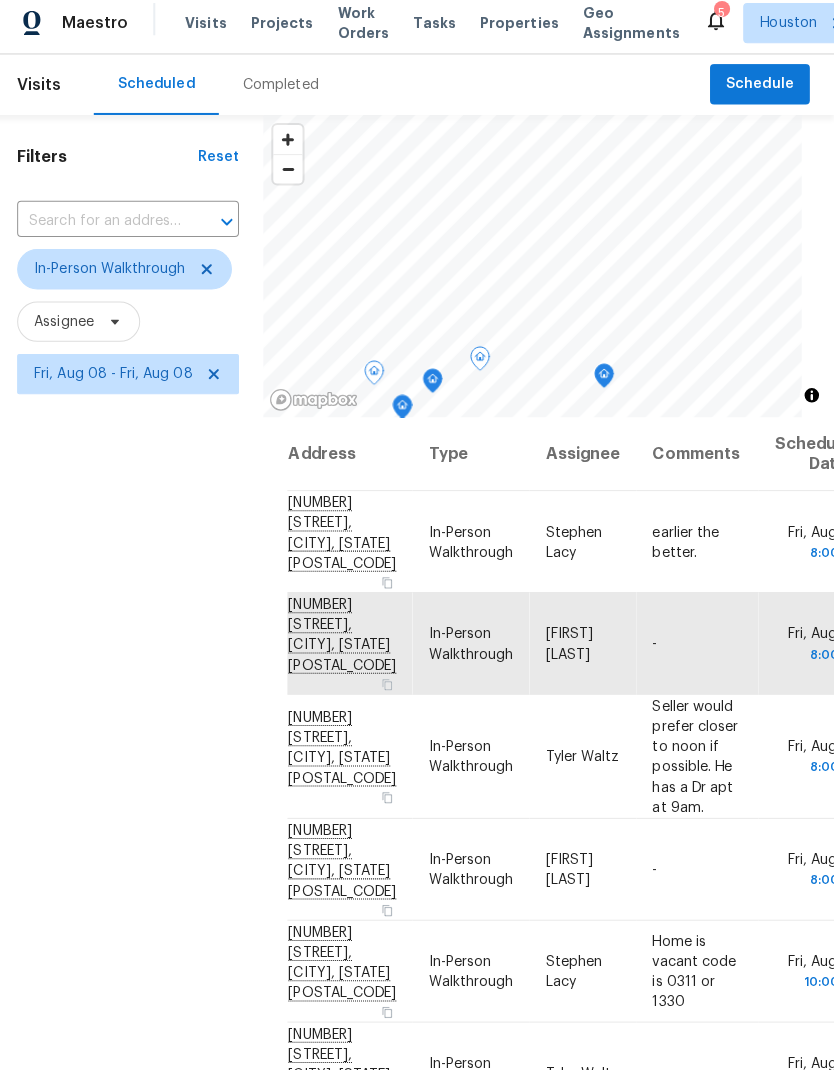 scroll, scrollTop: 0, scrollLeft: 0, axis: both 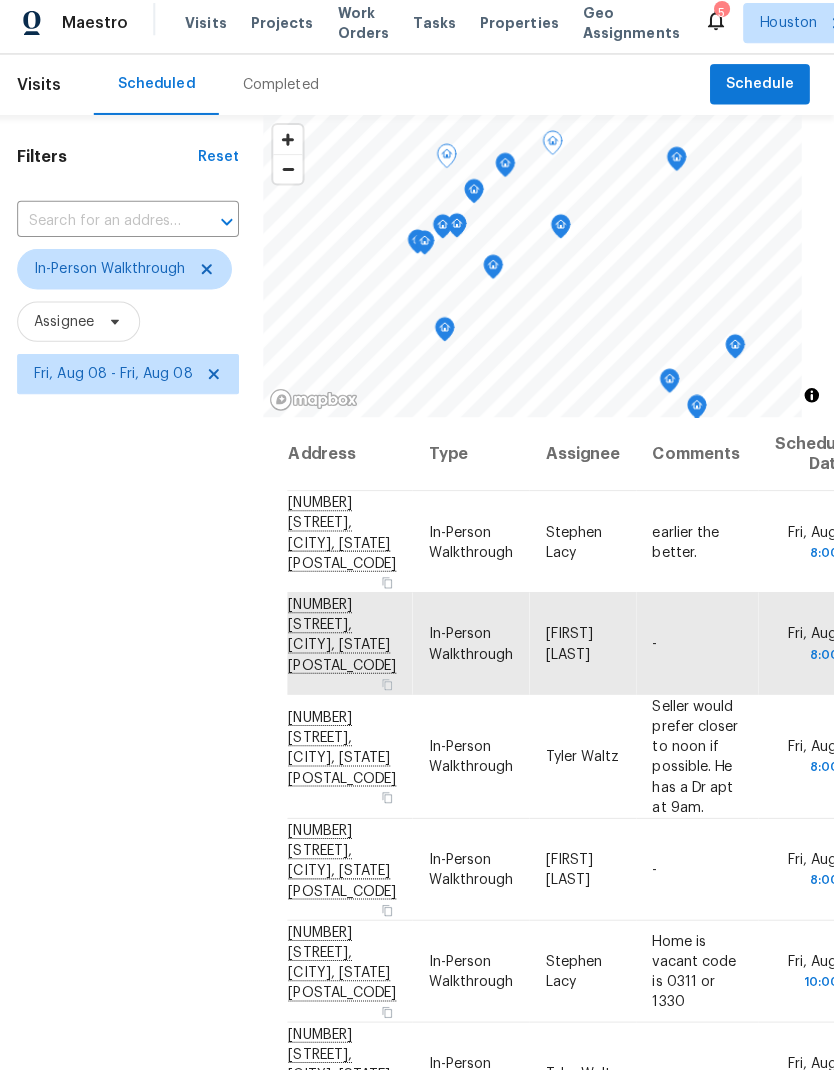 click 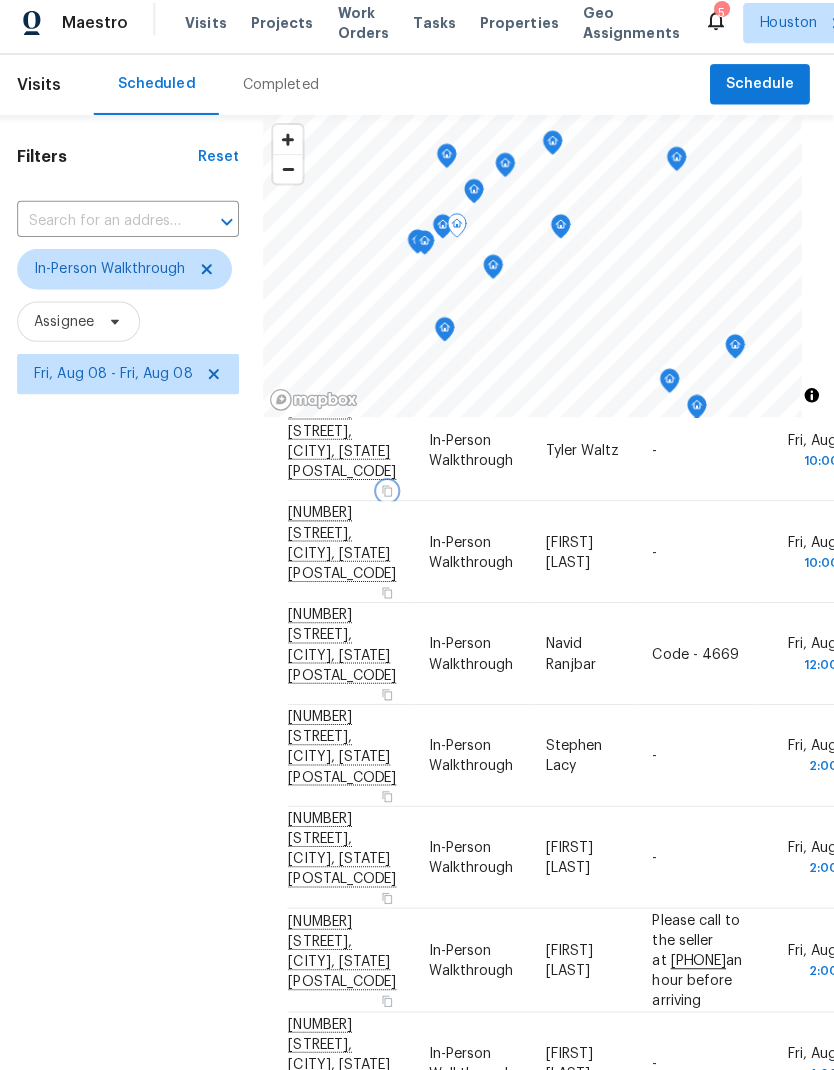 scroll, scrollTop: 617, scrollLeft: 0, axis: vertical 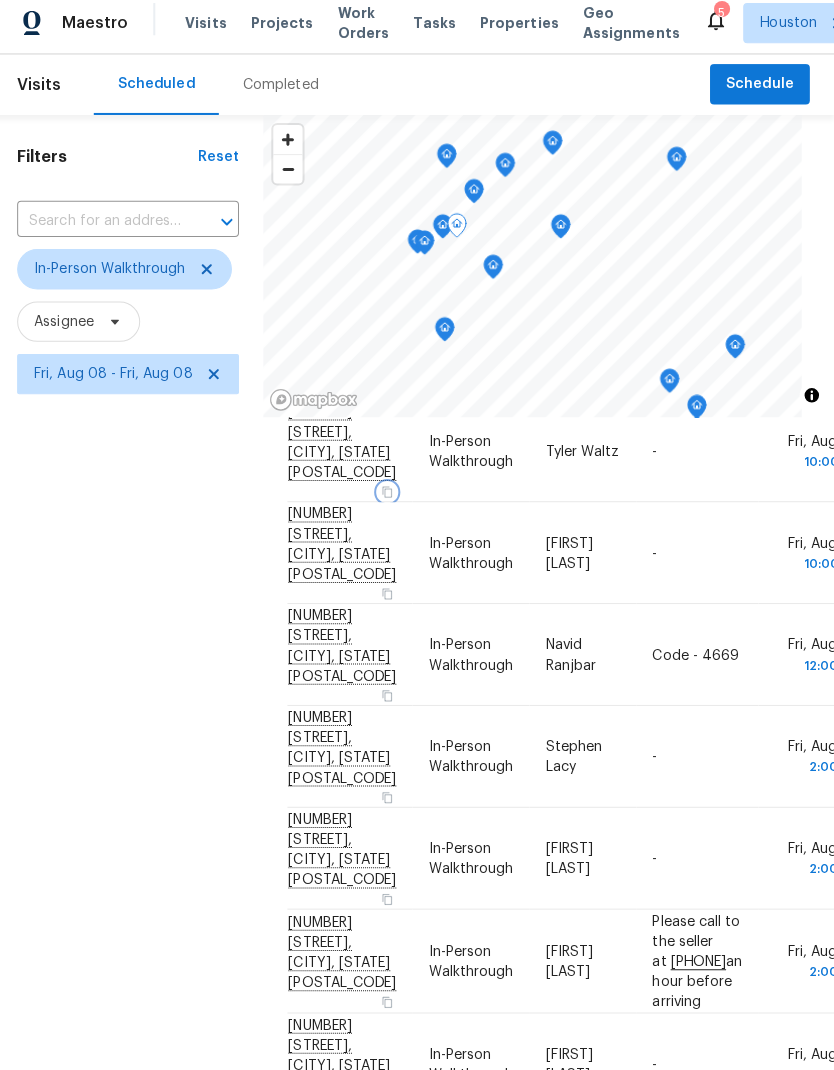 click 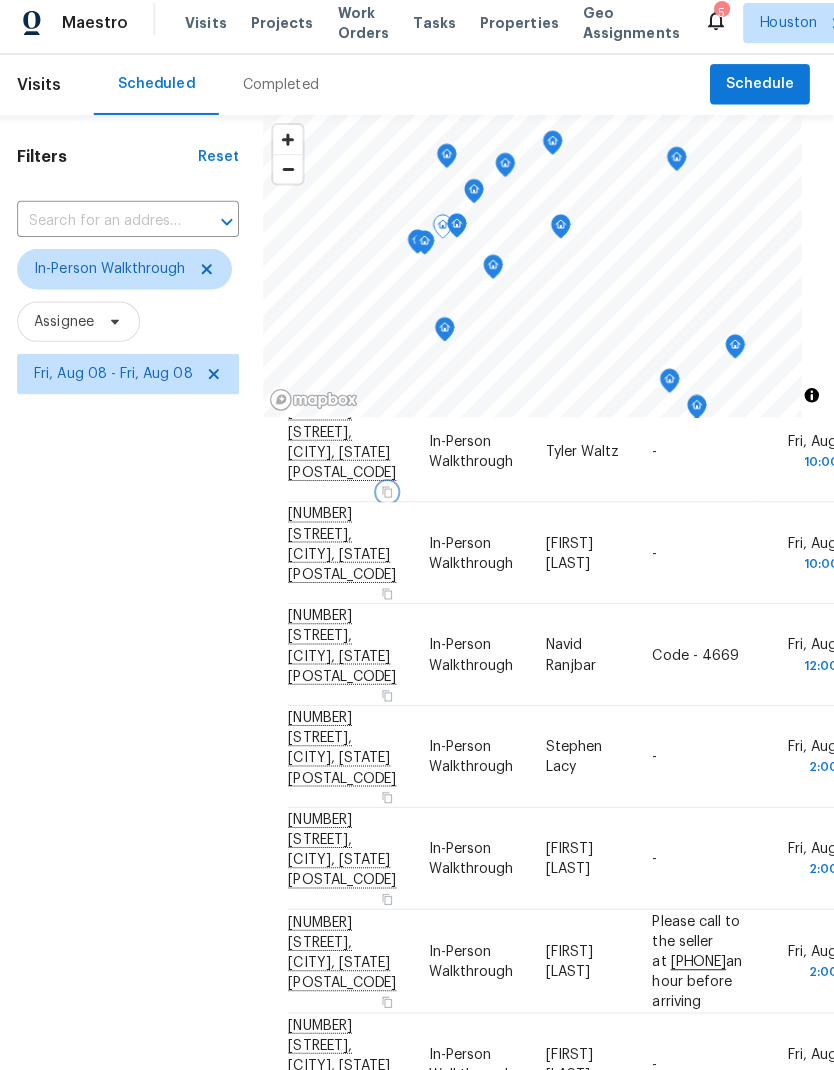 click 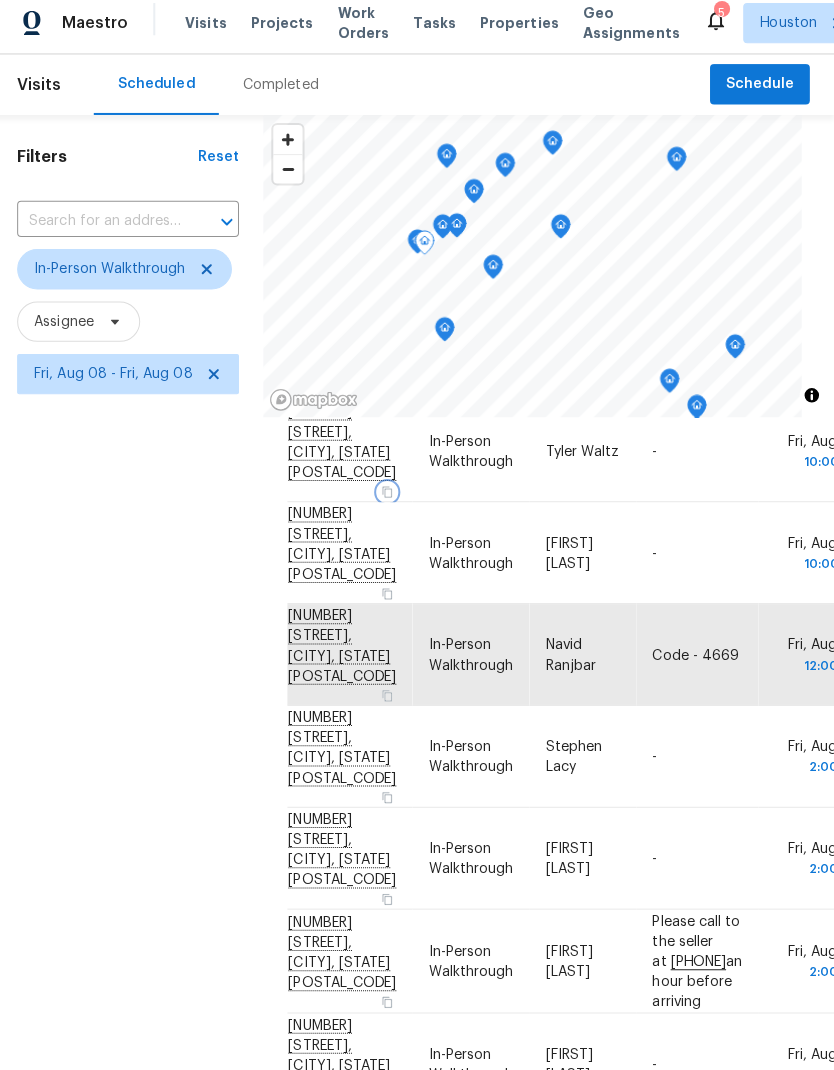 click 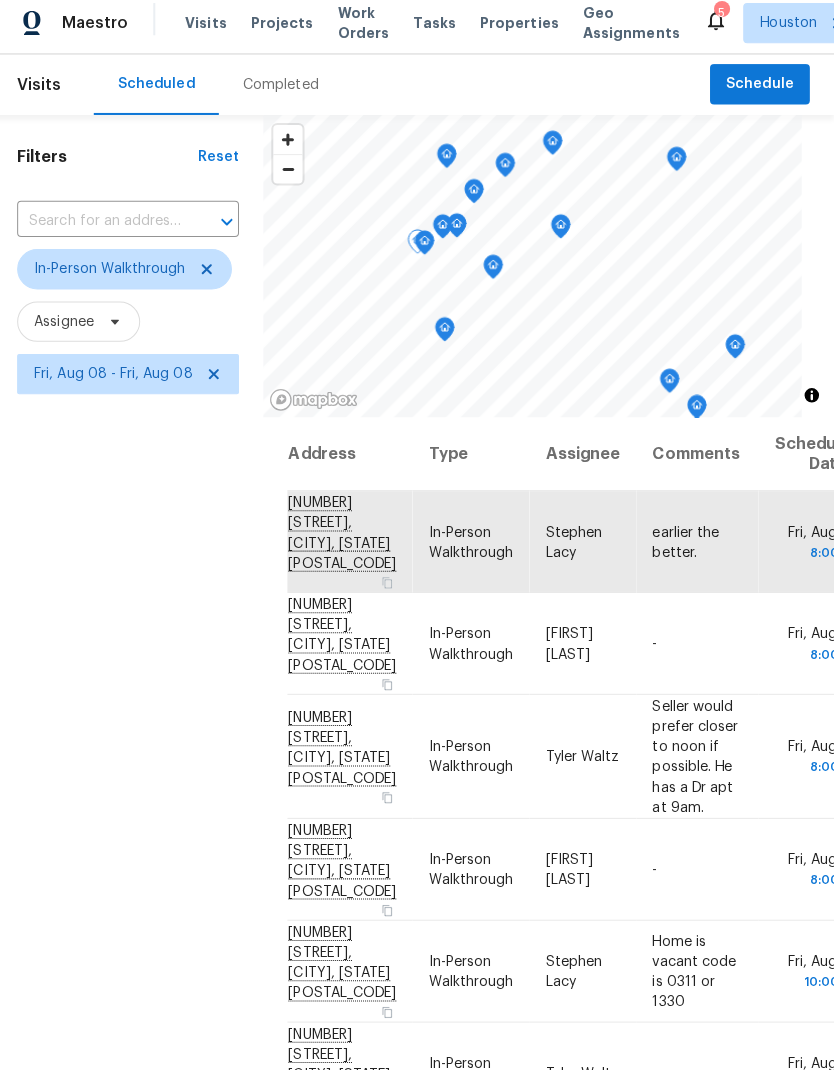 scroll, scrollTop: 0, scrollLeft: 0, axis: both 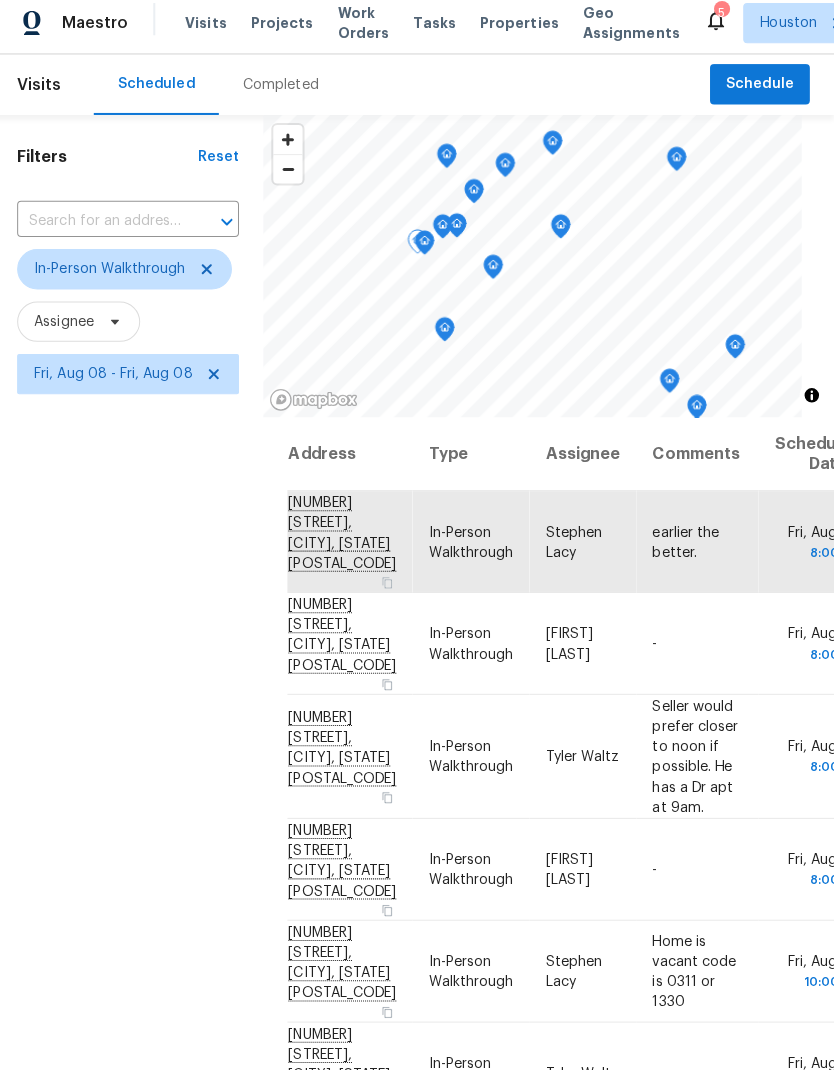 click 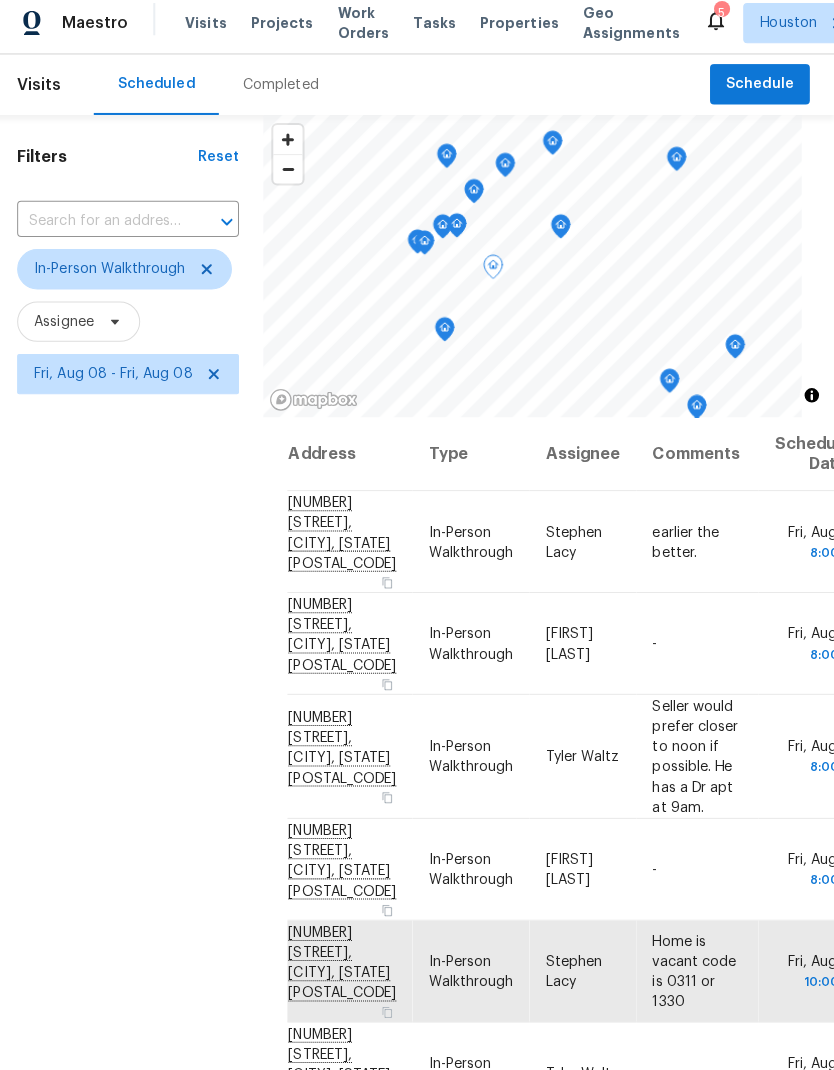 click 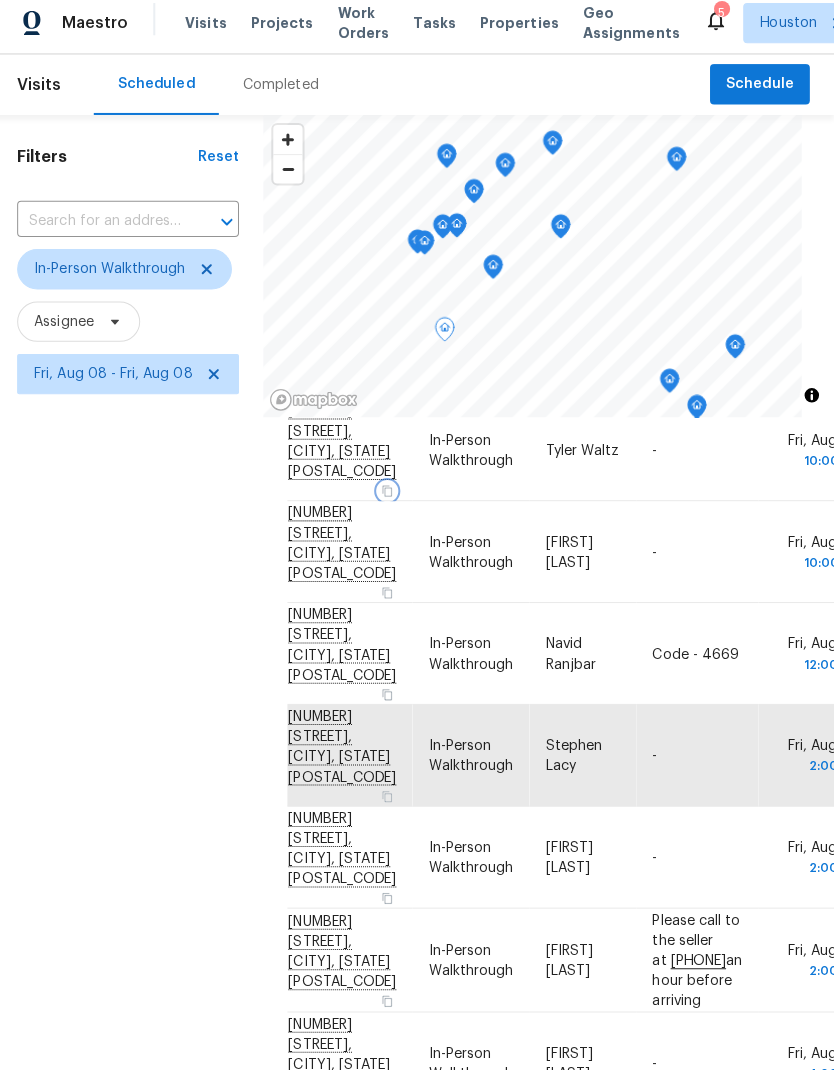 scroll, scrollTop: 617, scrollLeft: 0, axis: vertical 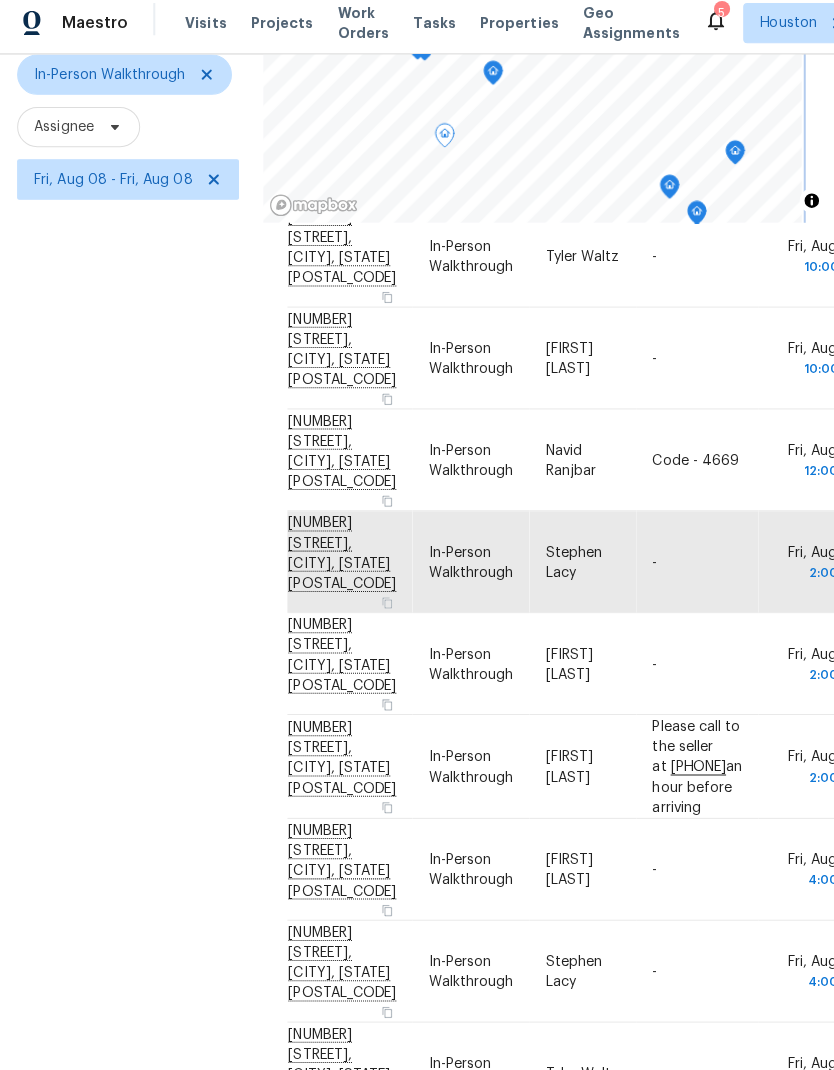 click 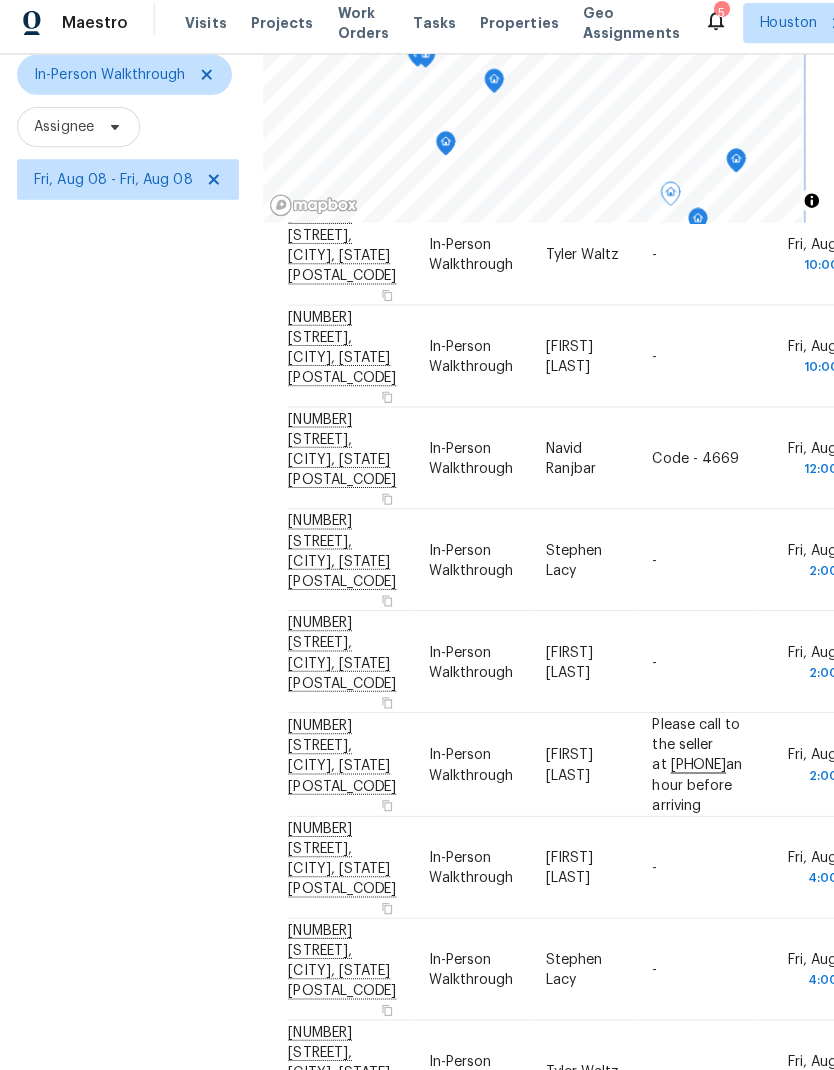 scroll, scrollTop: 617, scrollLeft: 0, axis: vertical 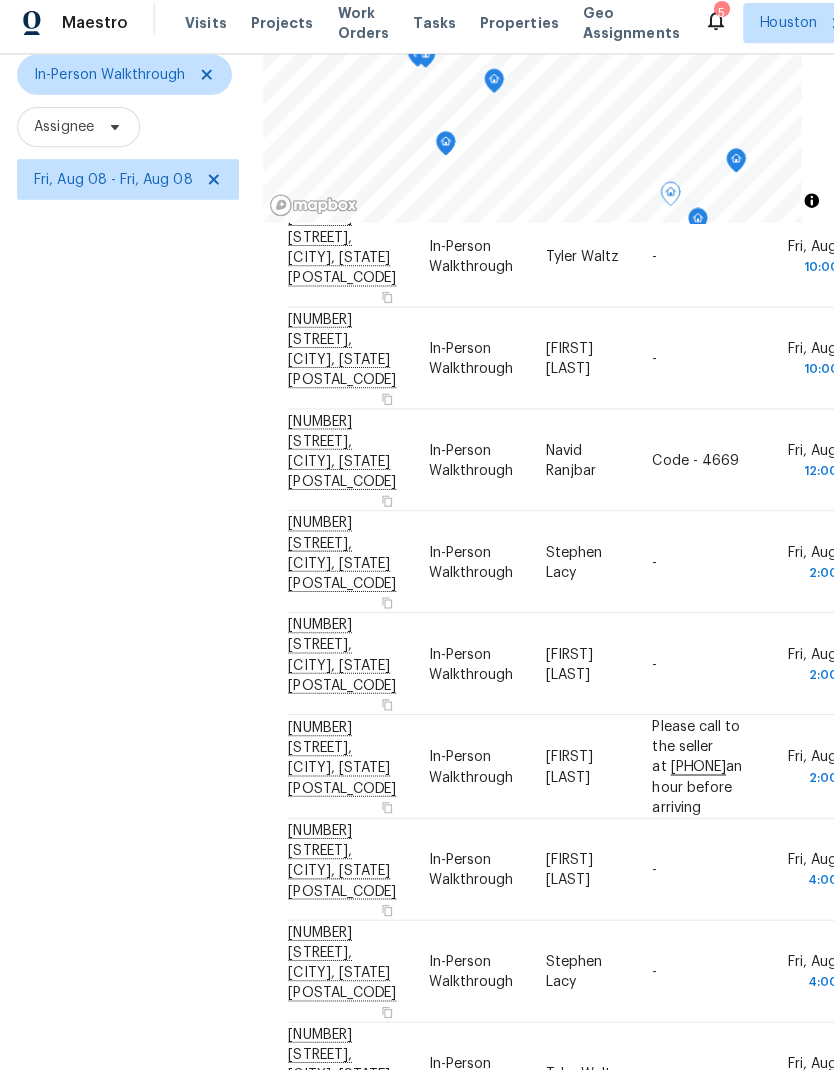 click on "Filters Reset ​ In-Person Walkthrough Assignee Fri, Aug 08 - Fri, Aug 08" at bounding box center [134, 508] 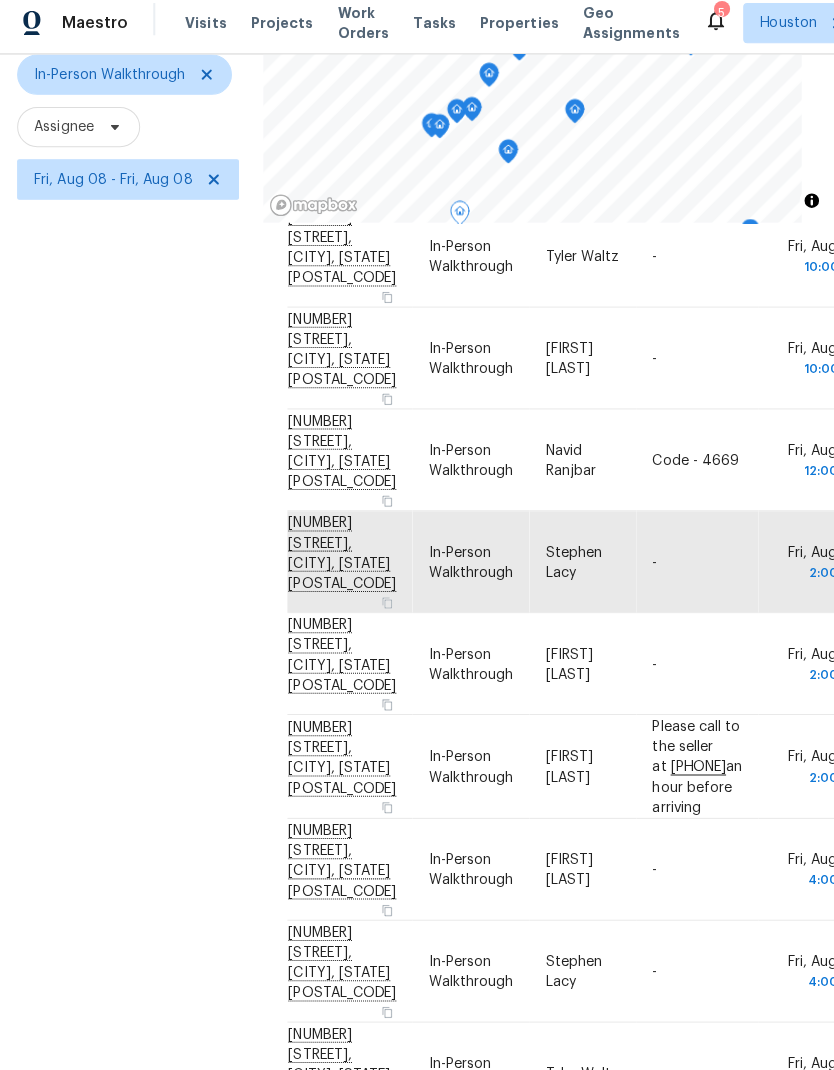click 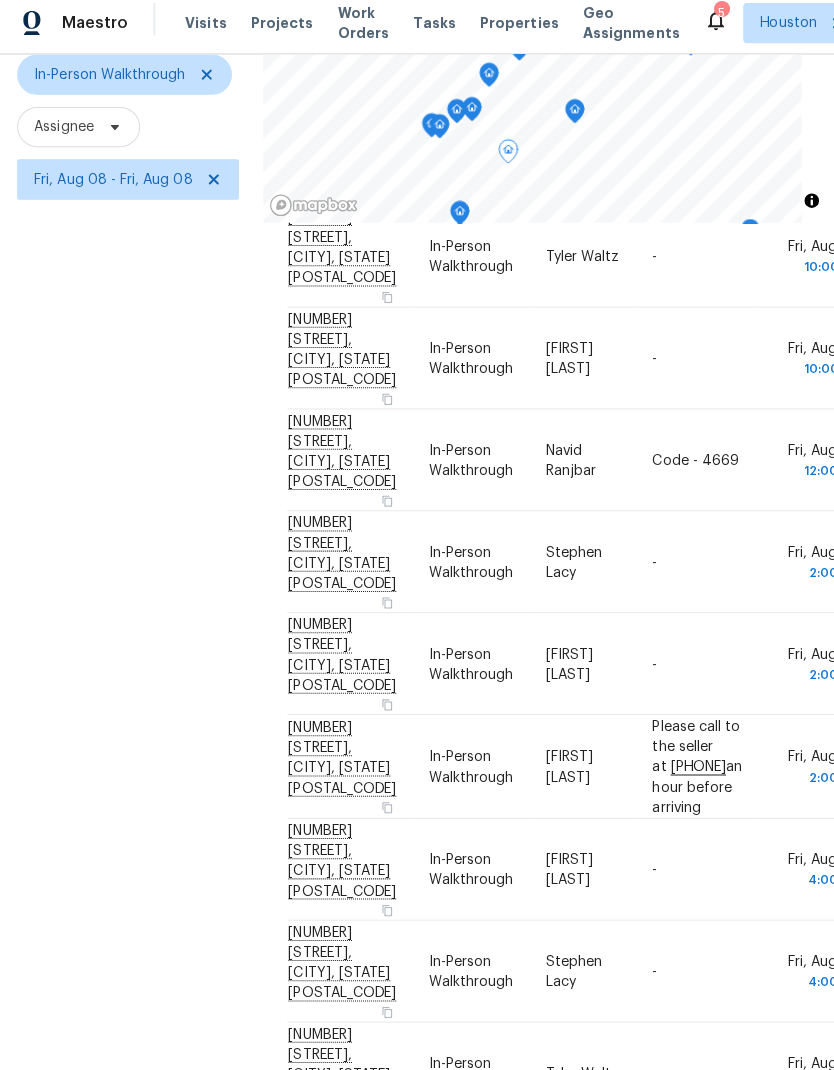 click 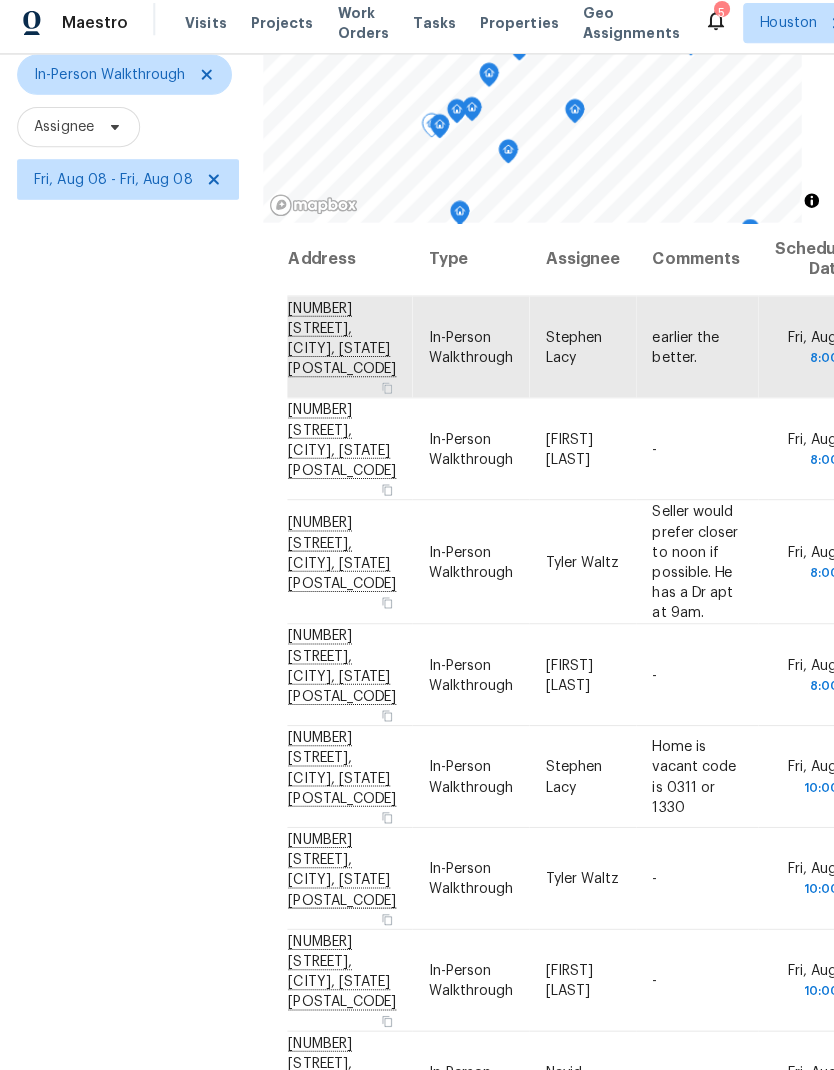 scroll, scrollTop: 0, scrollLeft: 0, axis: both 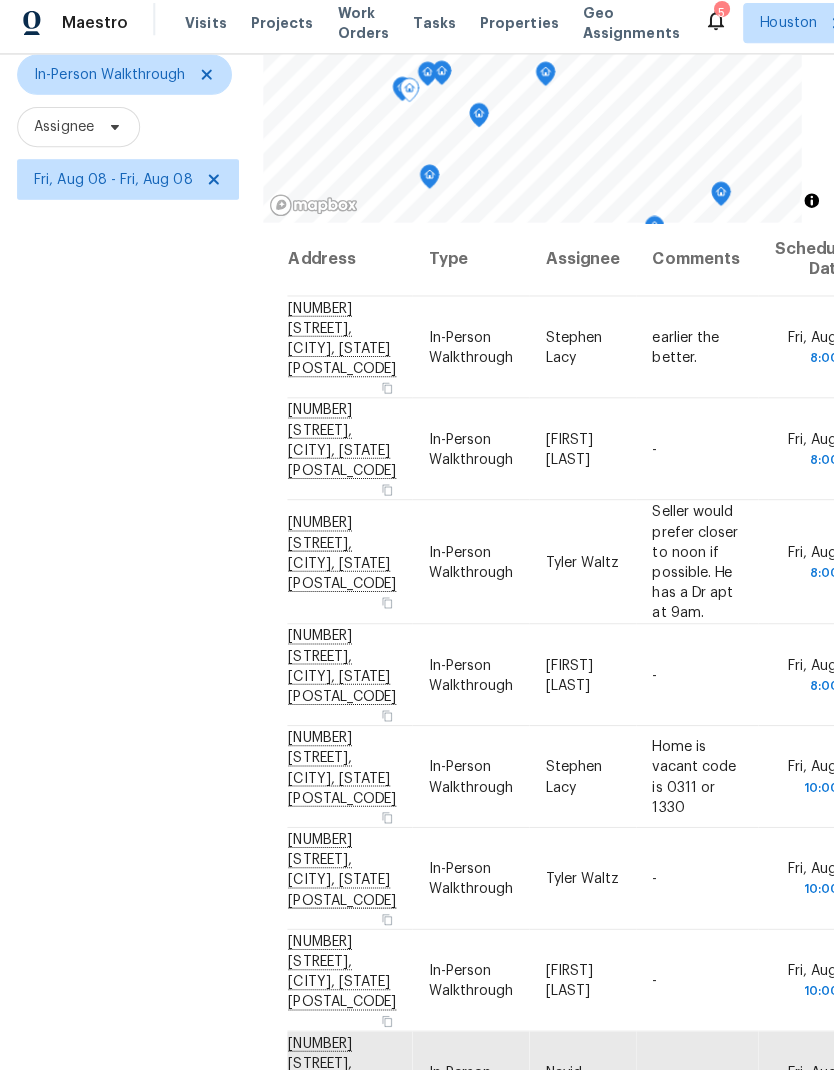 click 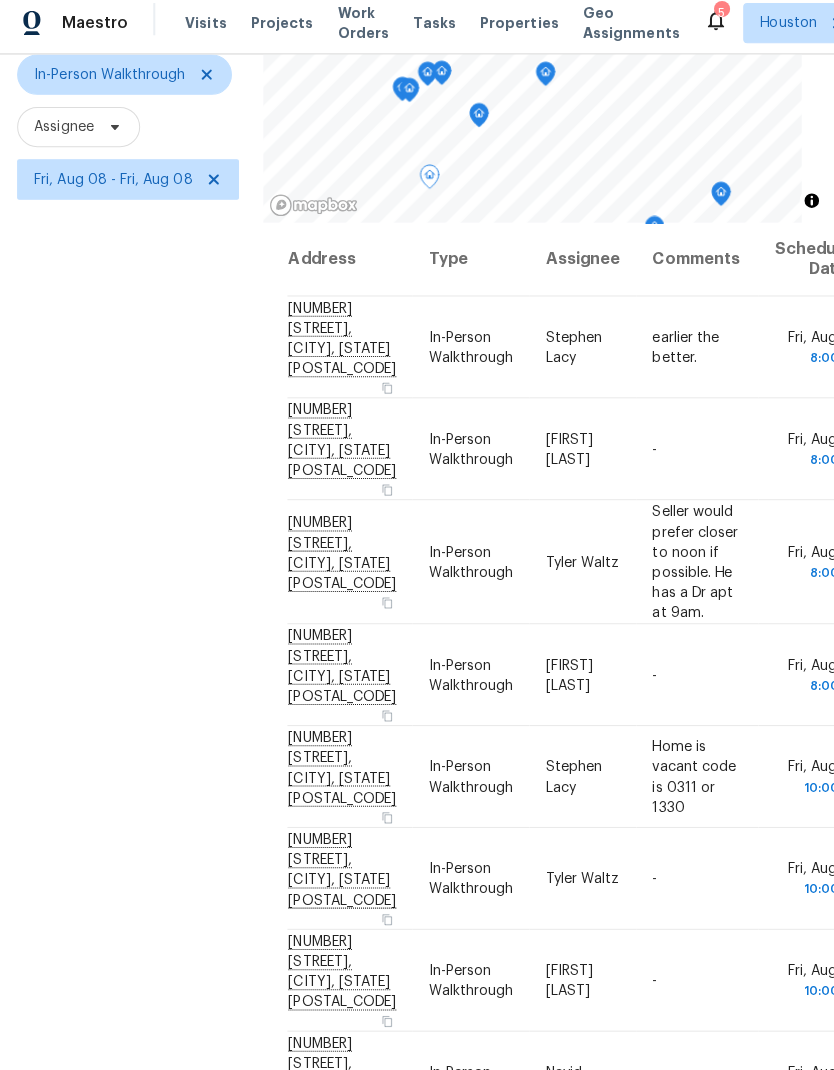 click 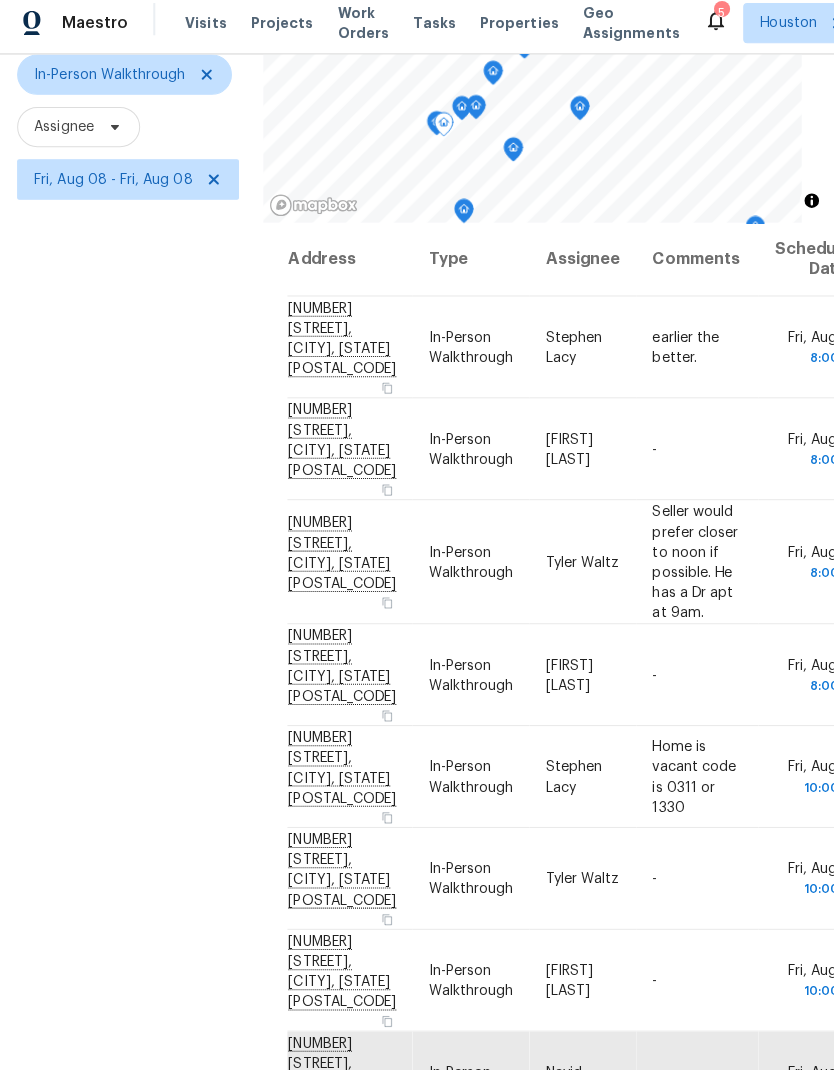 click 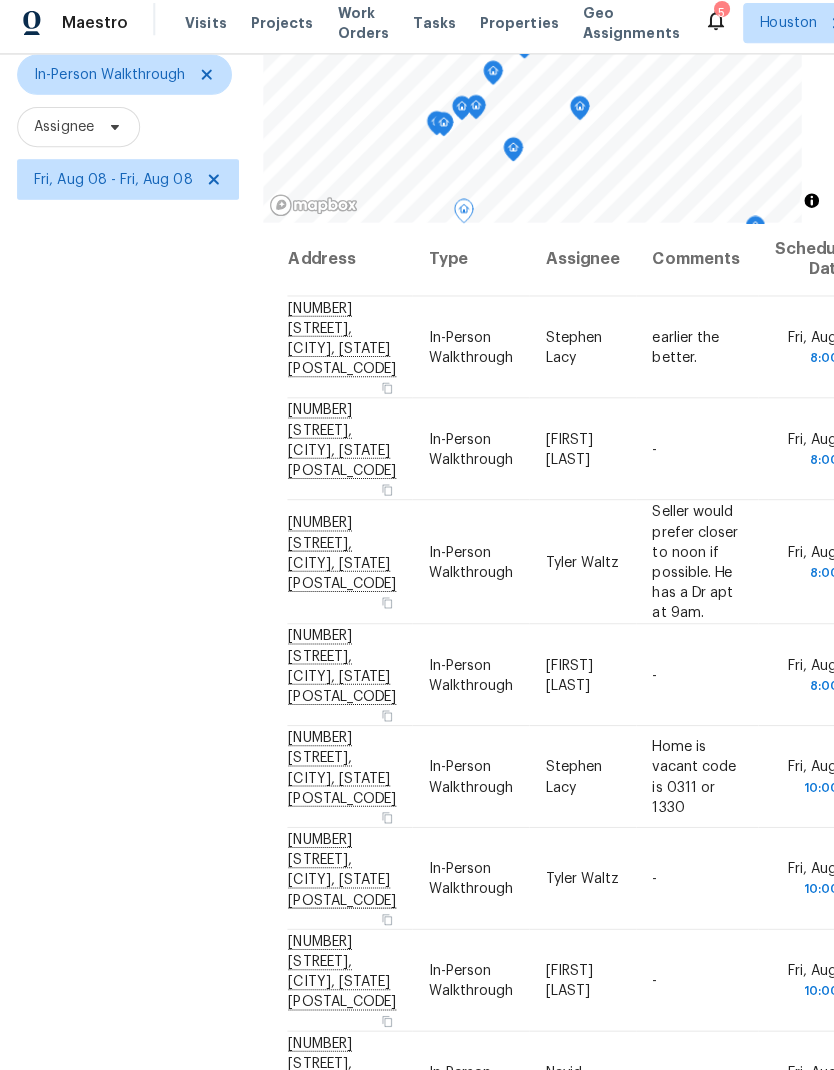 click 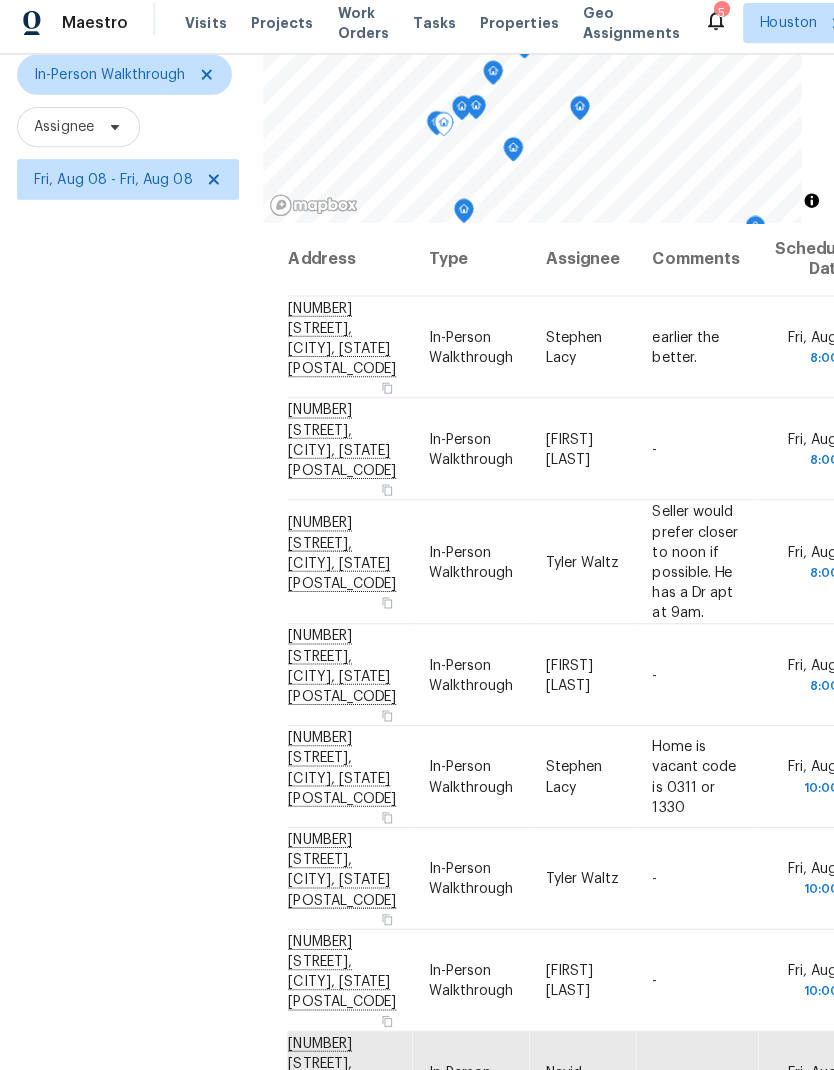 click 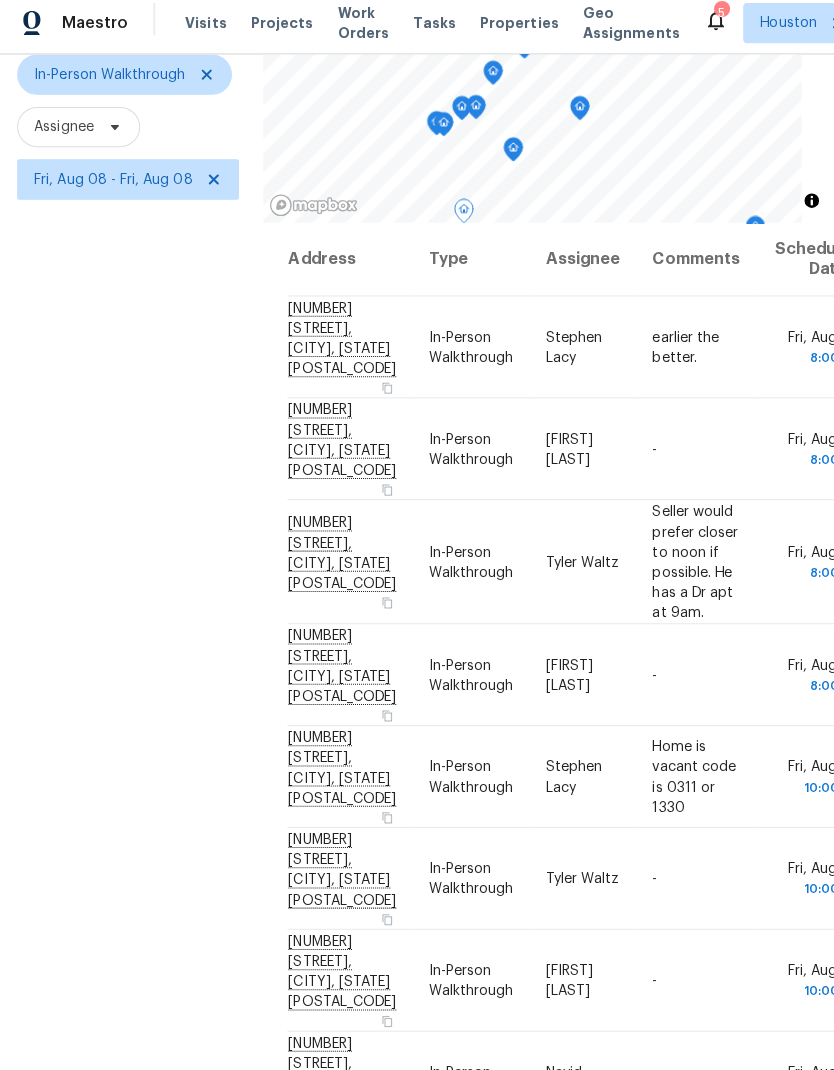 click 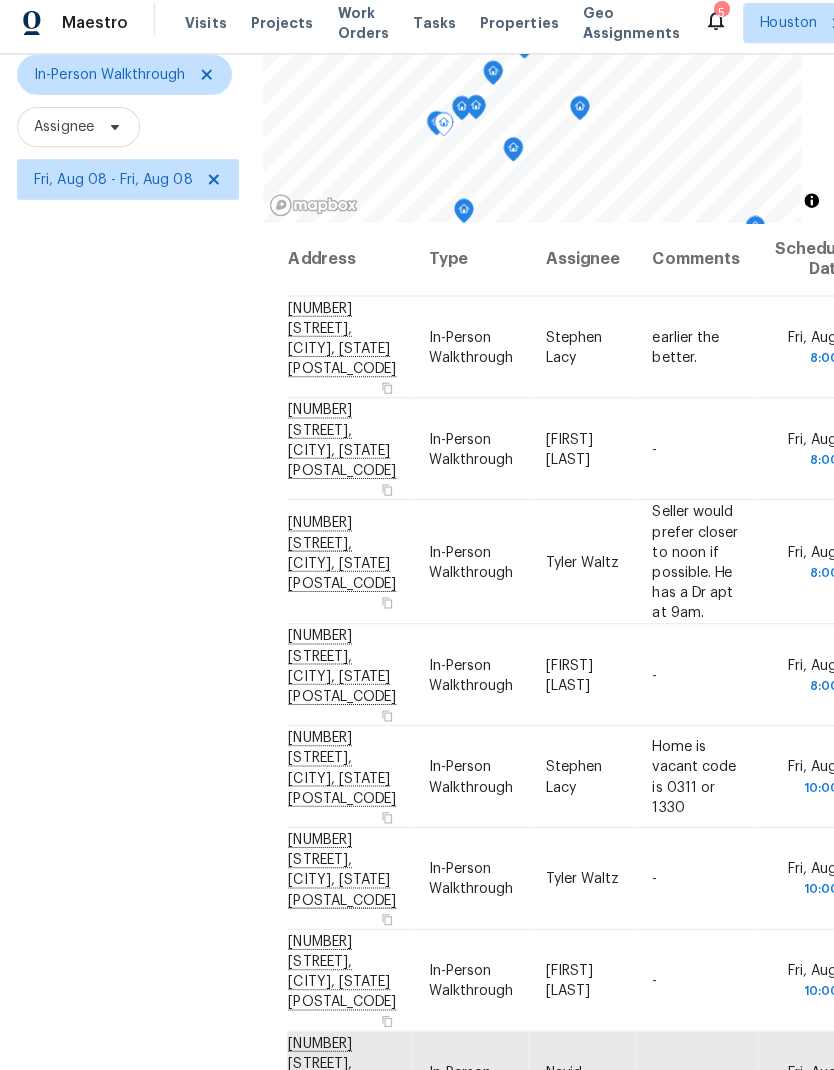 click 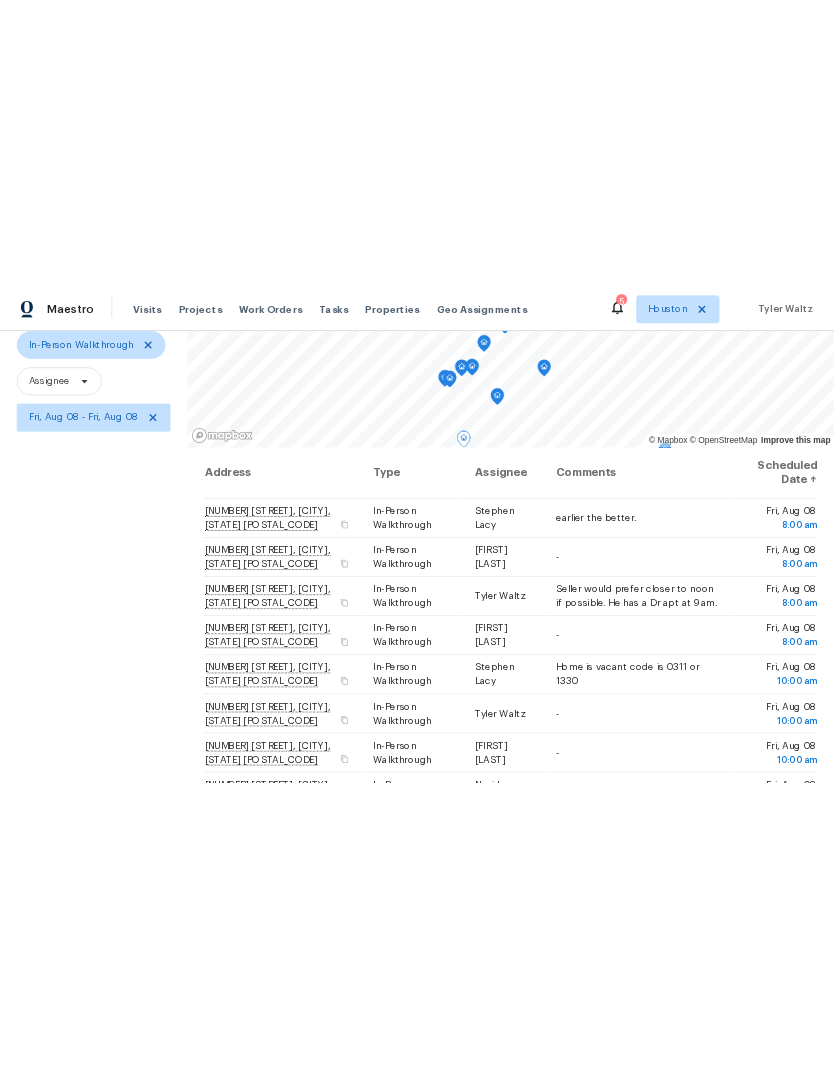 scroll, scrollTop: 0, scrollLeft: 0, axis: both 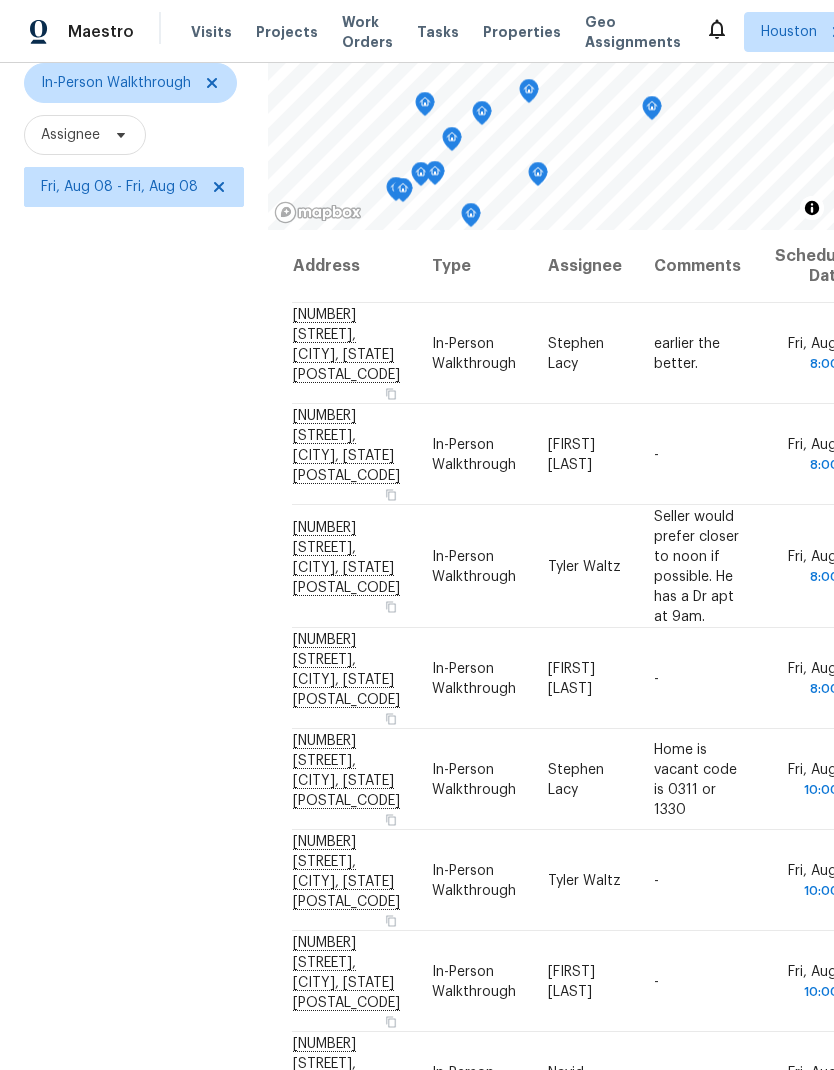 click 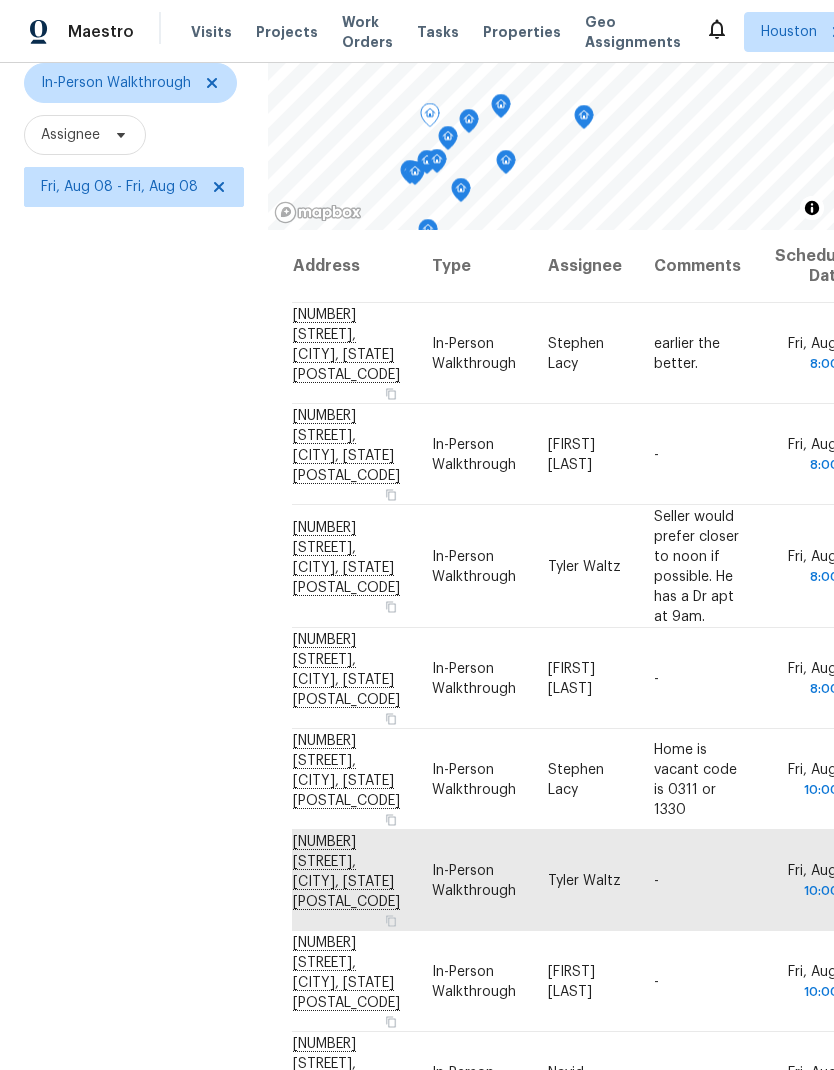 click 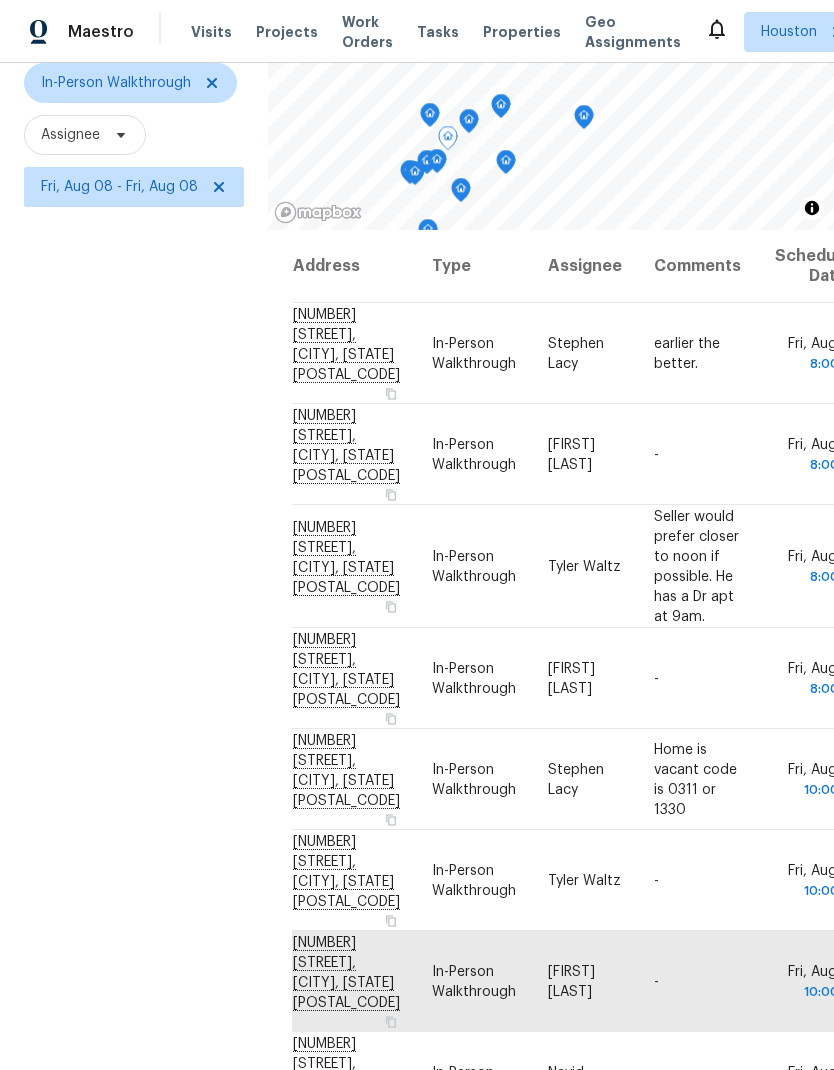 click 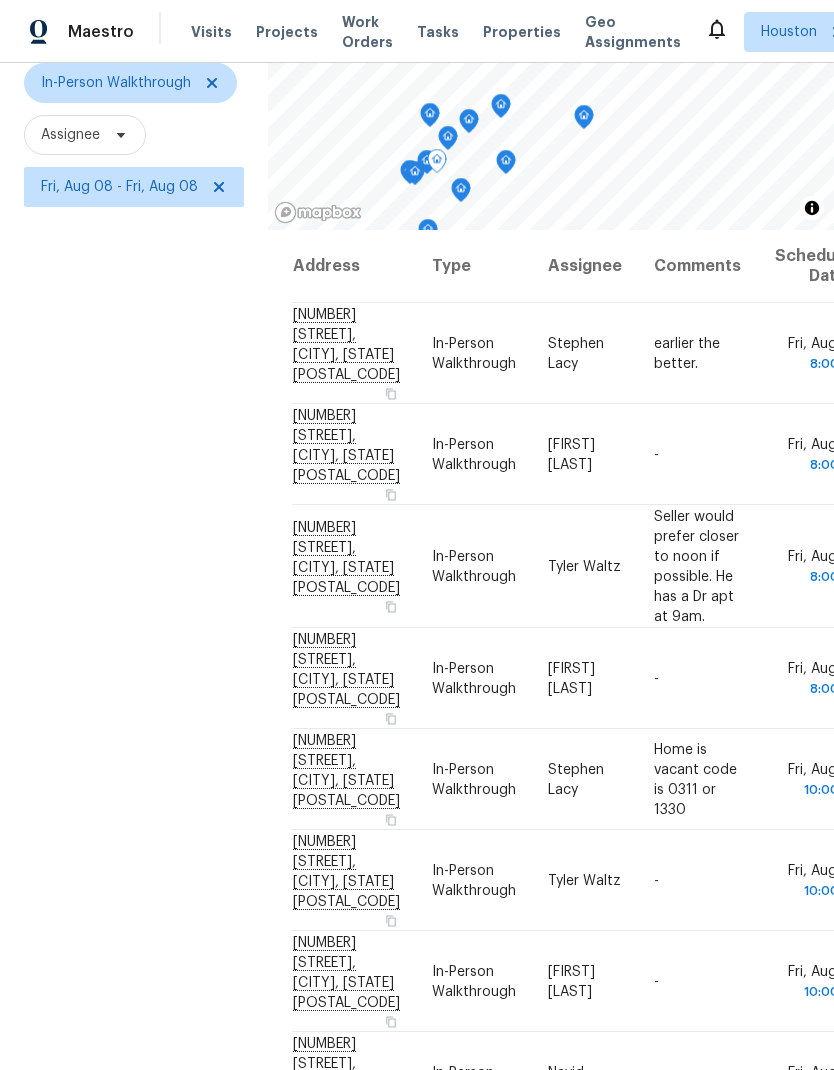 click 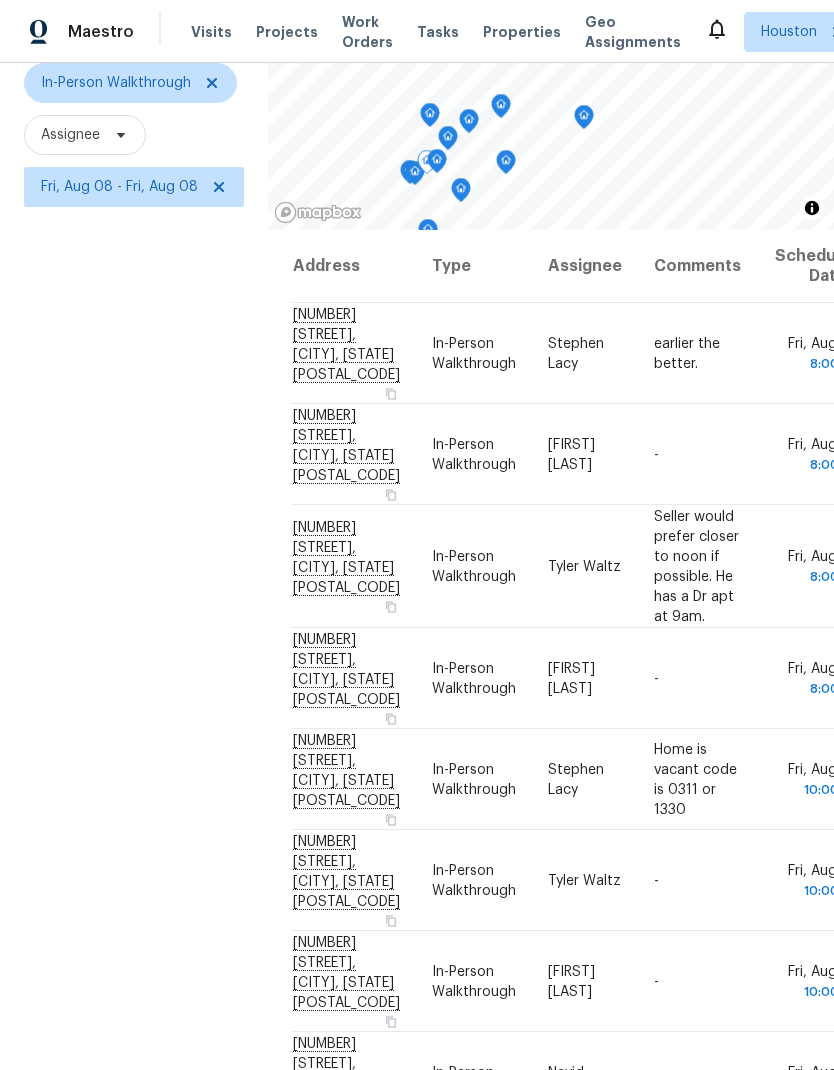 click 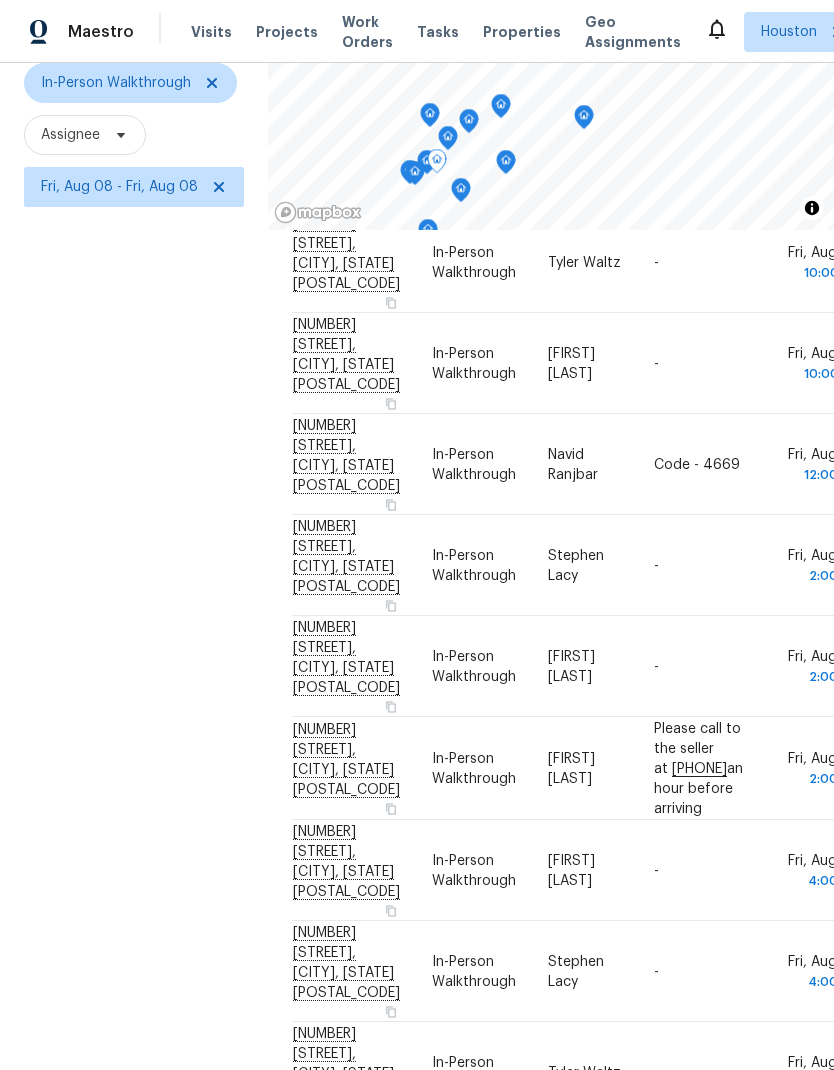 scroll, scrollTop: 617, scrollLeft: 0, axis: vertical 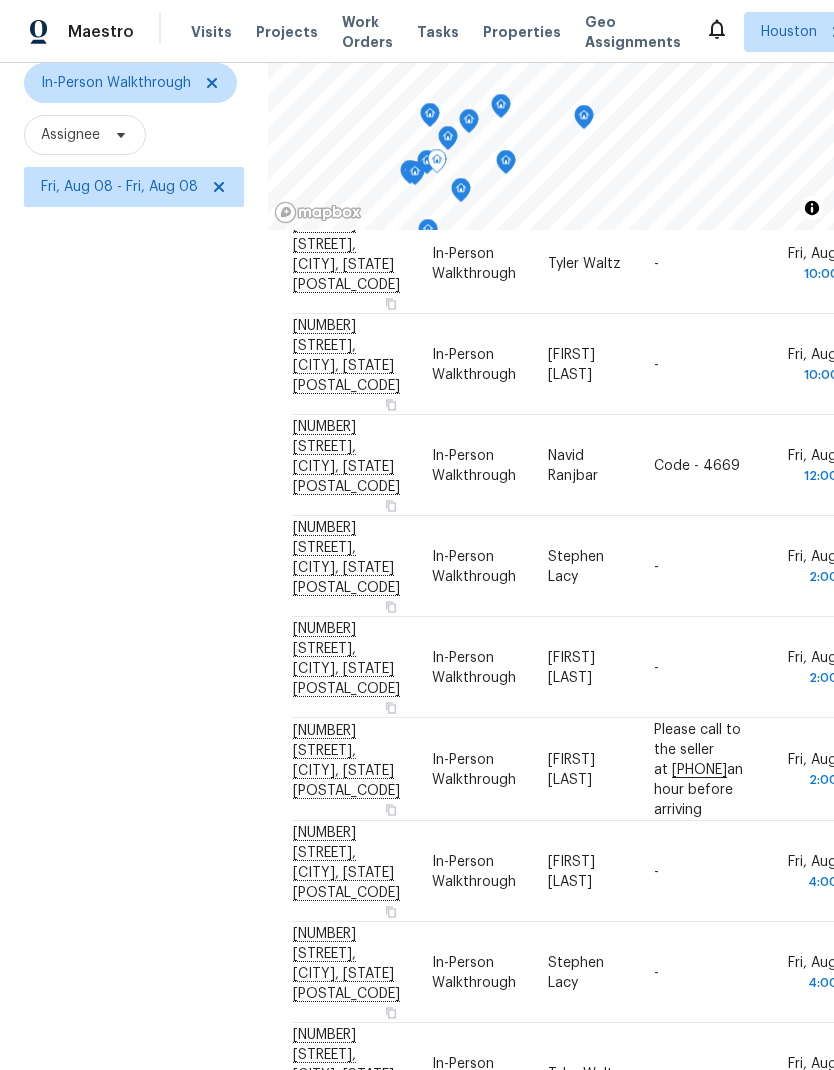 click 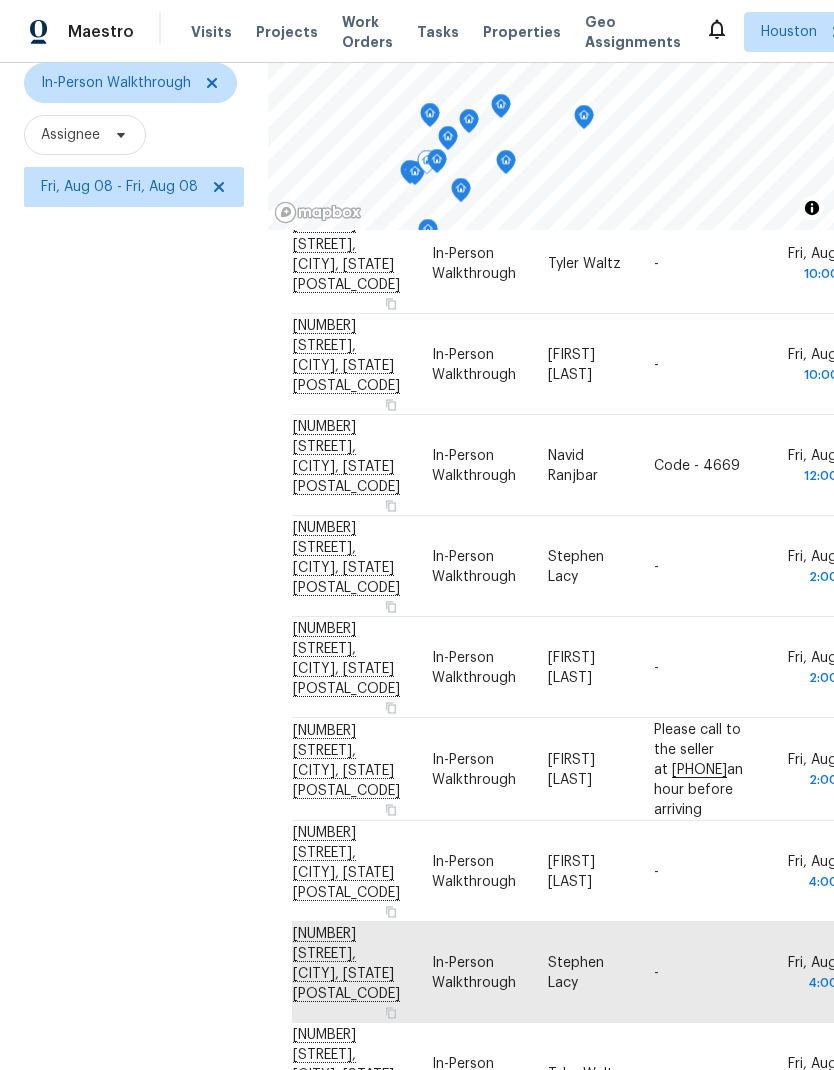 scroll, scrollTop: 80, scrollLeft: 0, axis: vertical 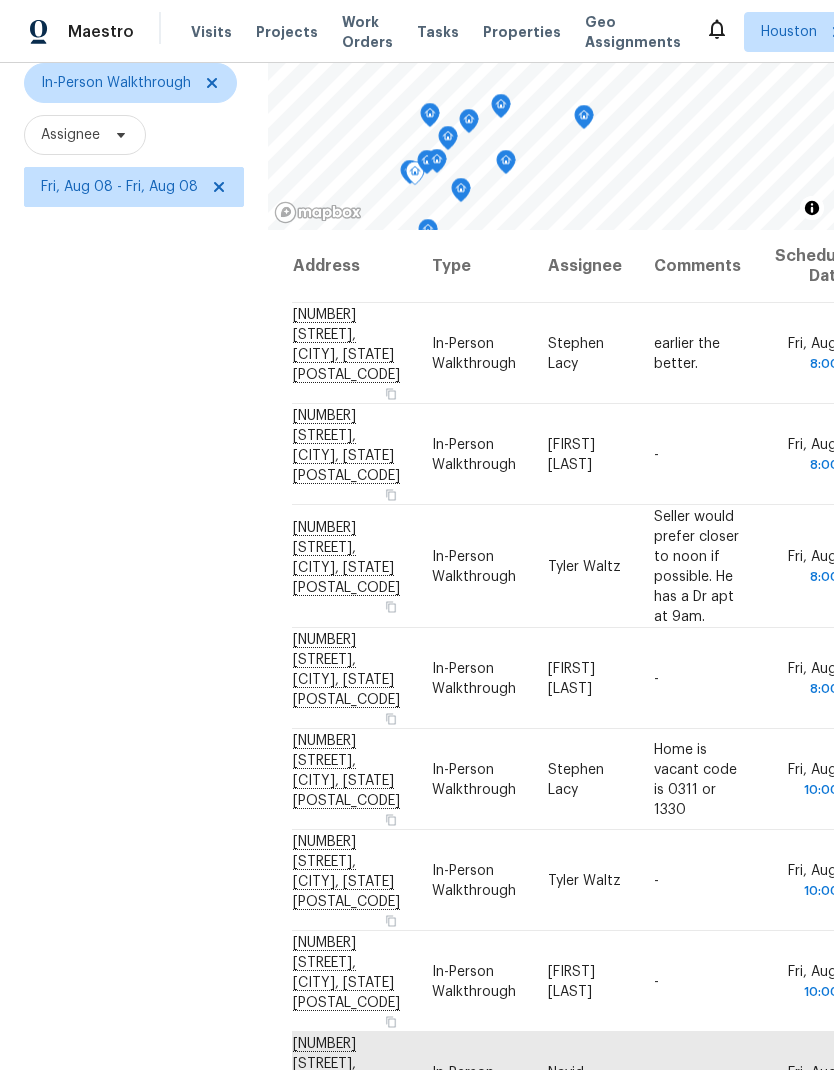click 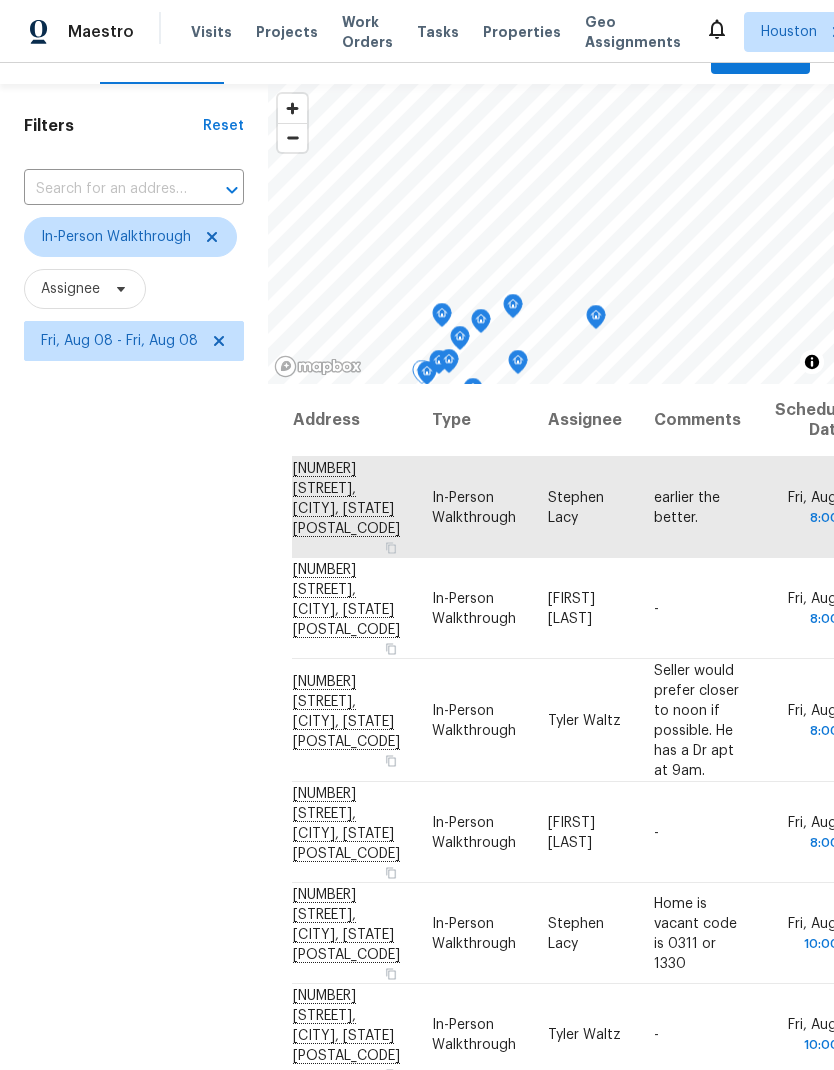 scroll, scrollTop: 35, scrollLeft: 0, axis: vertical 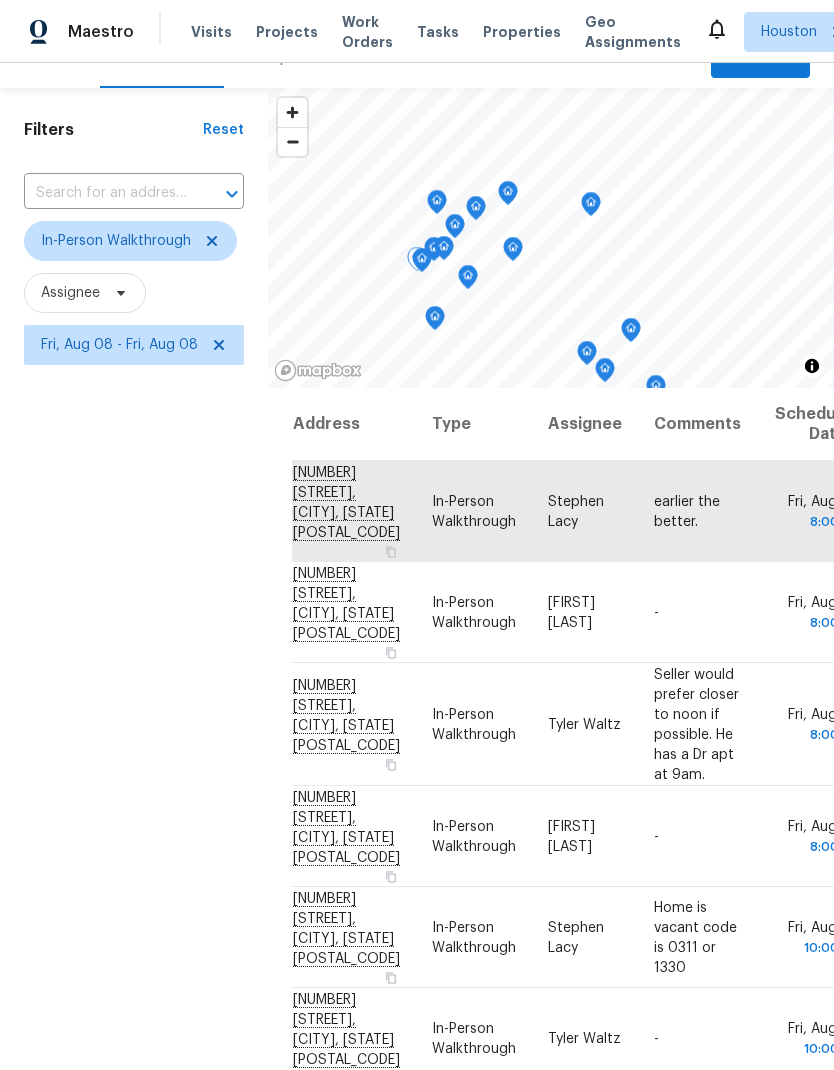 click 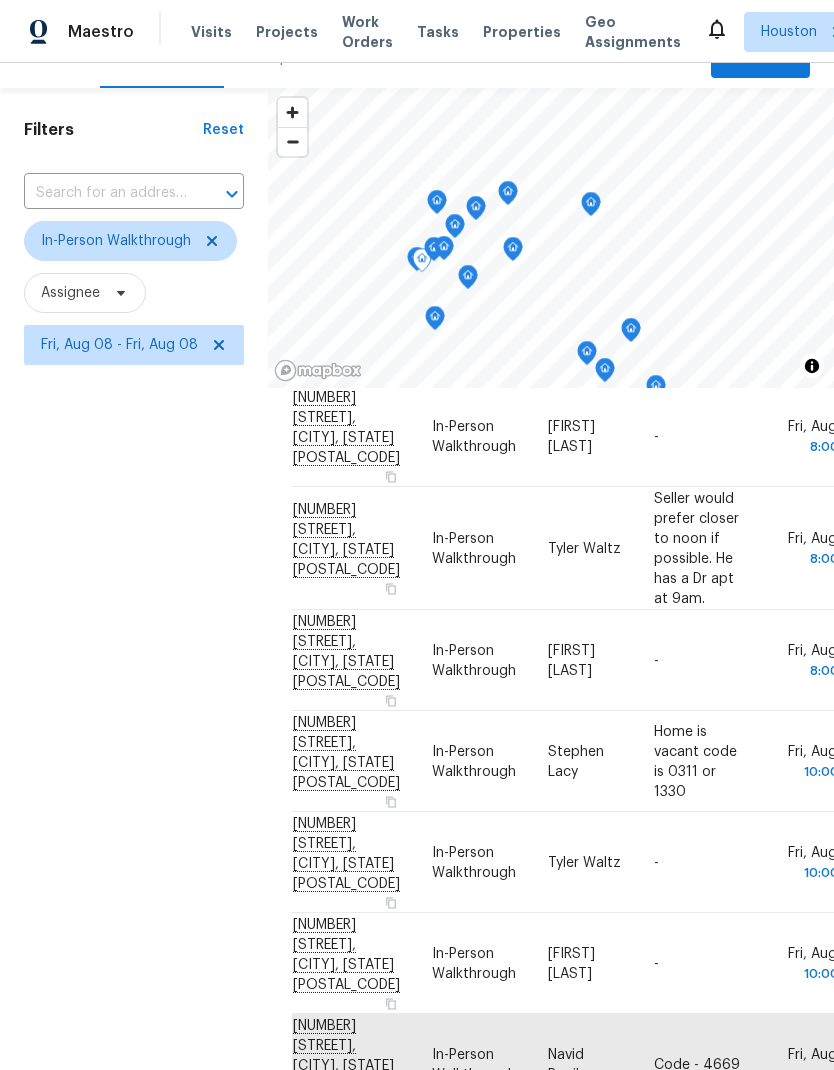 scroll, scrollTop: 179, scrollLeft: 0, axis: vertical 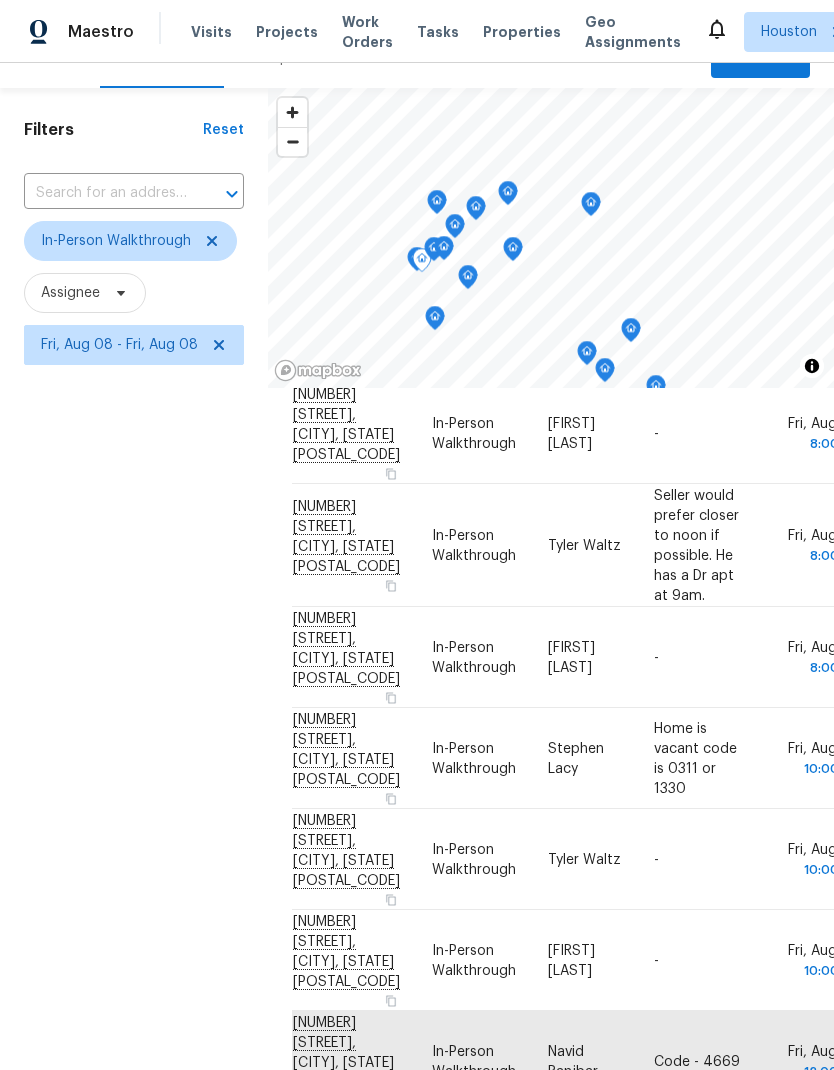 click 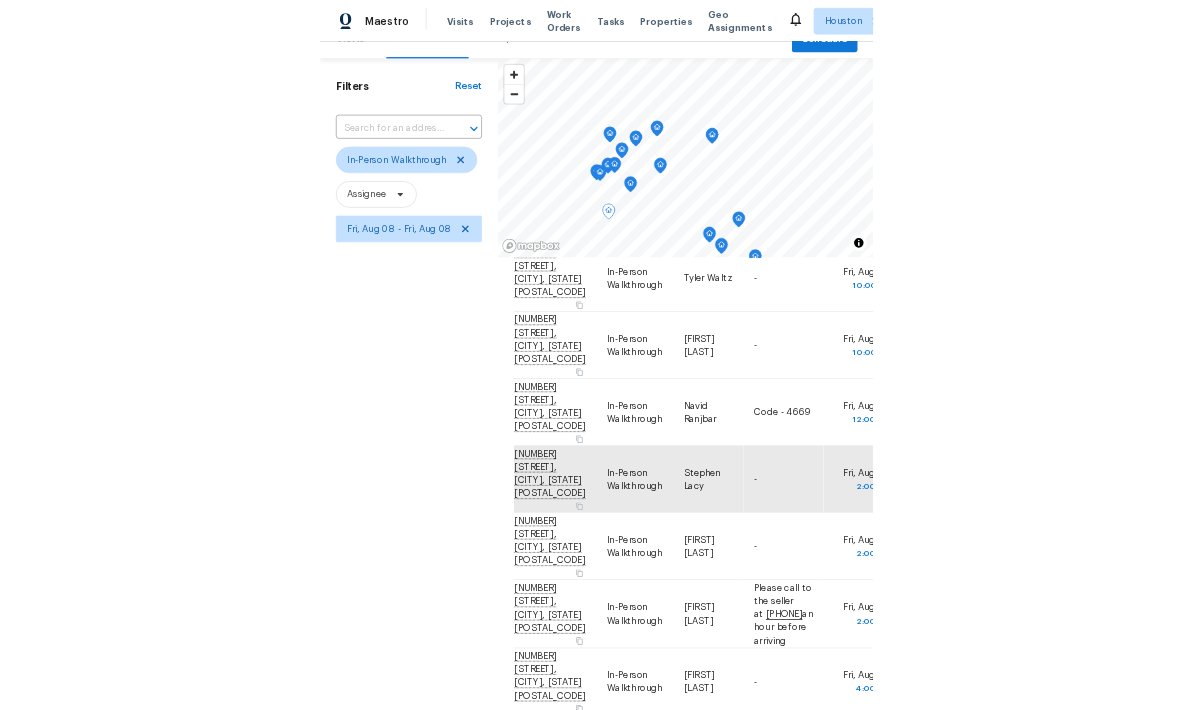 scroll, scrollTop: 617, scrollLeft: 0, axis: vertical 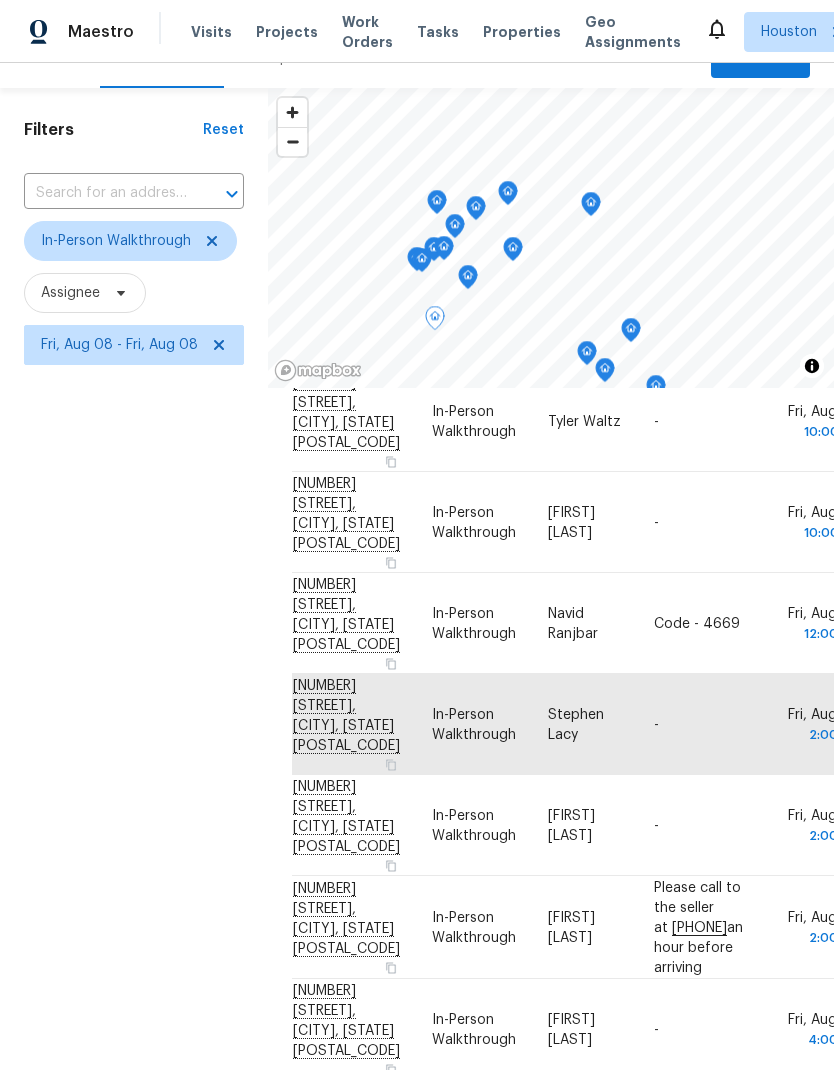 click 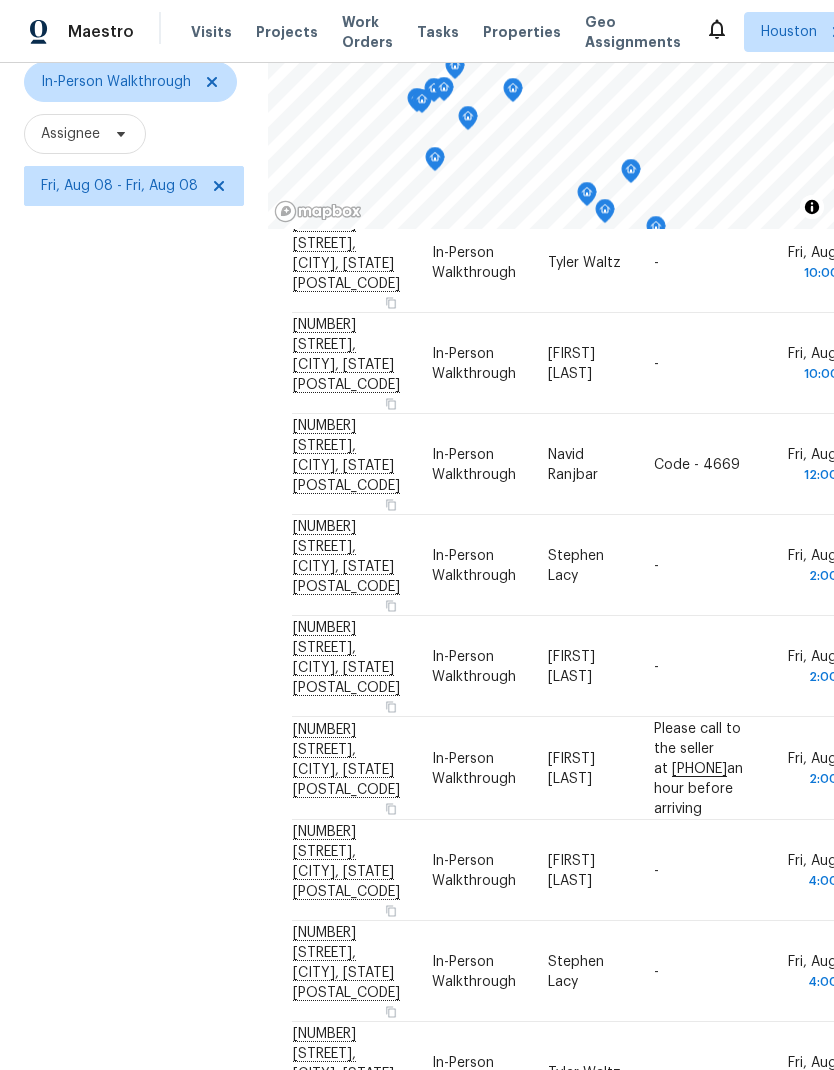 scroll, scrollTop: 193, scrollLeft: 0, axis: vertical 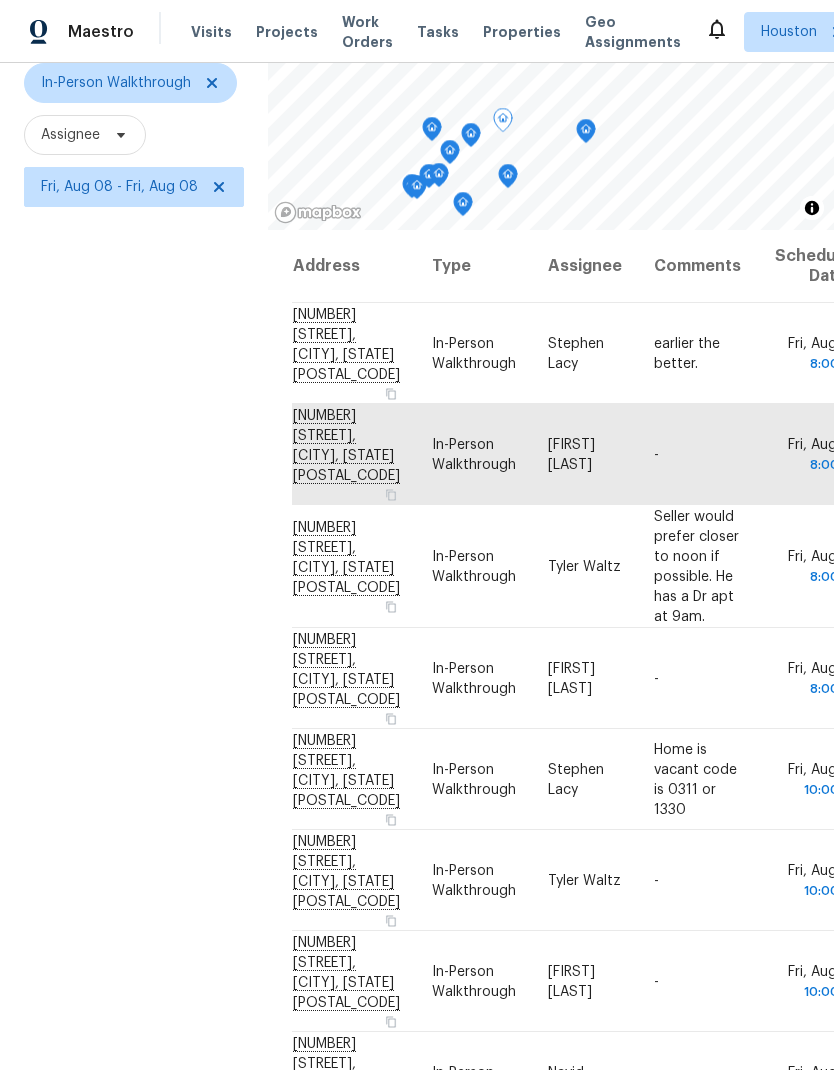 click 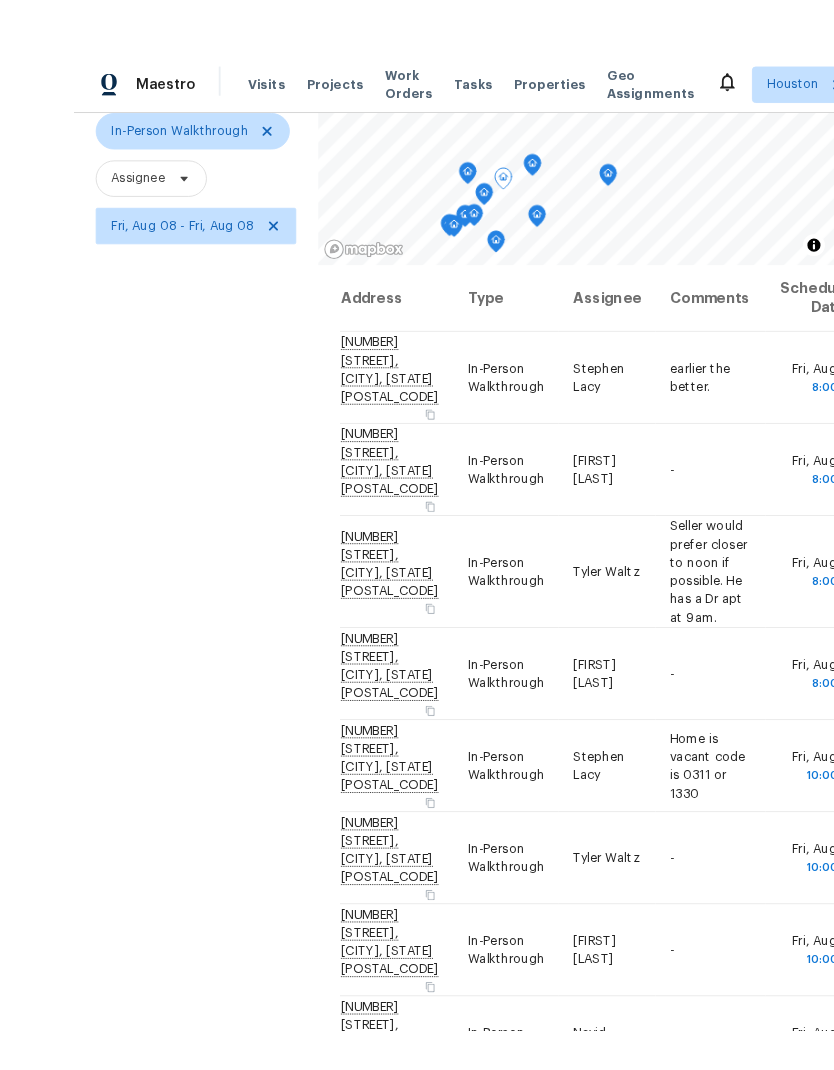 scroll, scrollTop: 14, scrollLeft: 0, axis: vertical 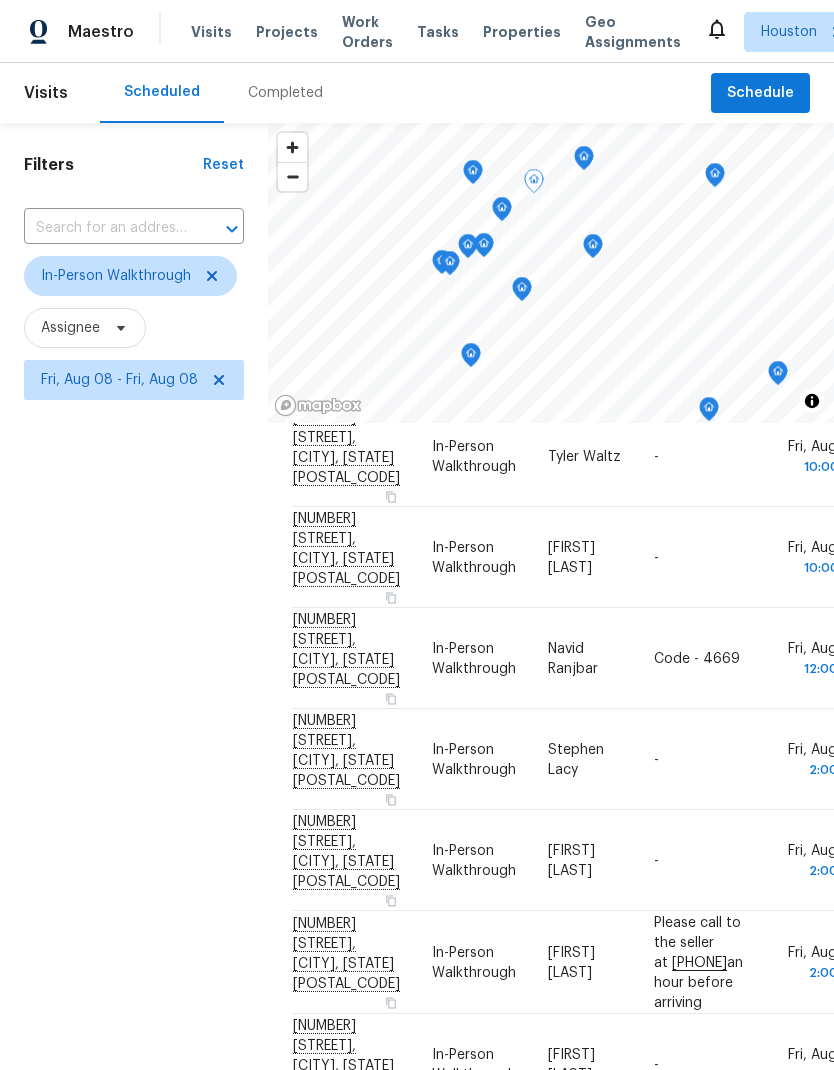 click 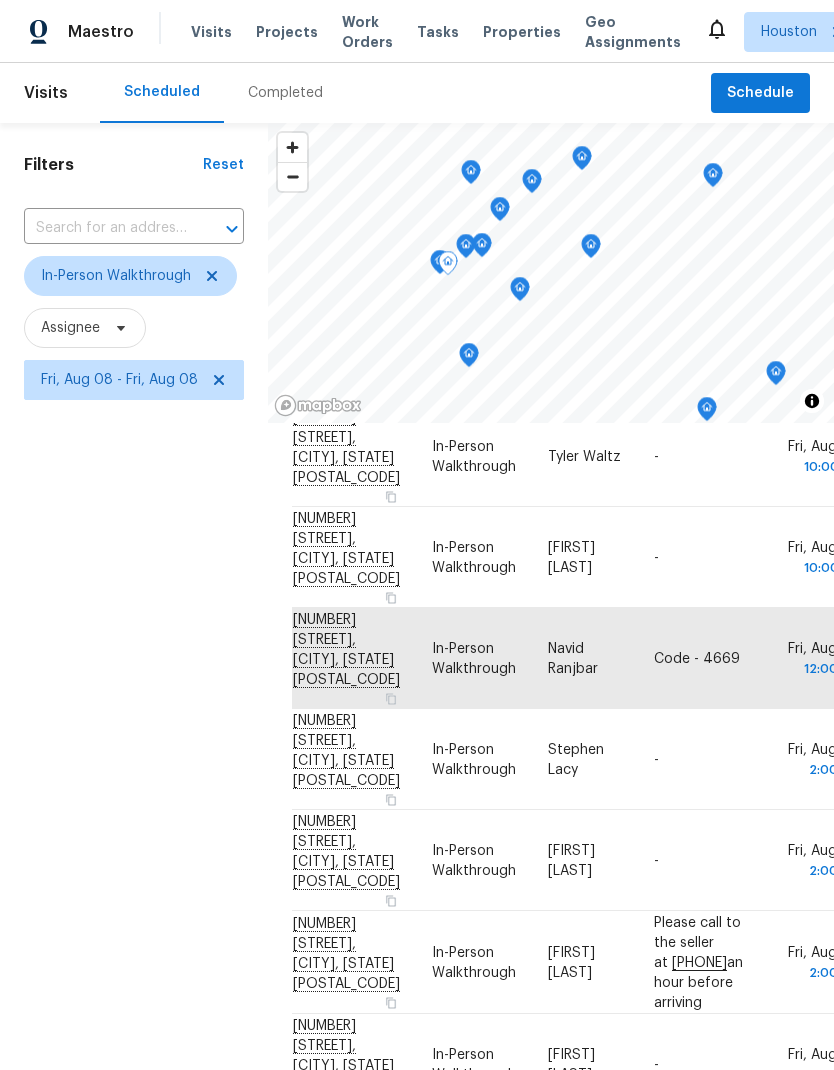 click 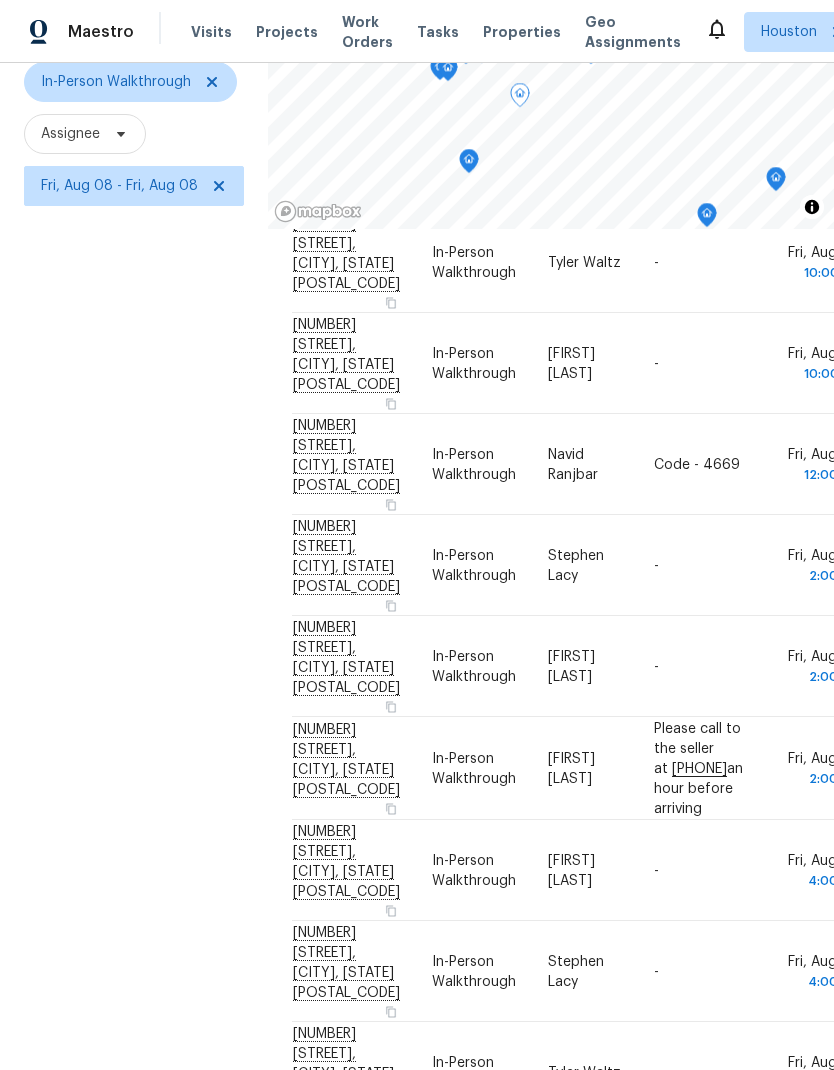 scroll, scrollTop: 193, scrollLeft: 0, axis: vertical 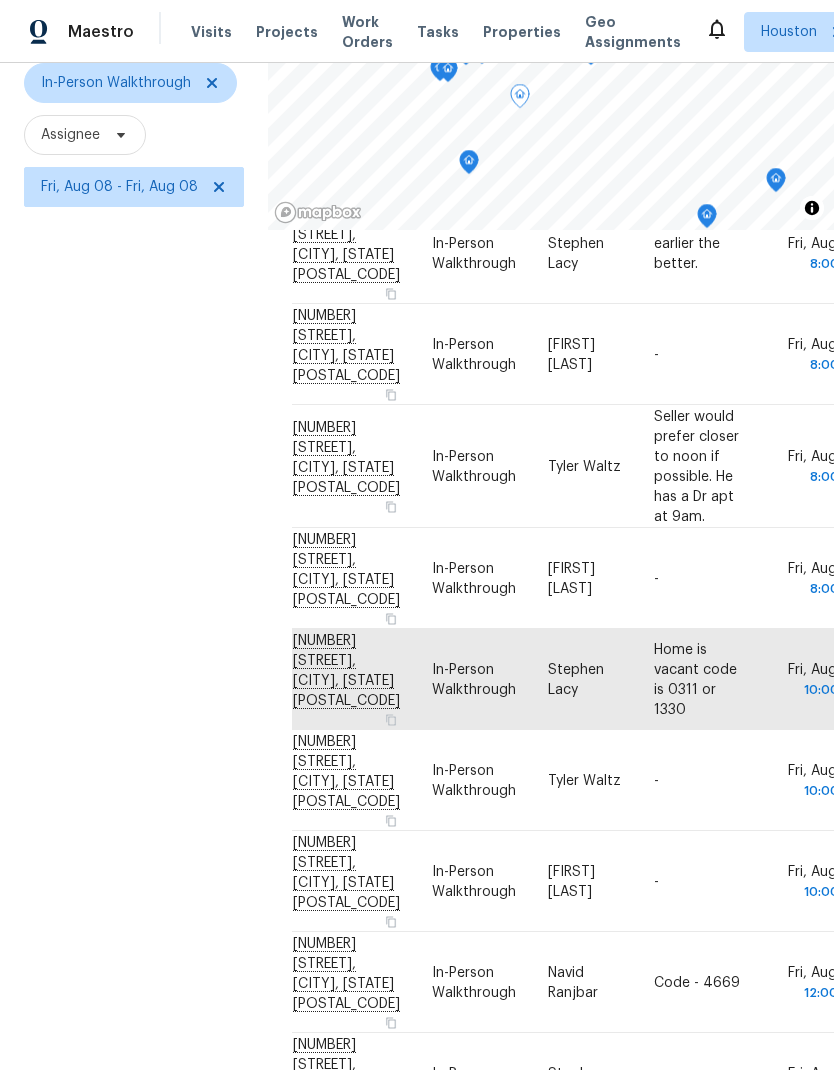 click 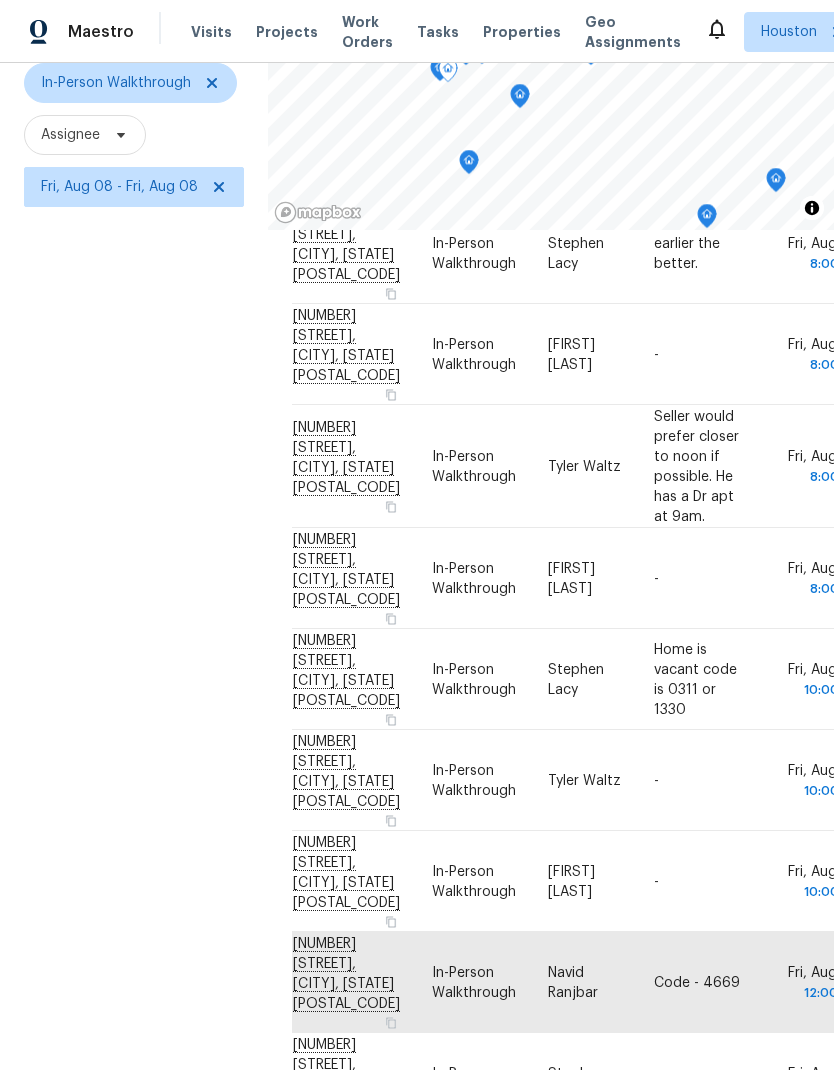 click 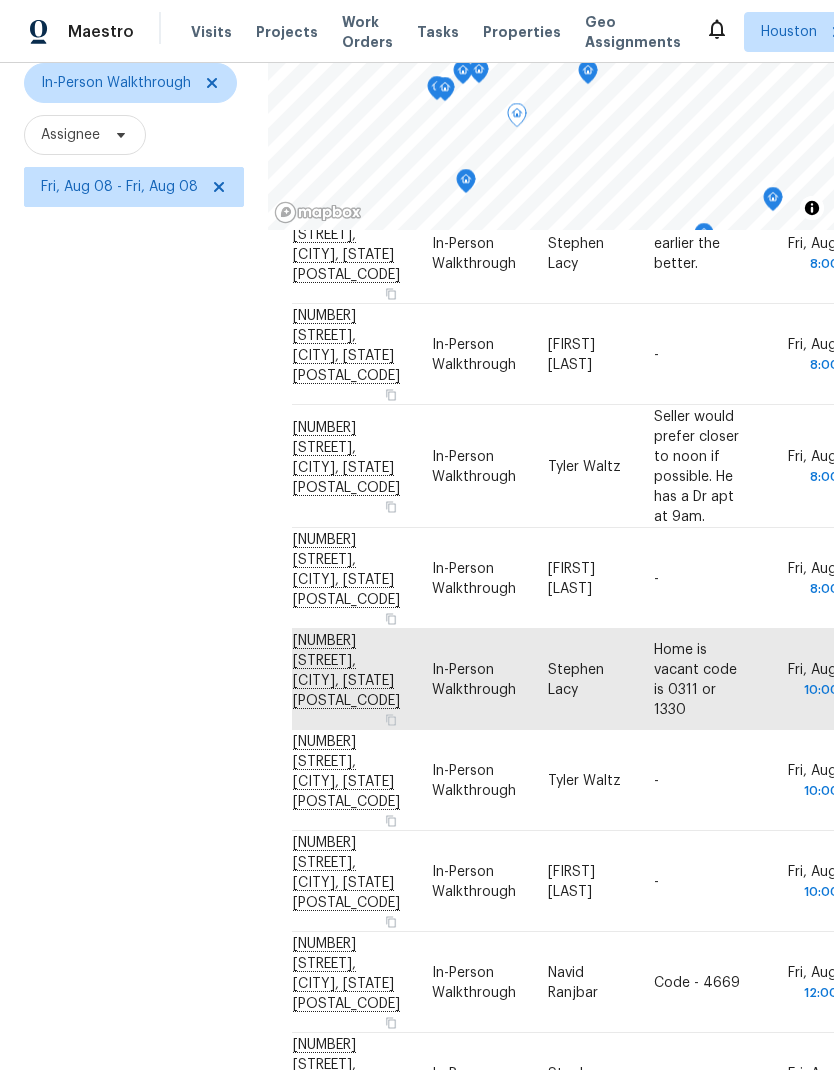 click 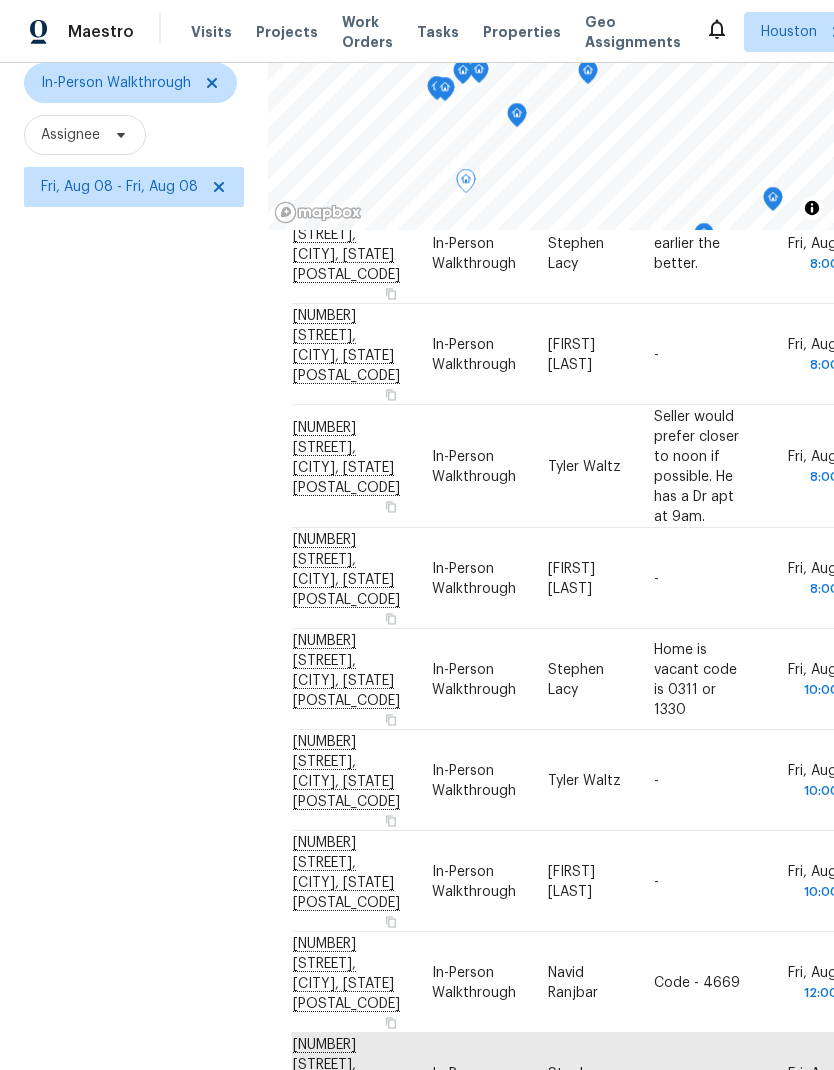 click 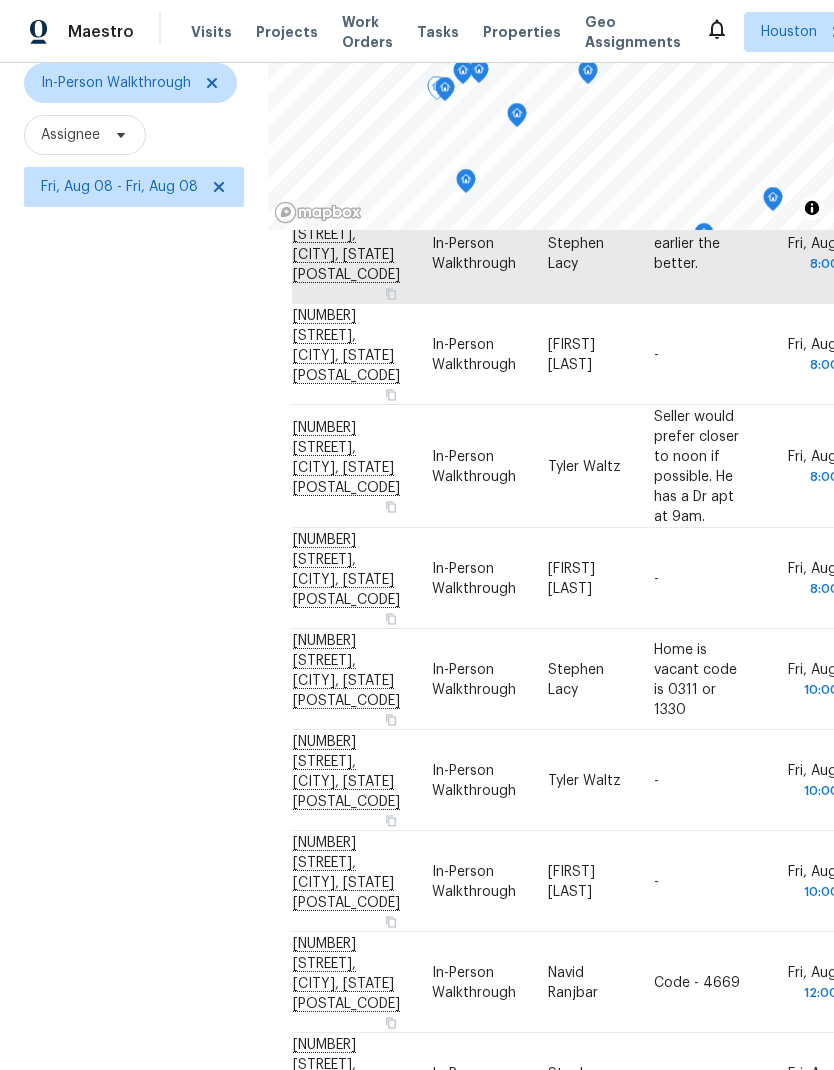 click 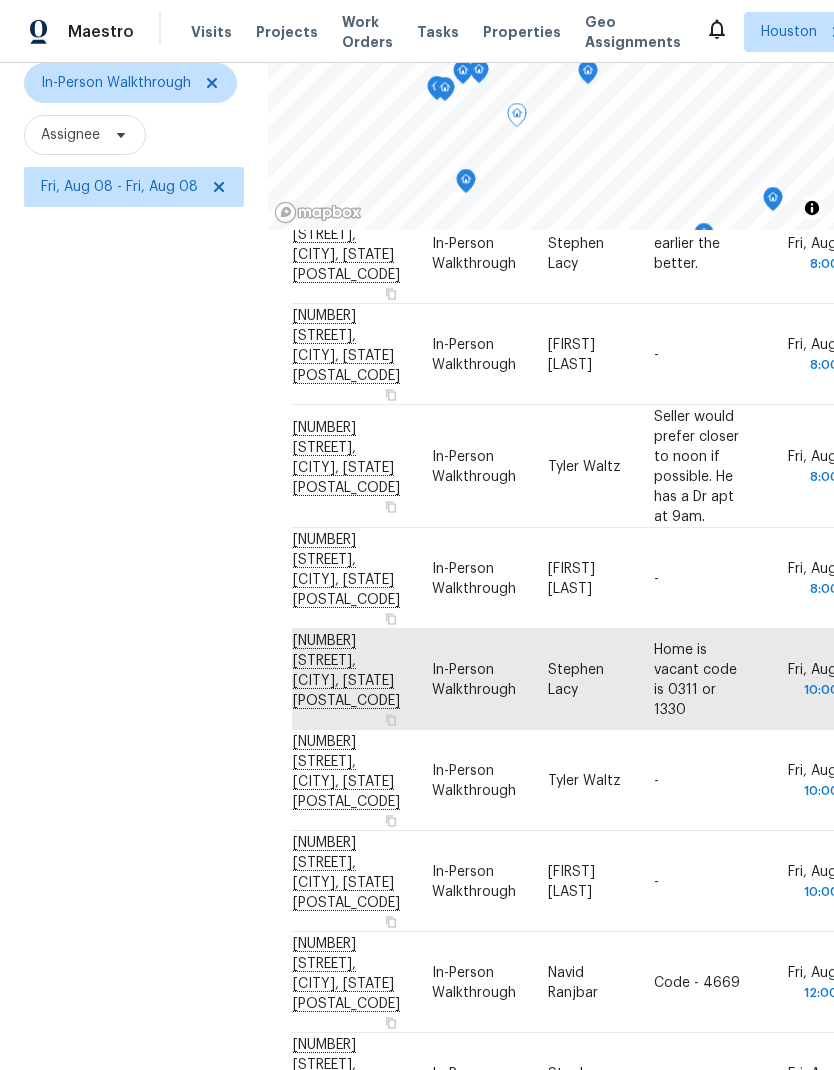 click 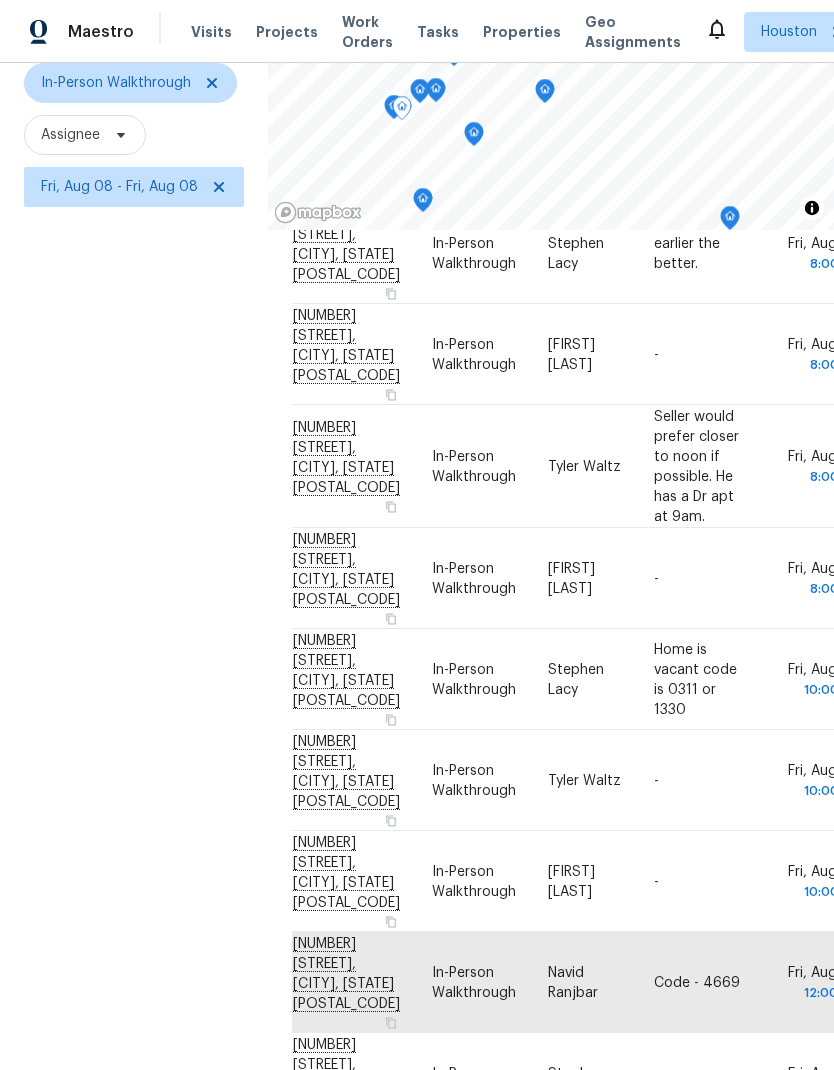 click 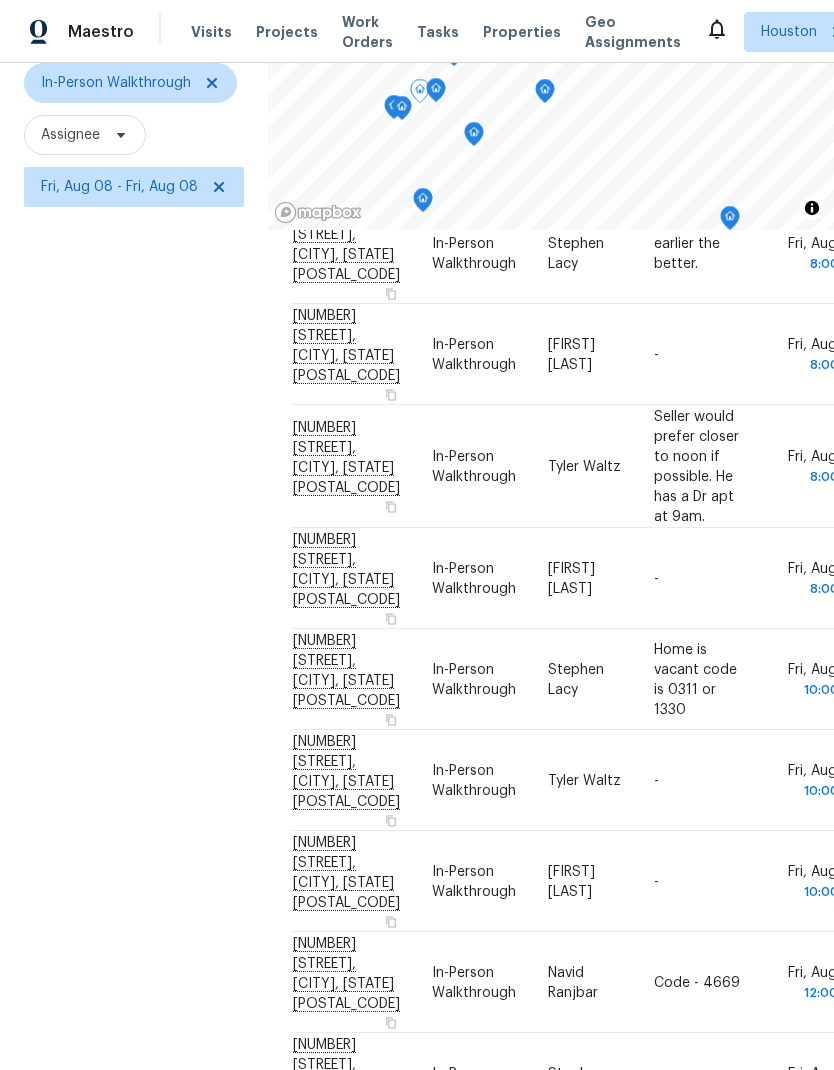 click 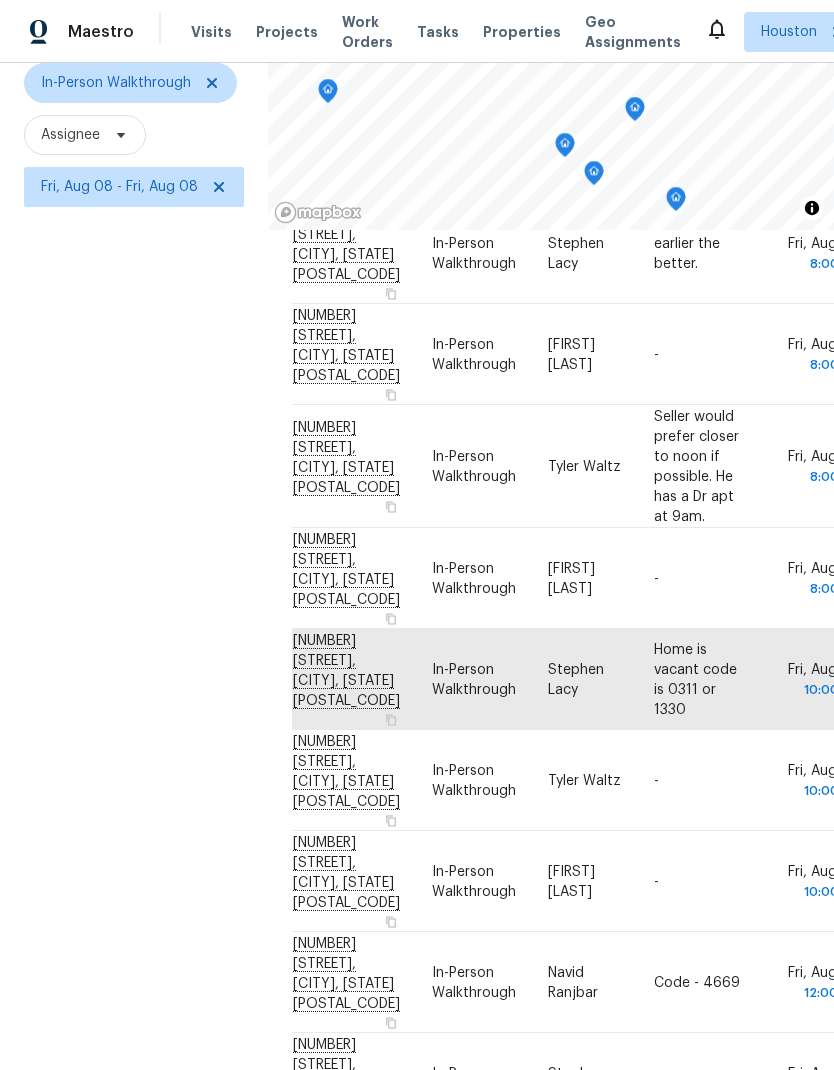 click 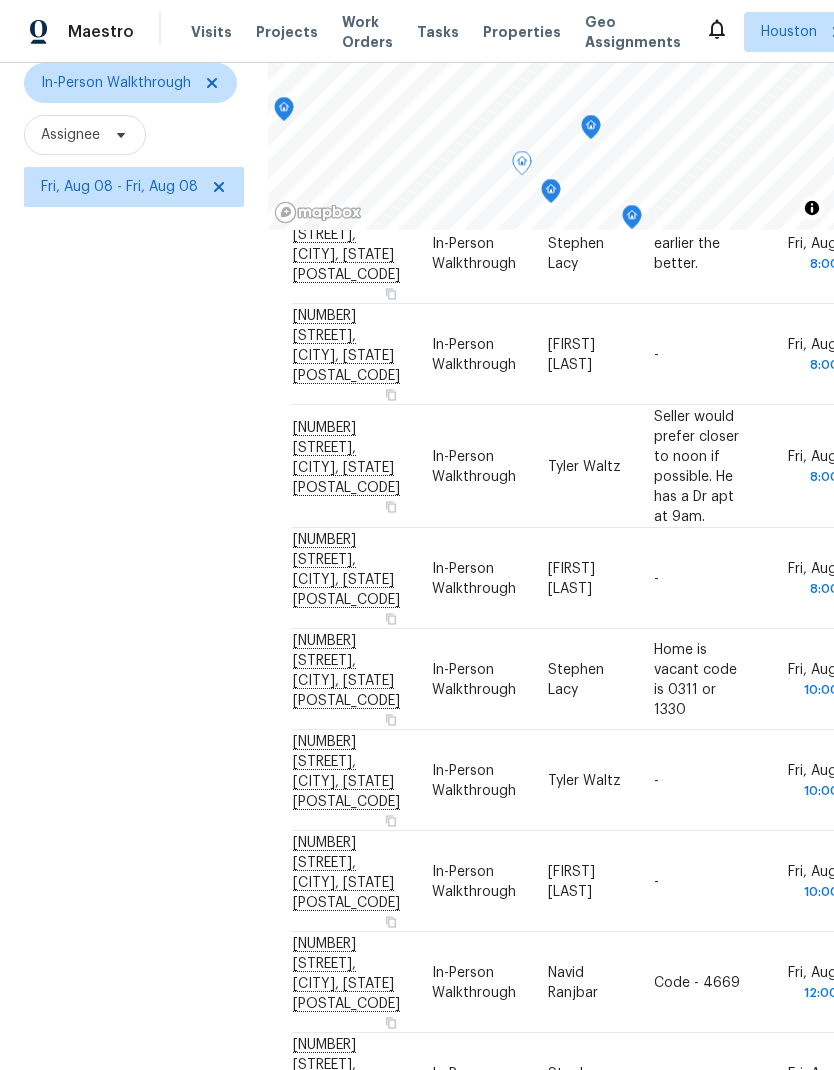 click 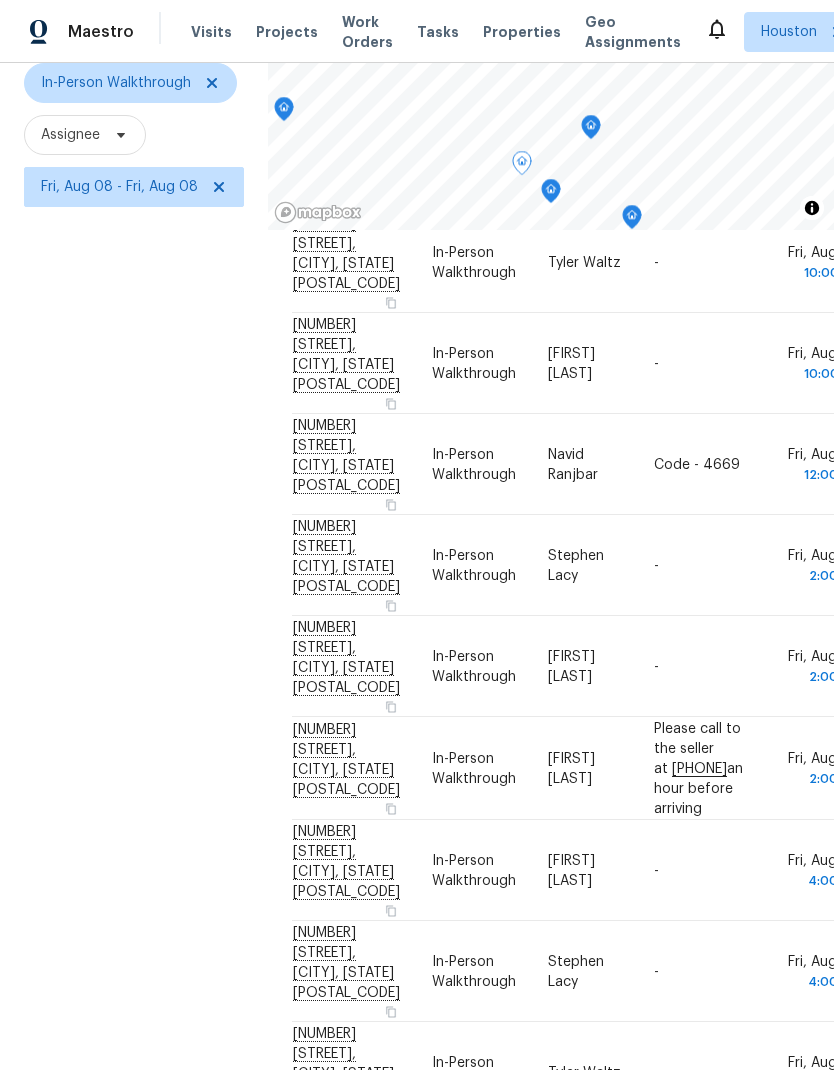 scroll, scrollTop: 617, scrollLeft: 0, axis: vertical 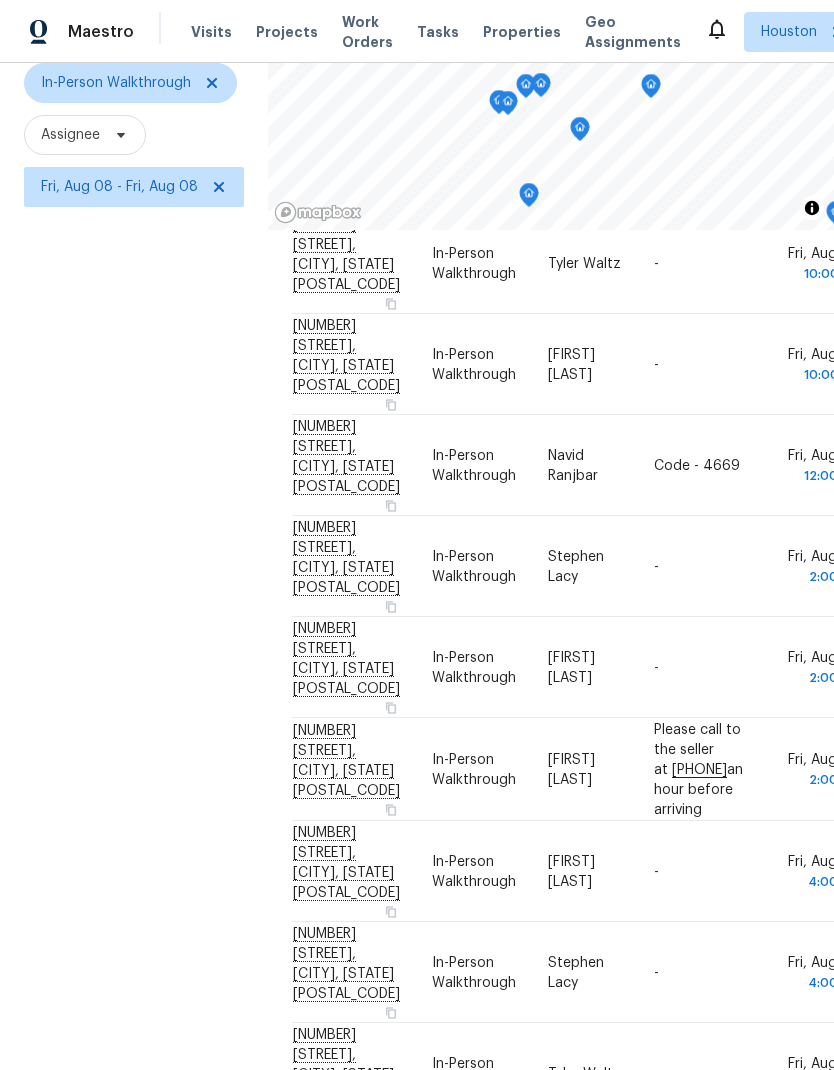 click 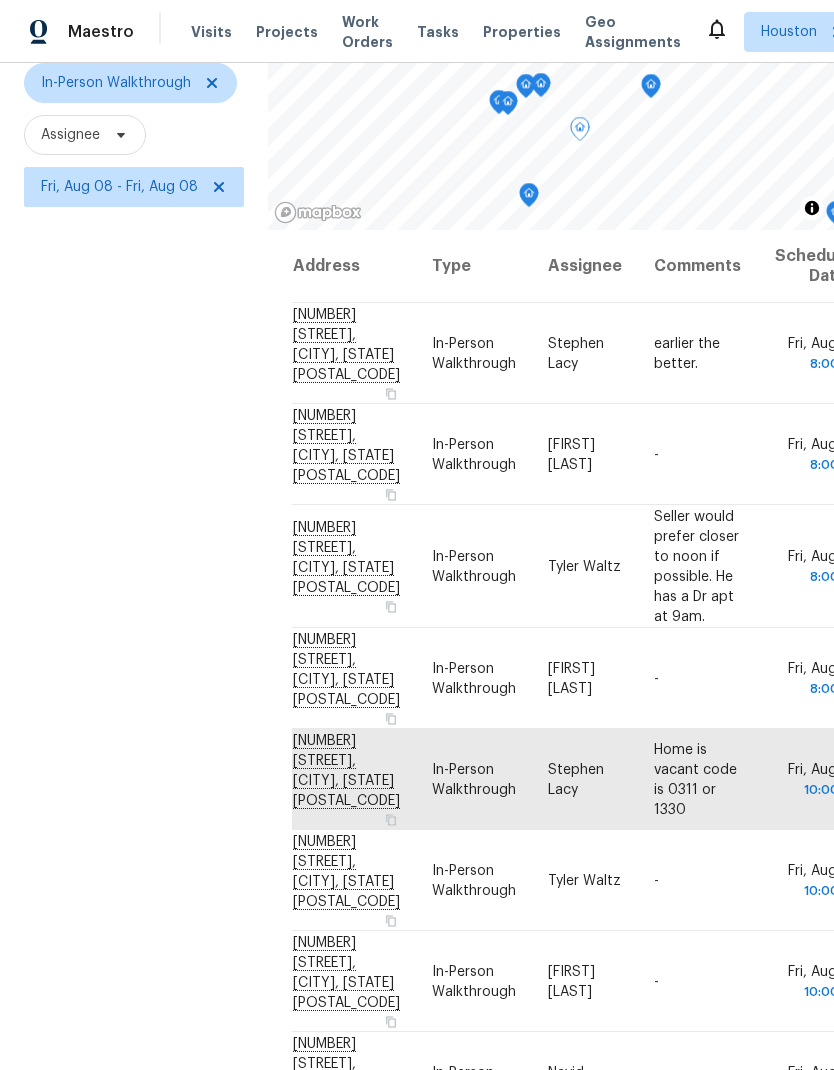scroll, scrollTop: 0, scrollLeft: 0, axis: both 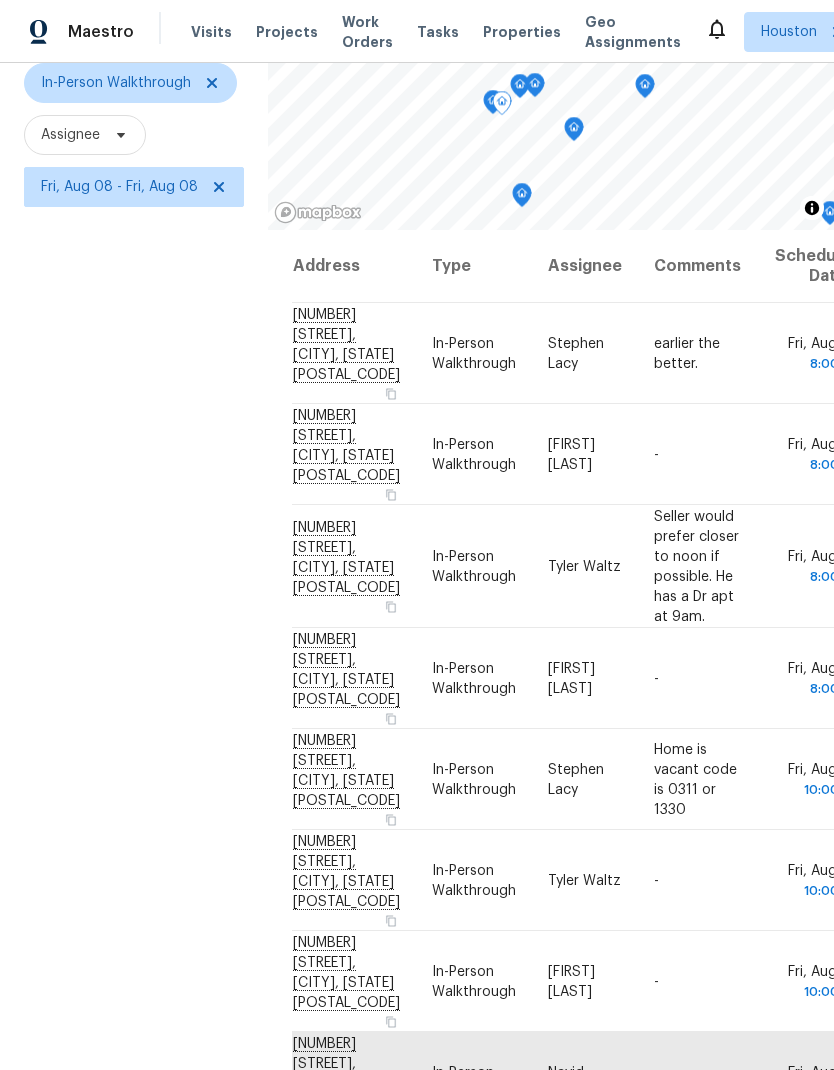 click 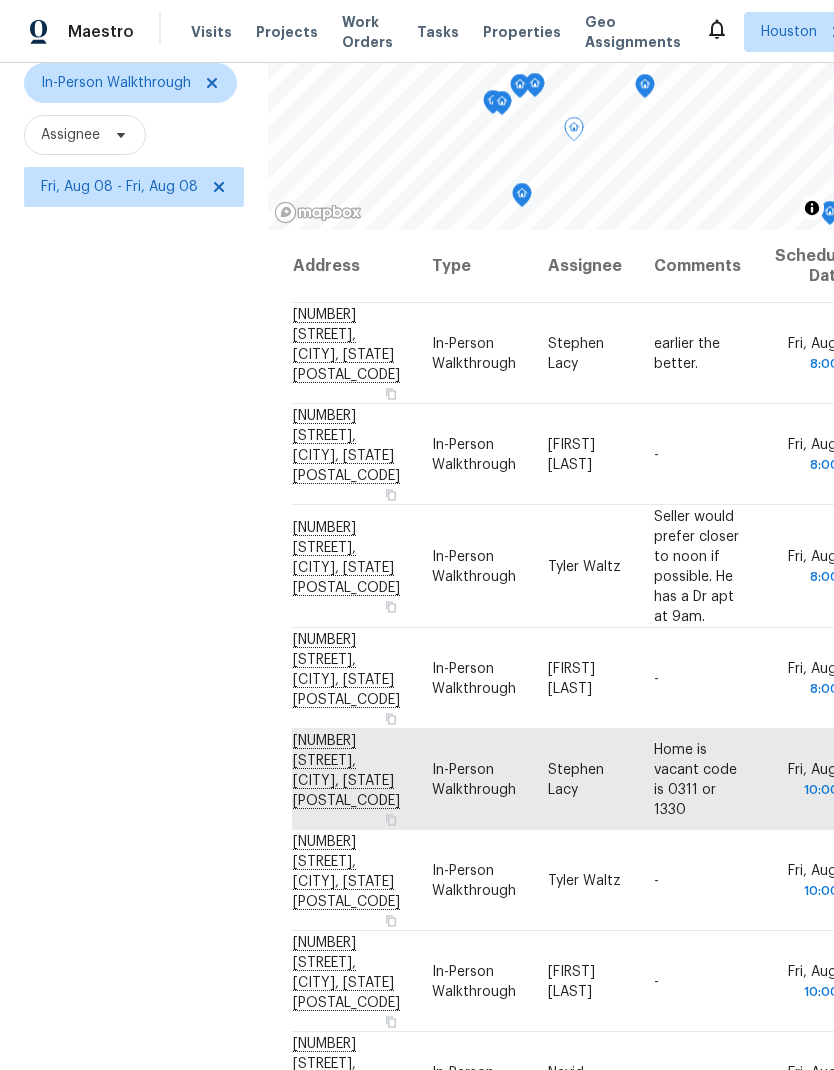 scroll, scrollTop: 0, scrollLeft: 0, axis: both 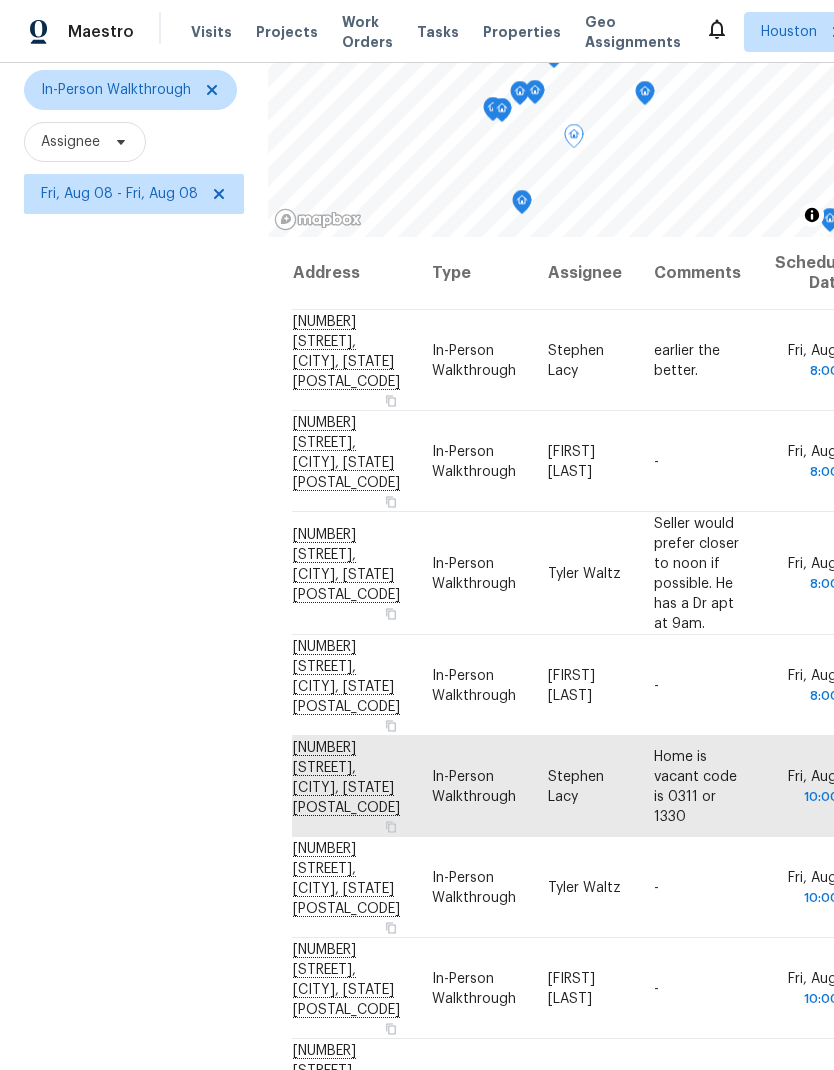 click 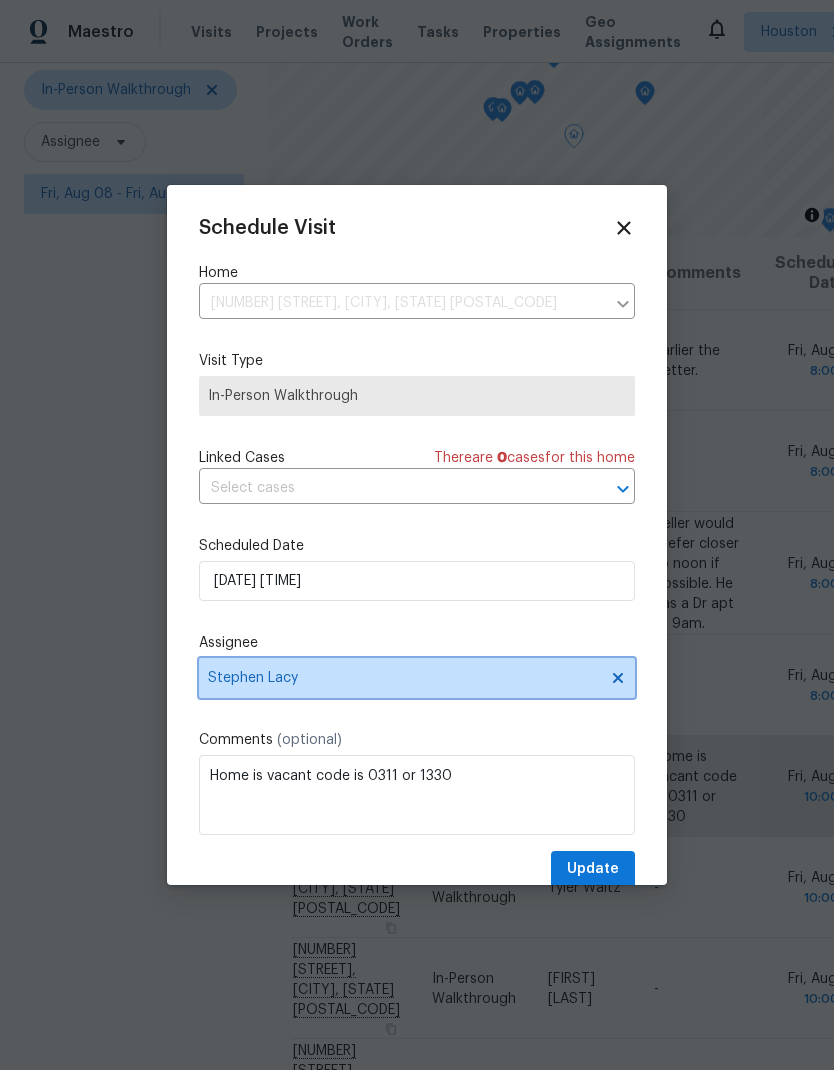 click on "Stephen Lacy" at bounding box center (404, 678) 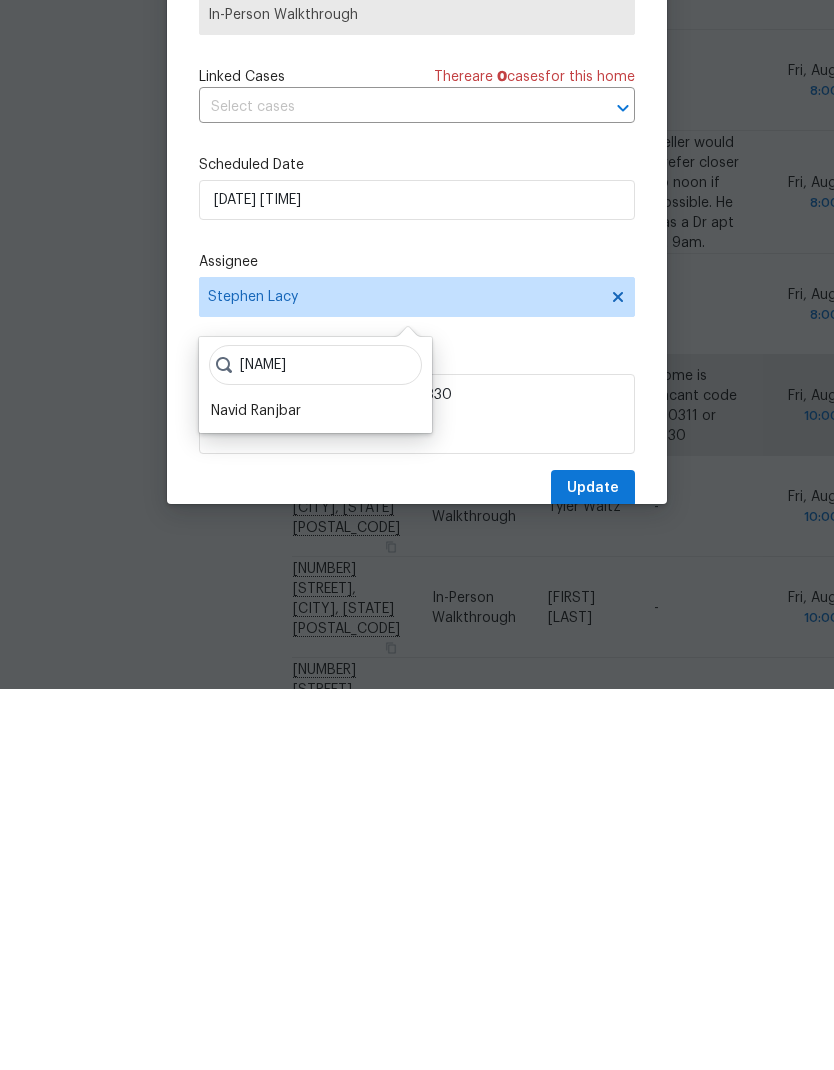 type on "Navid" 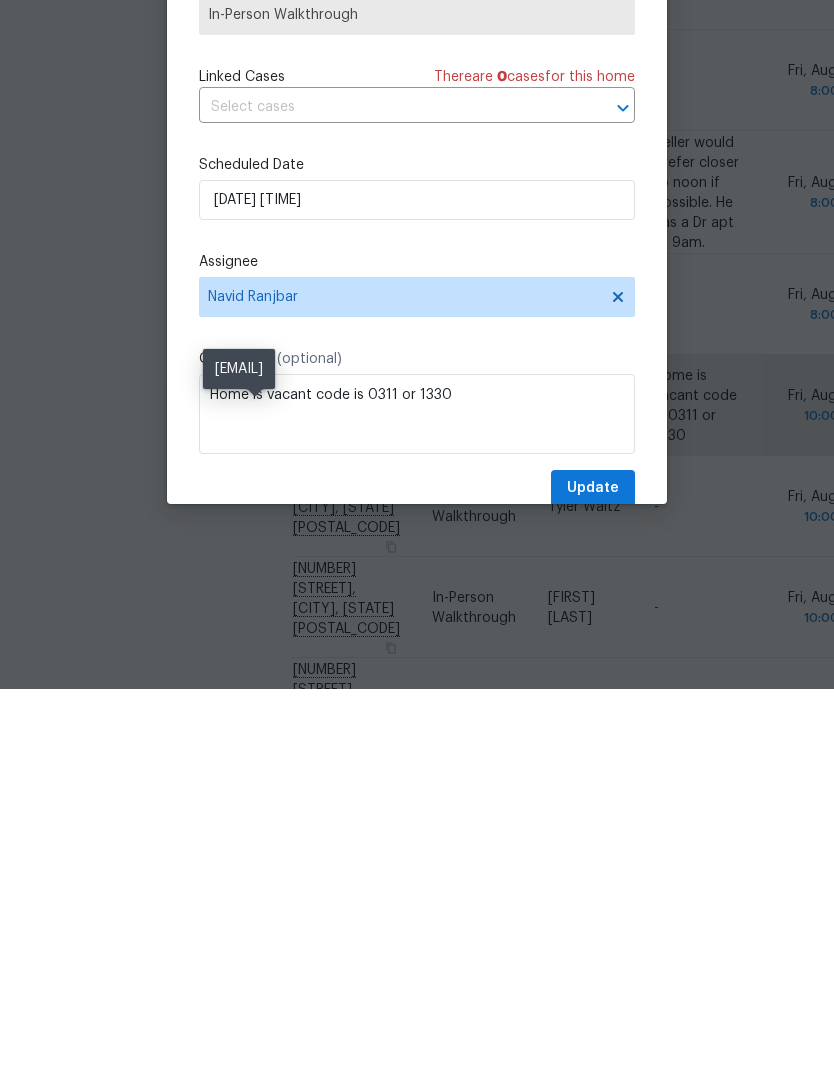 scroll, scrollTop: 80, scrollLeft: 0, axis: vertical 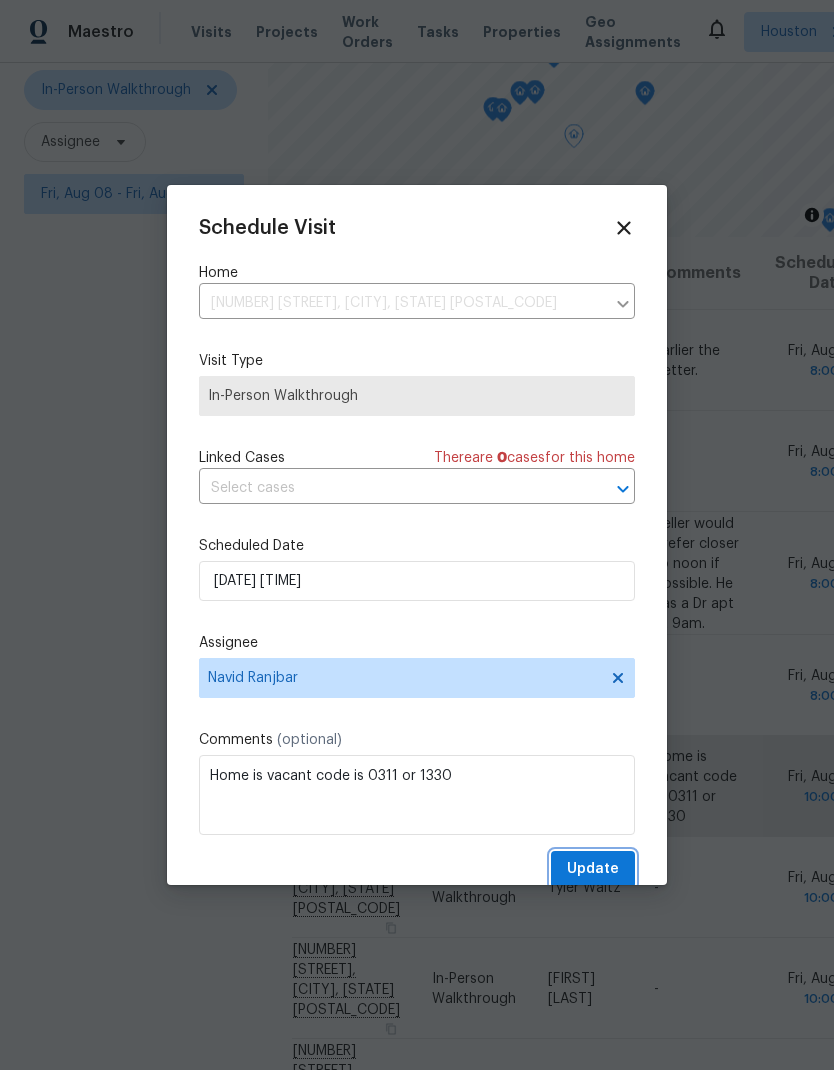 click on "Update" at bounding box center [593, 869] 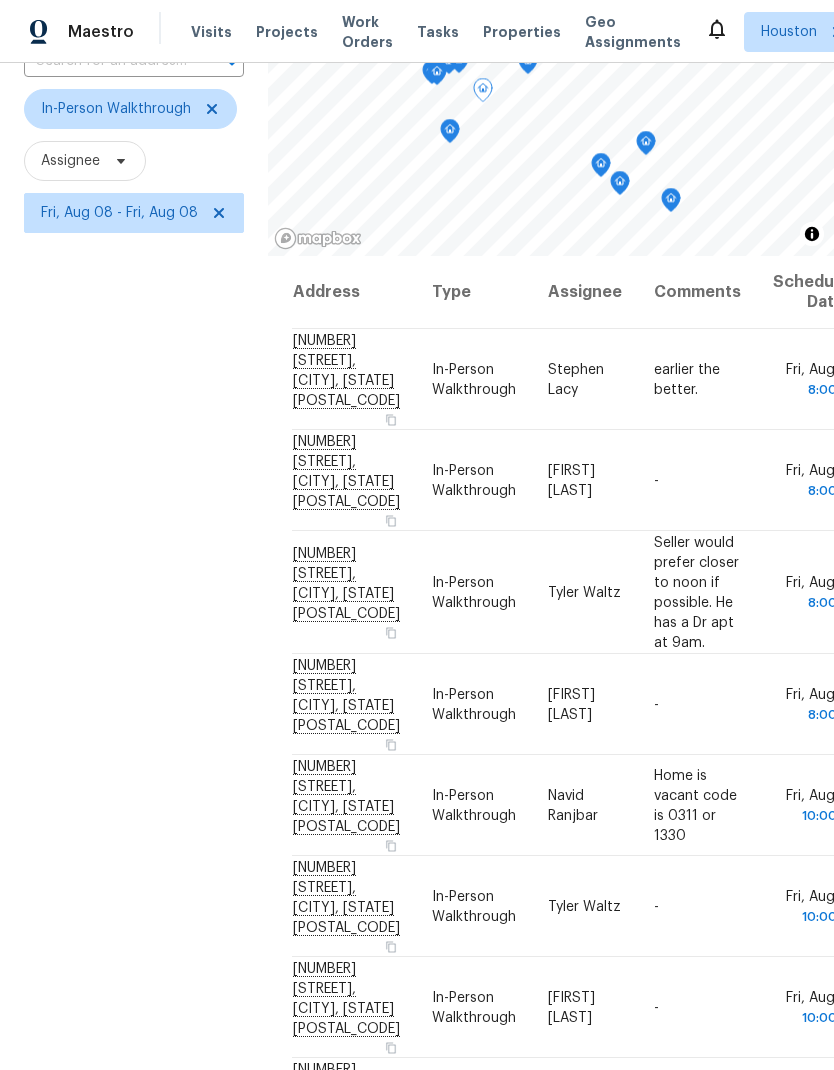 scroll, scrollTop: 166, scrollLeft: 0, axis: vertical 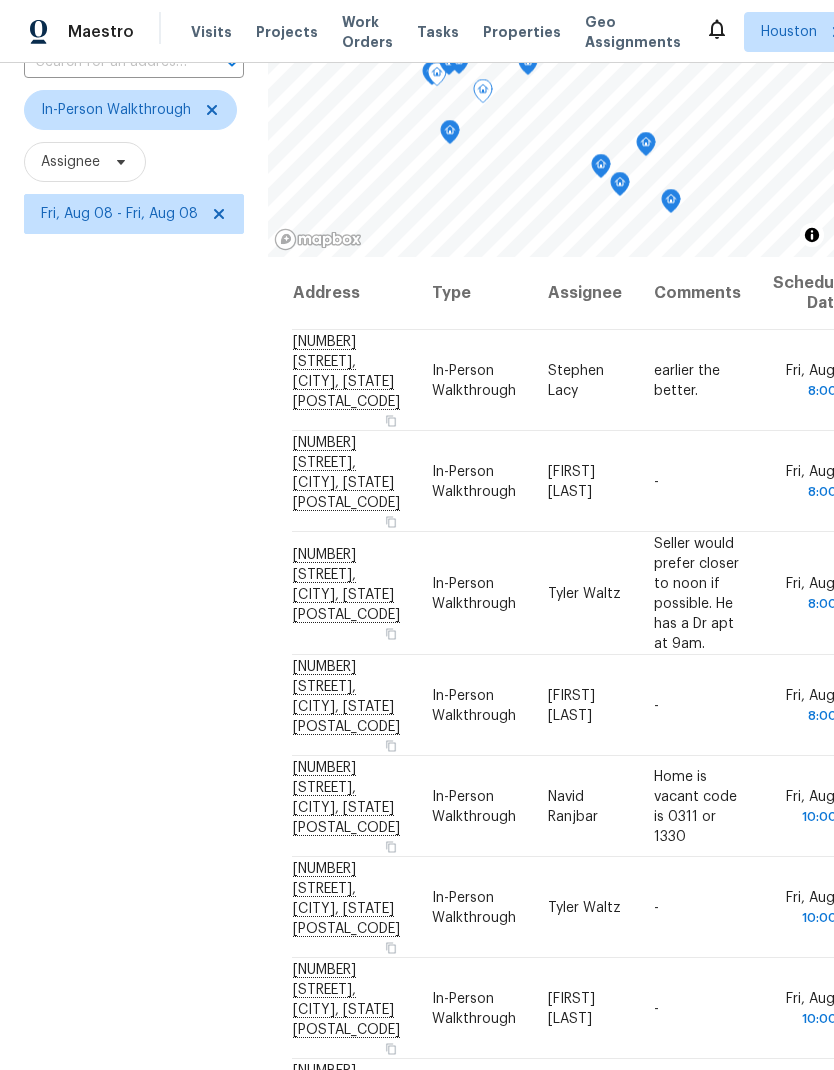click 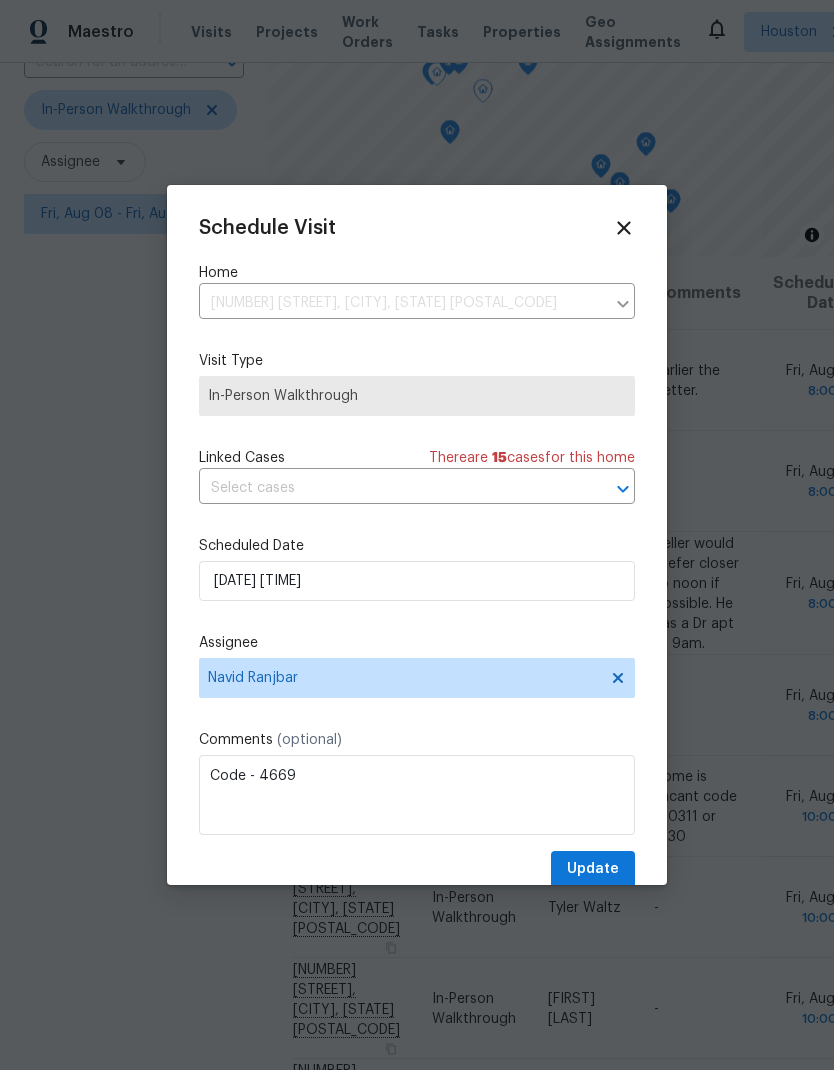 click at bounding box center [417, 535] 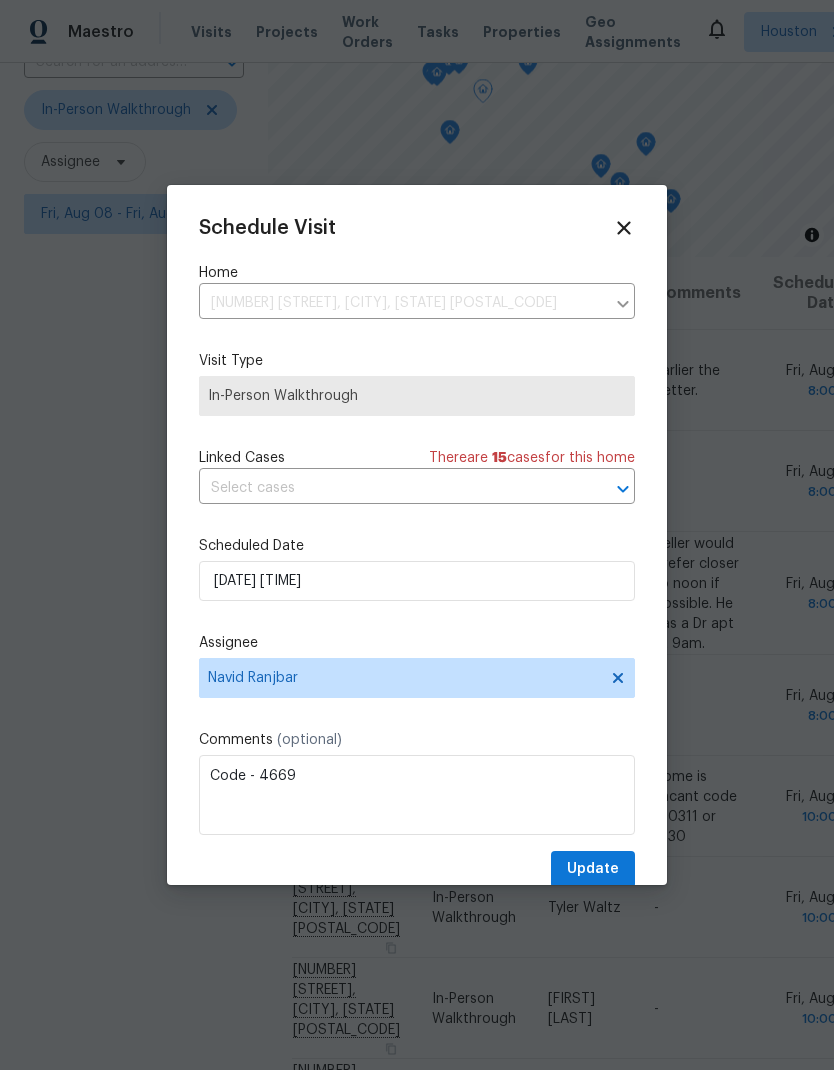 click 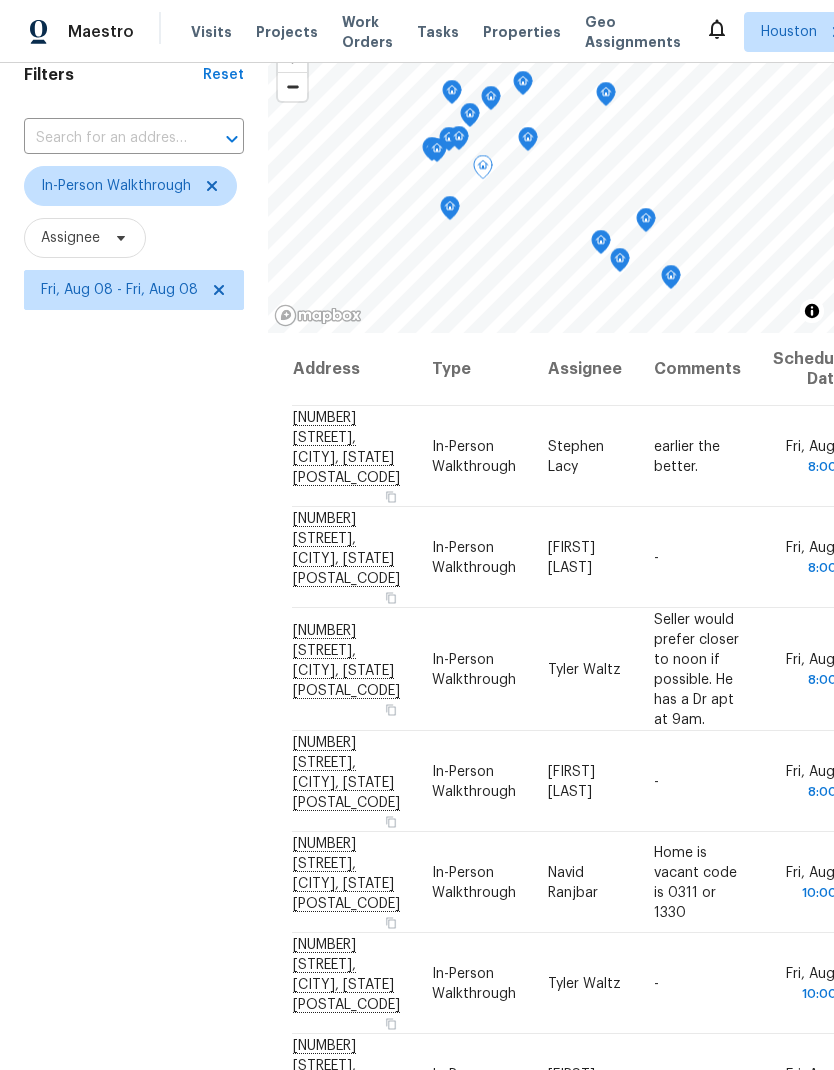 scroll, scrollTop: 89, scrollLeft: 0, axis: vertical 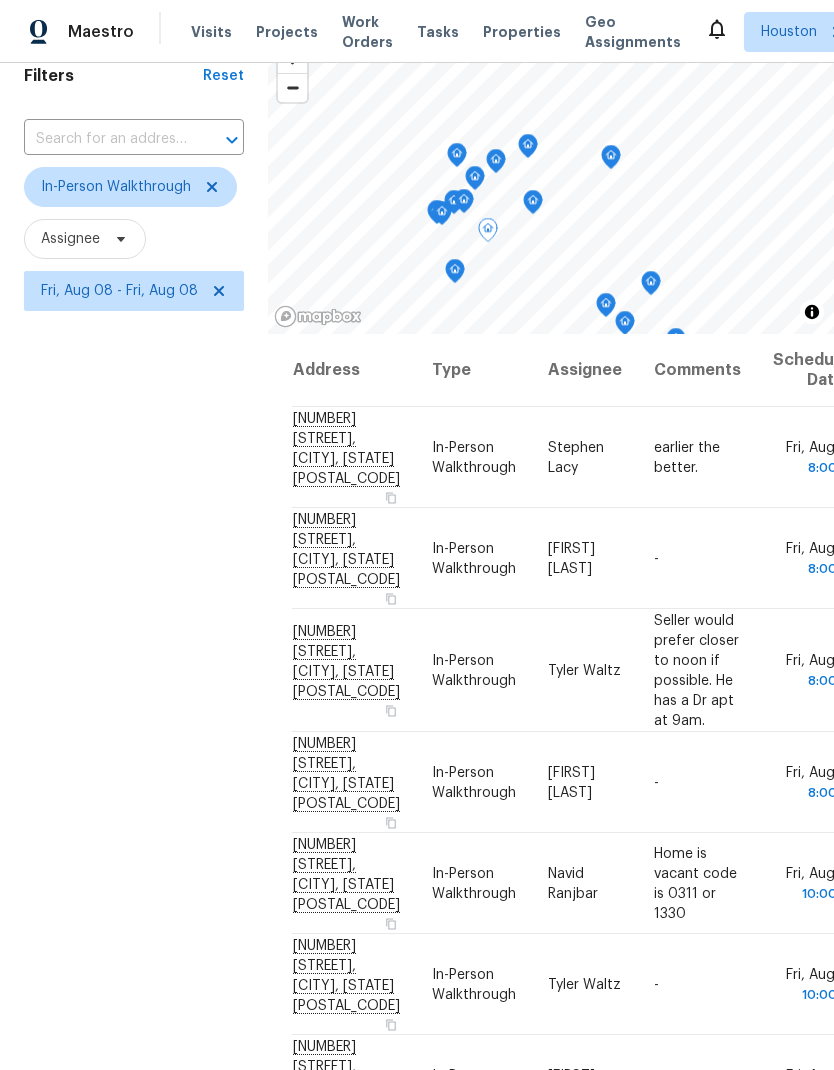click 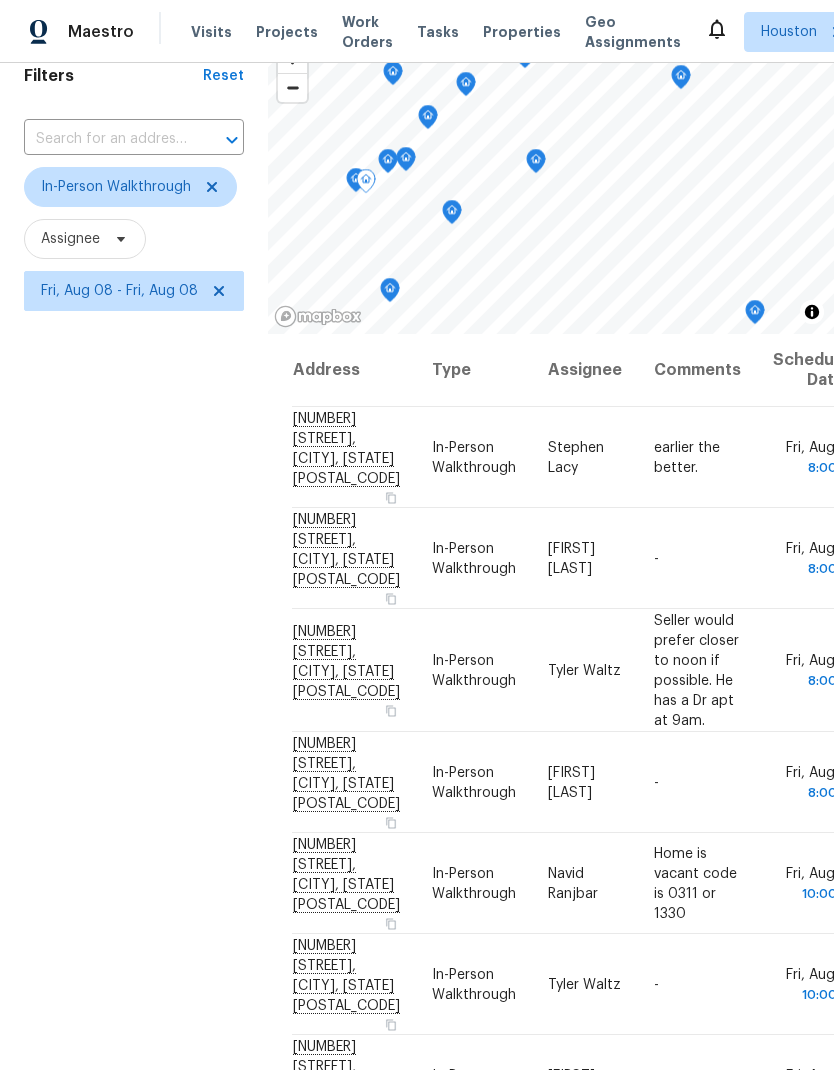 click 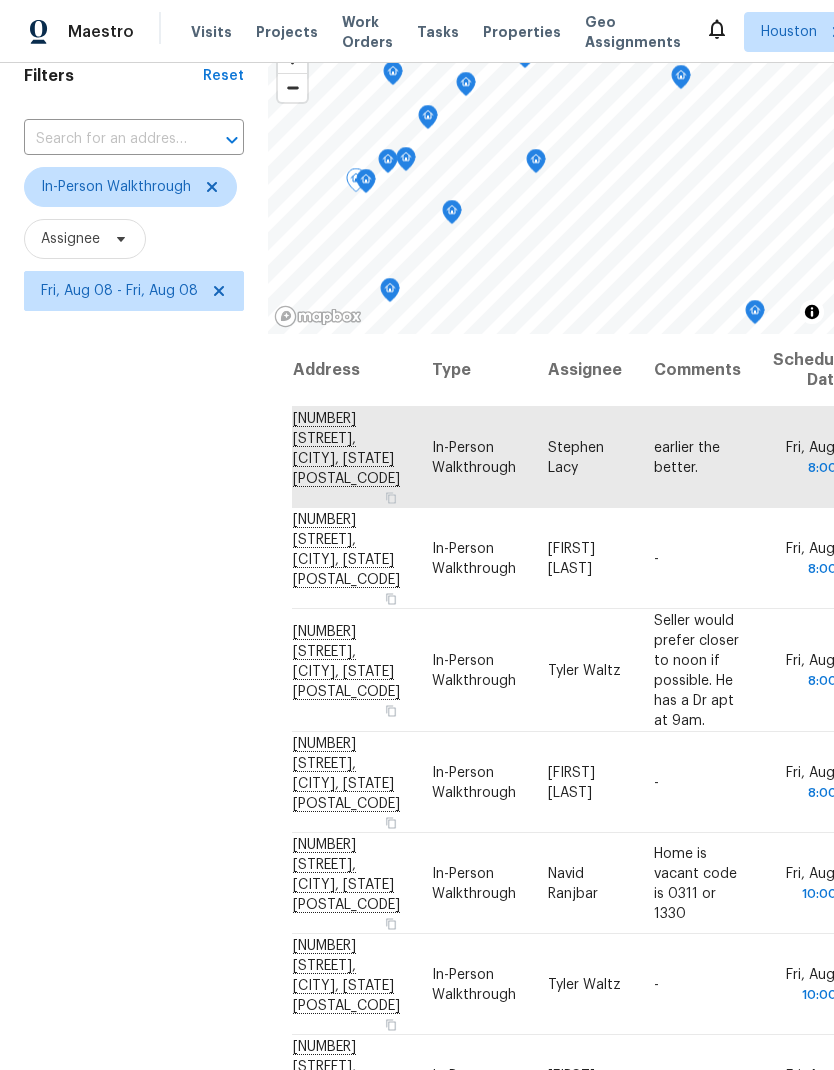 click 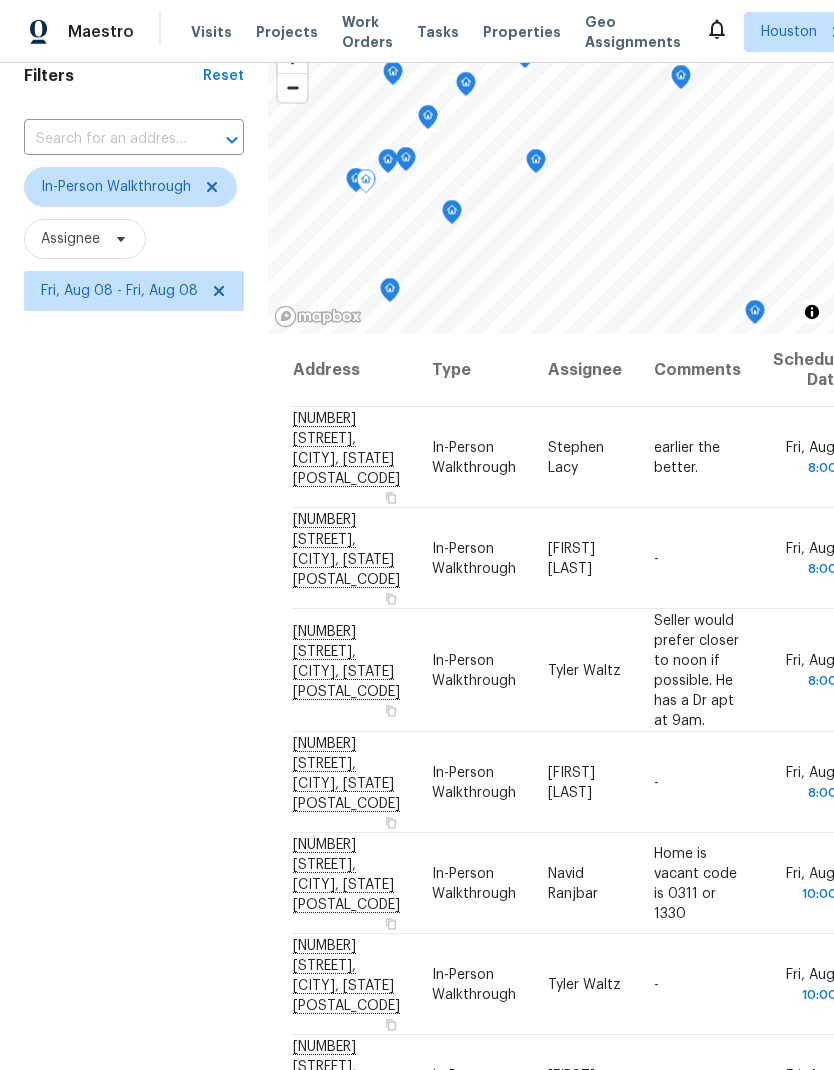 click 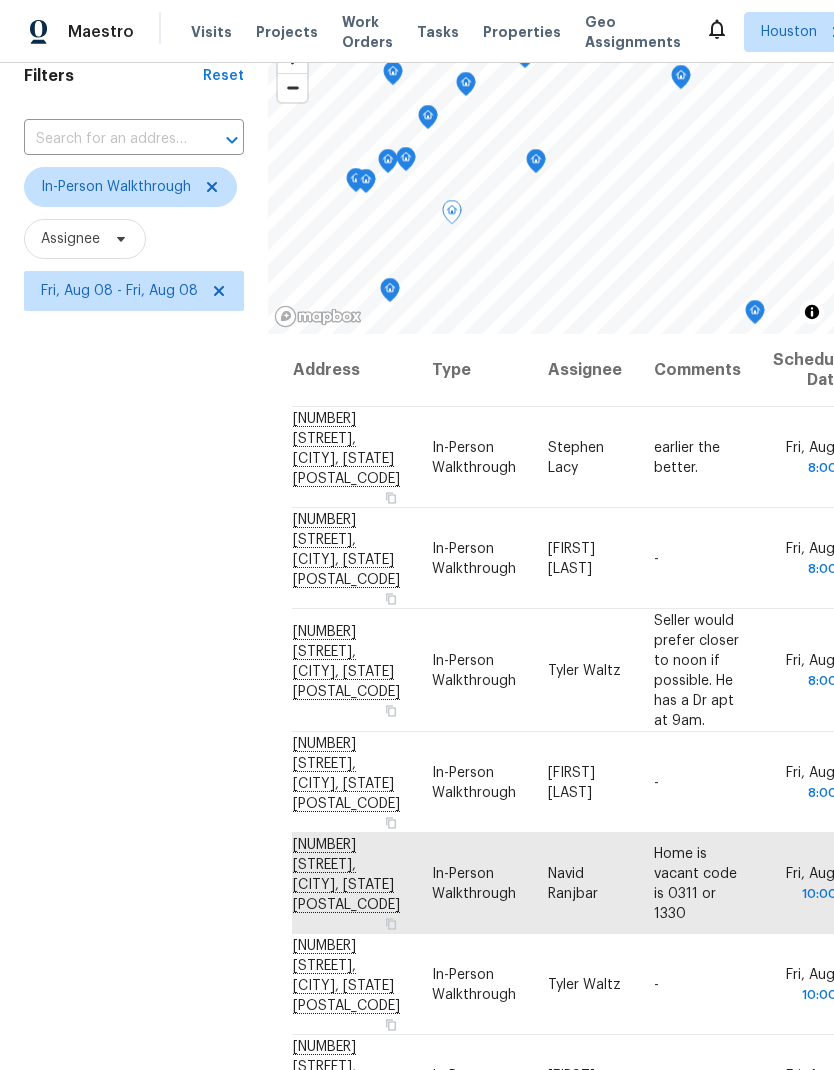 click 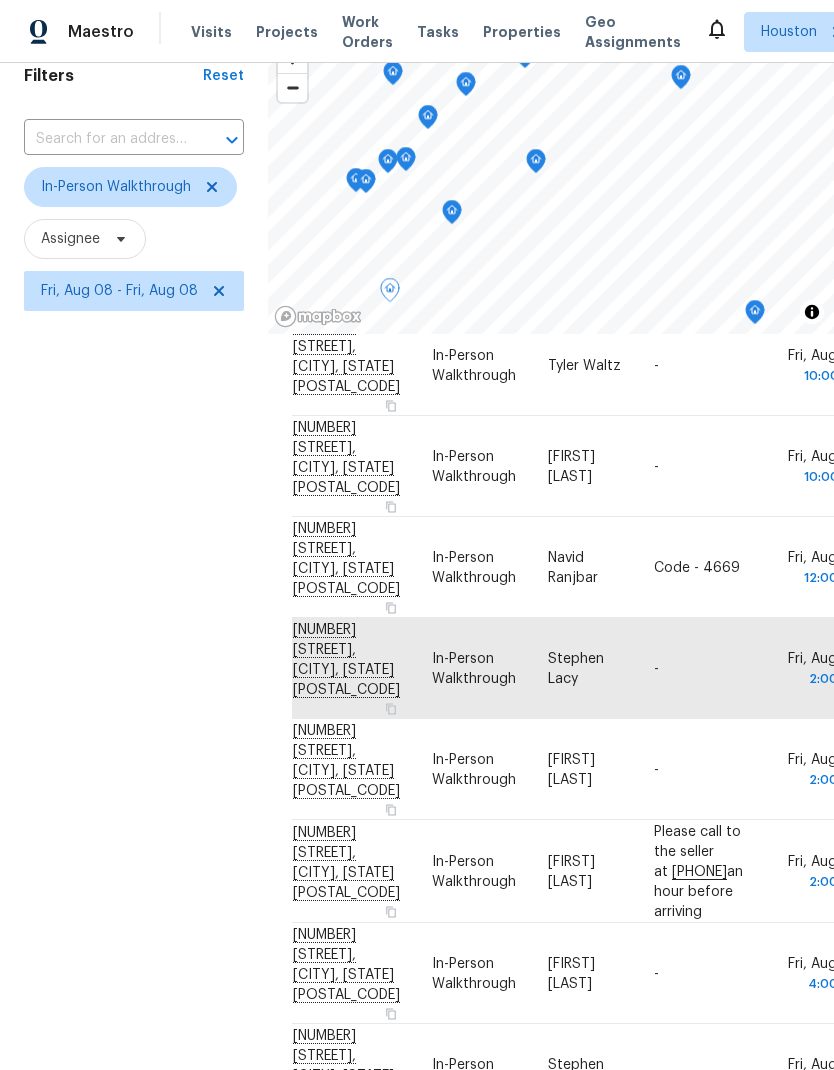 scroll, scrollTop: 617, scrollLeft: 0, axis: vertical 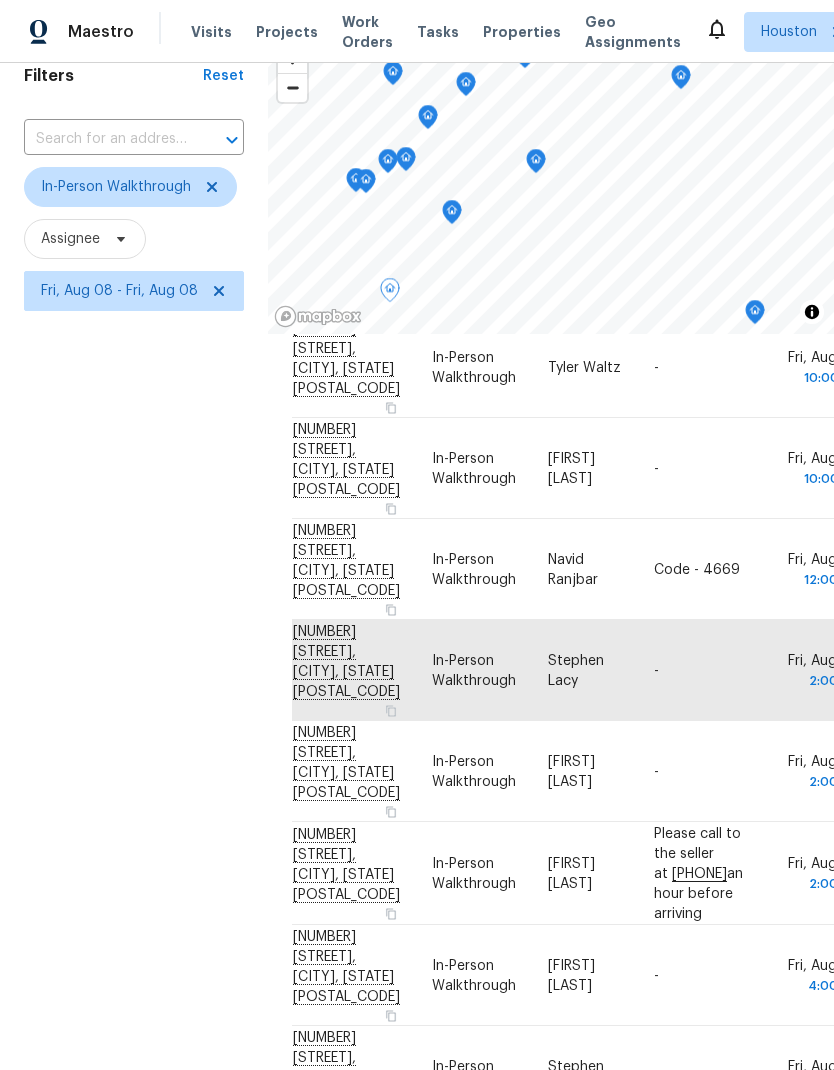 click 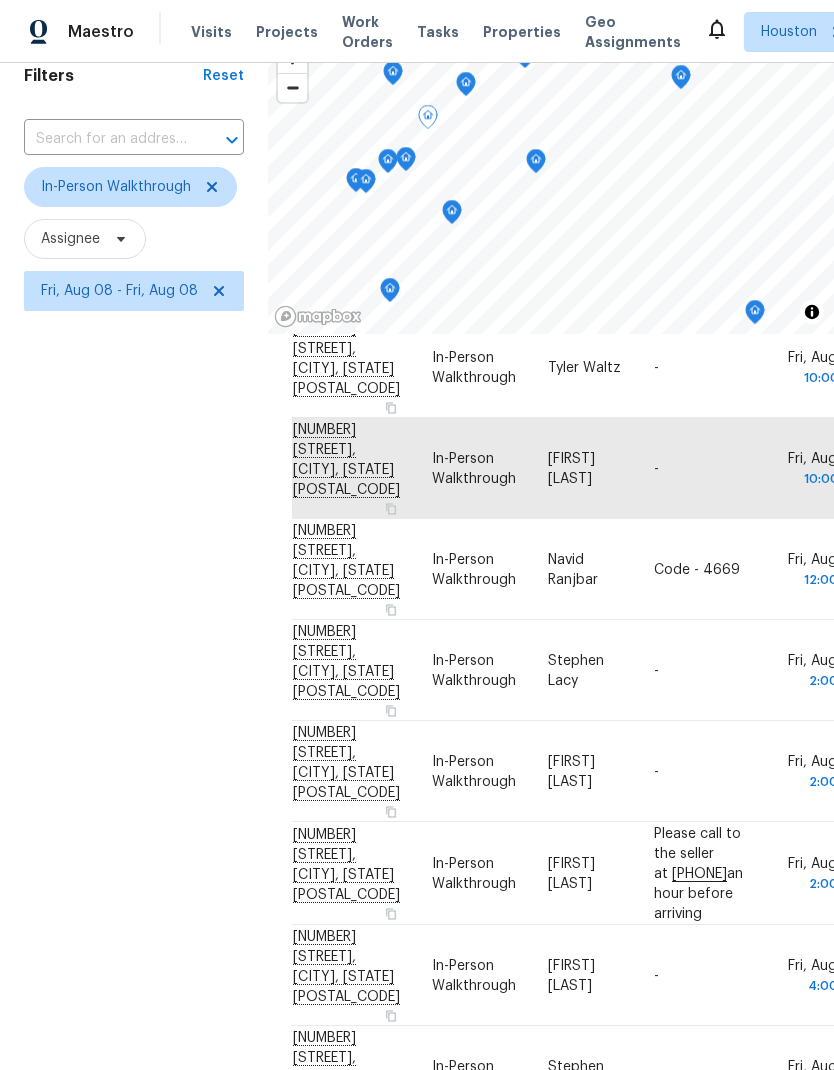 click 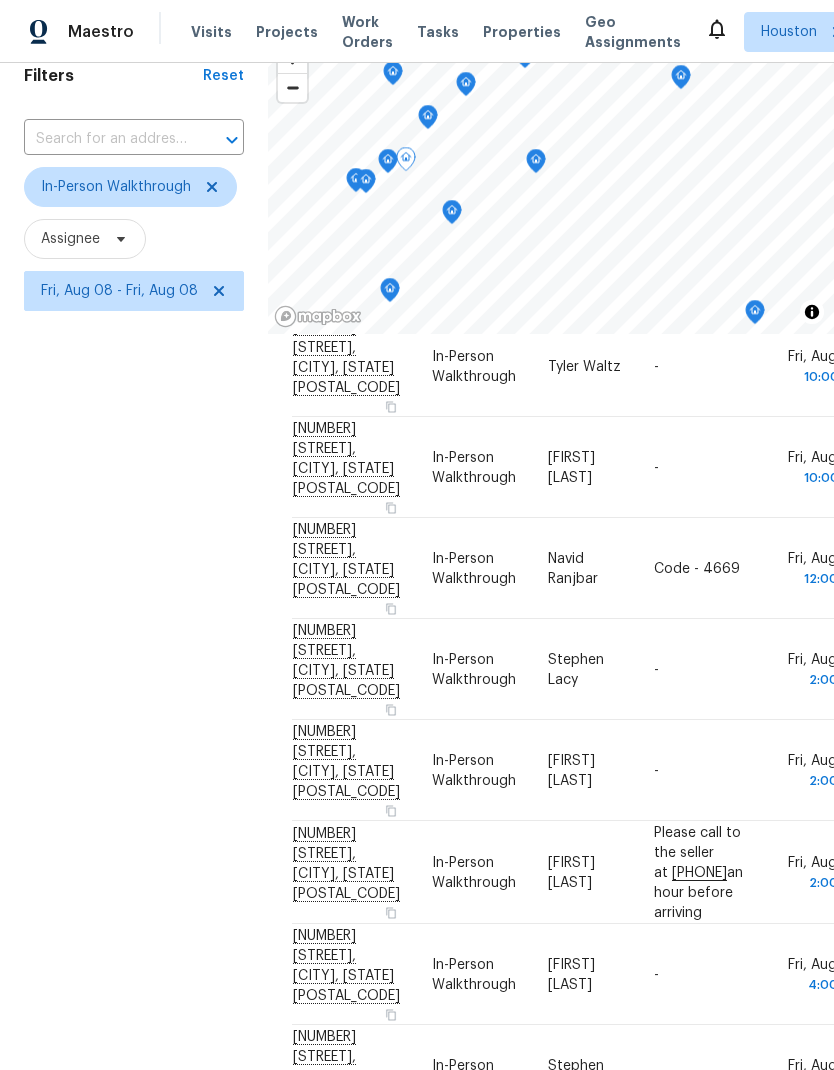 scroll, scrollTop: 617, scrollLeft: 0, axis: vertical 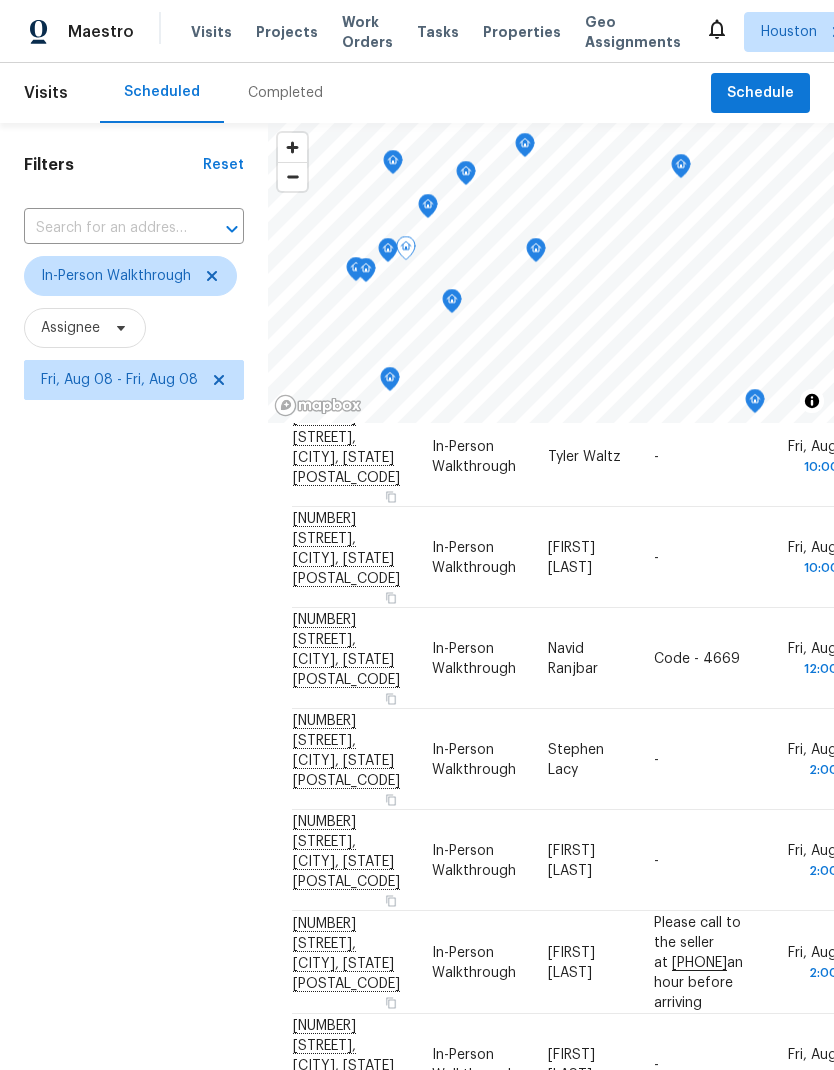 click 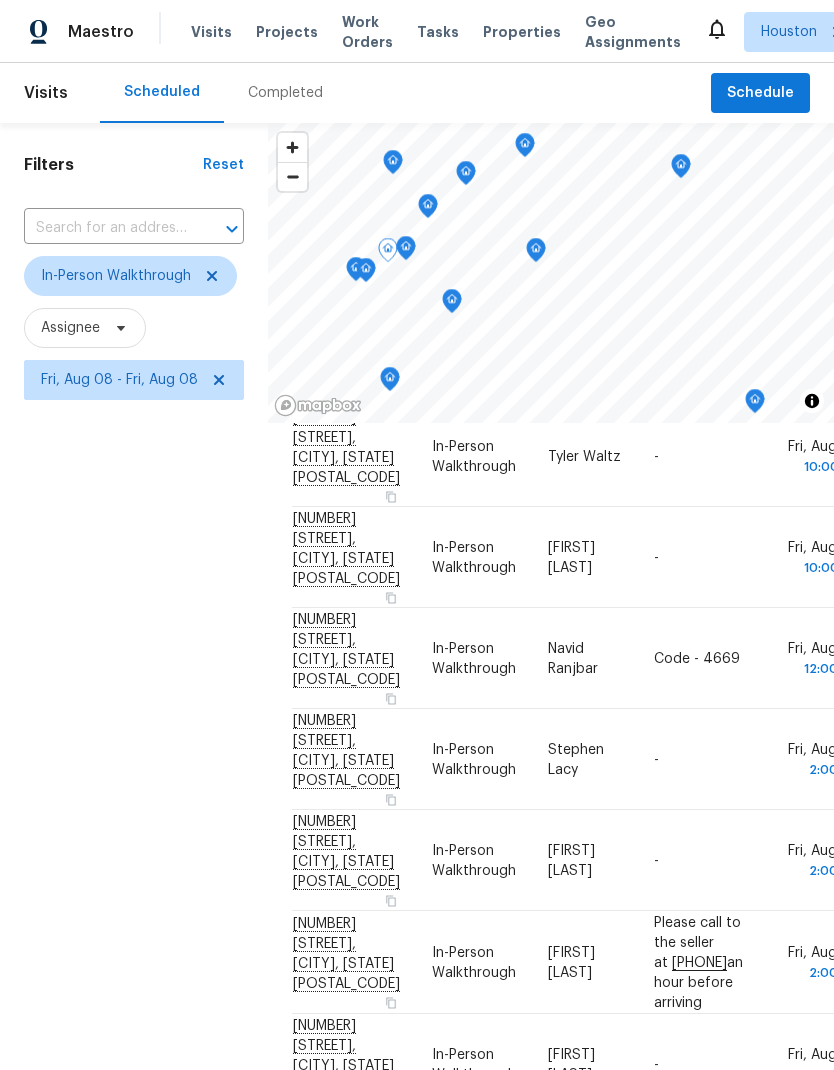 click 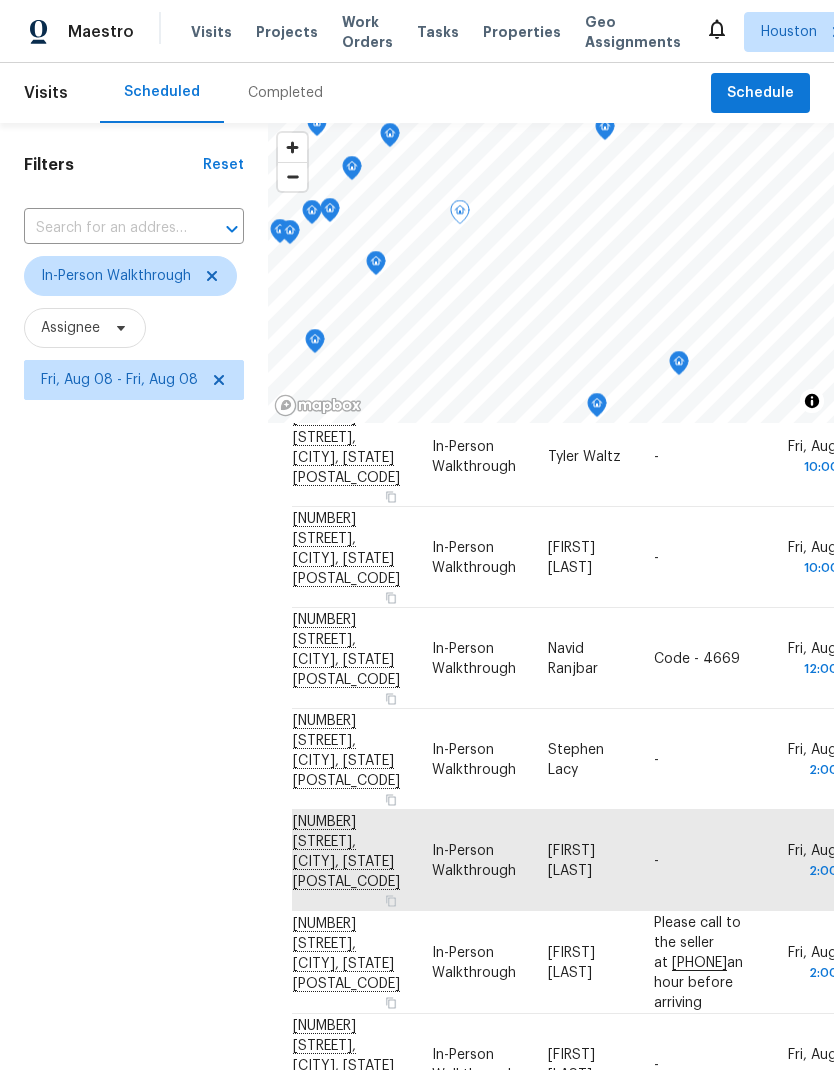 click 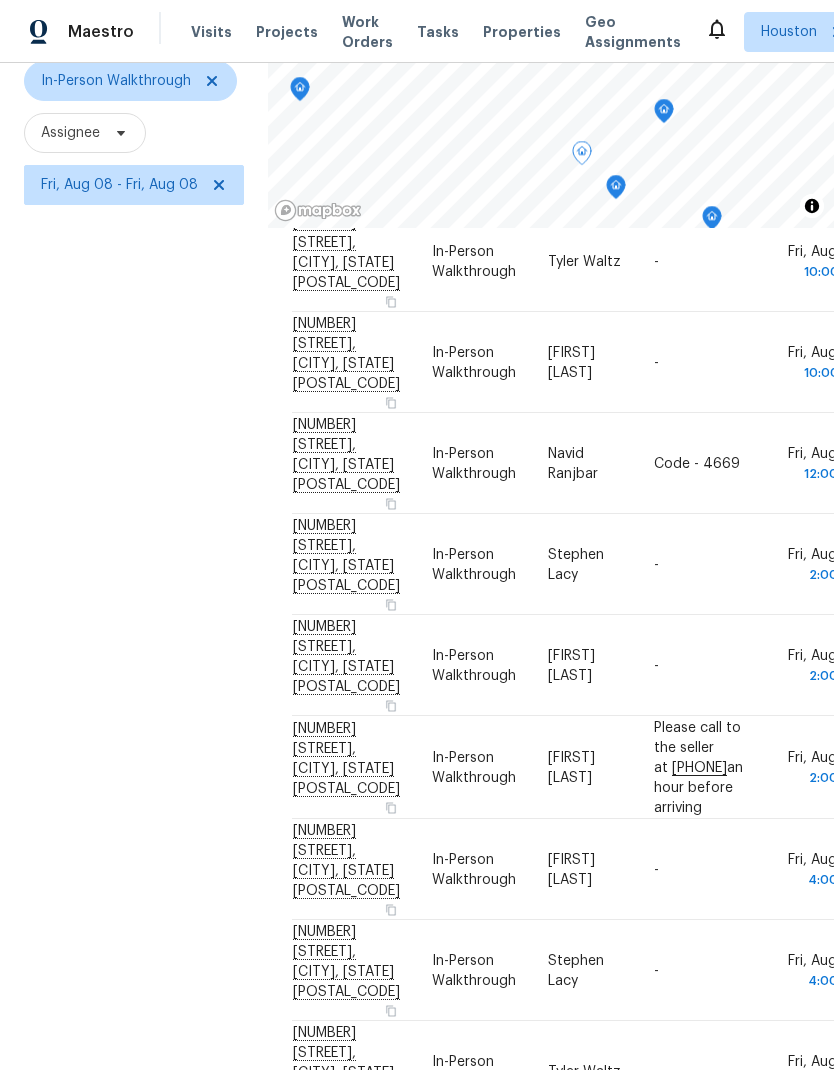 scroll, scrollTop: 193, scrollLeft: 0, axis: vertical 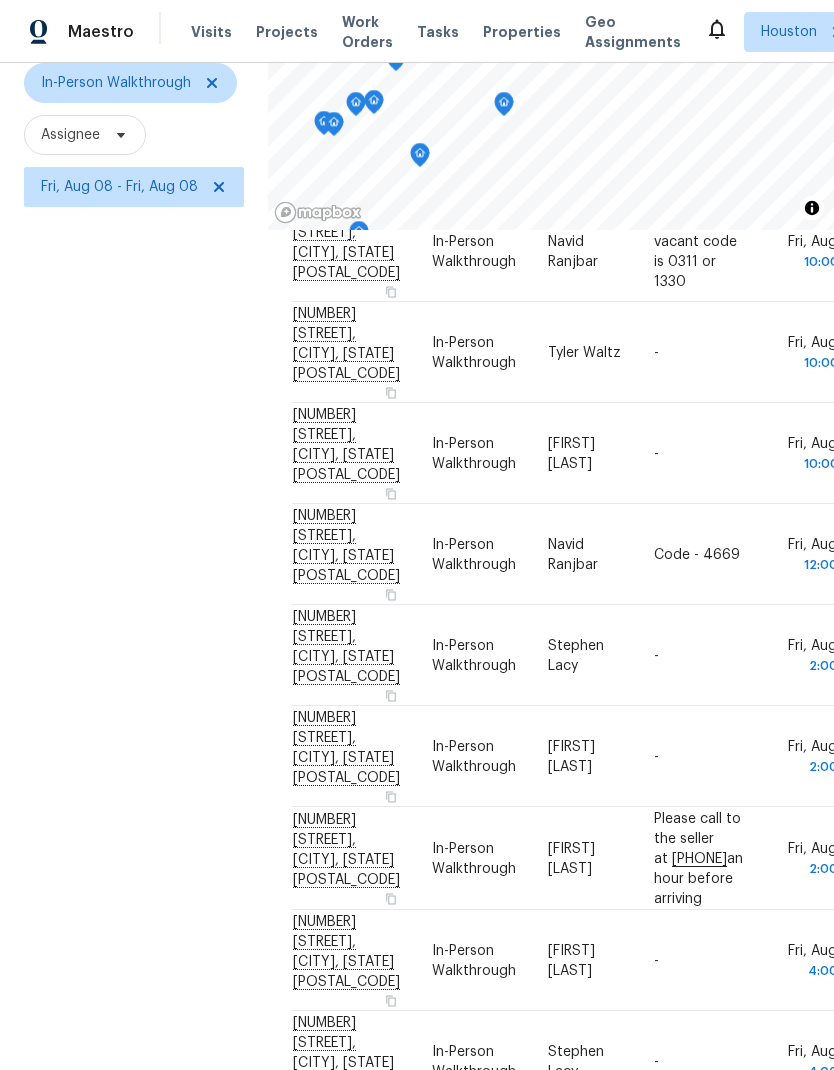 click 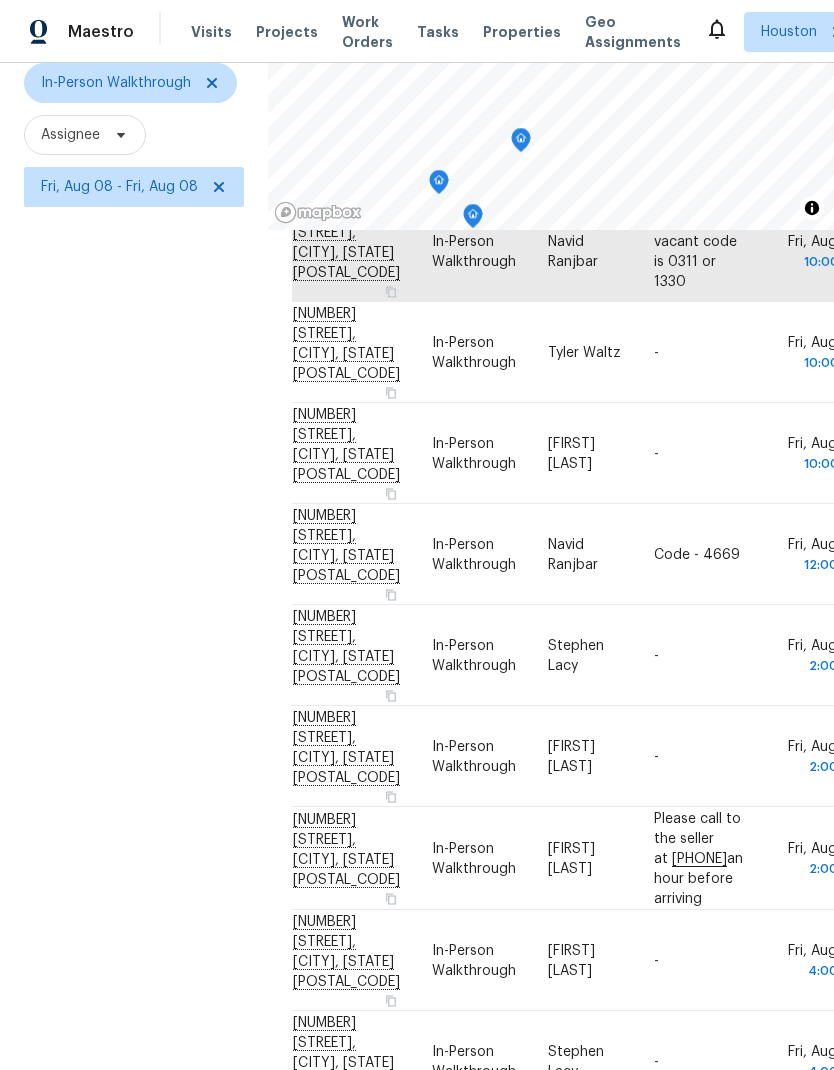 click 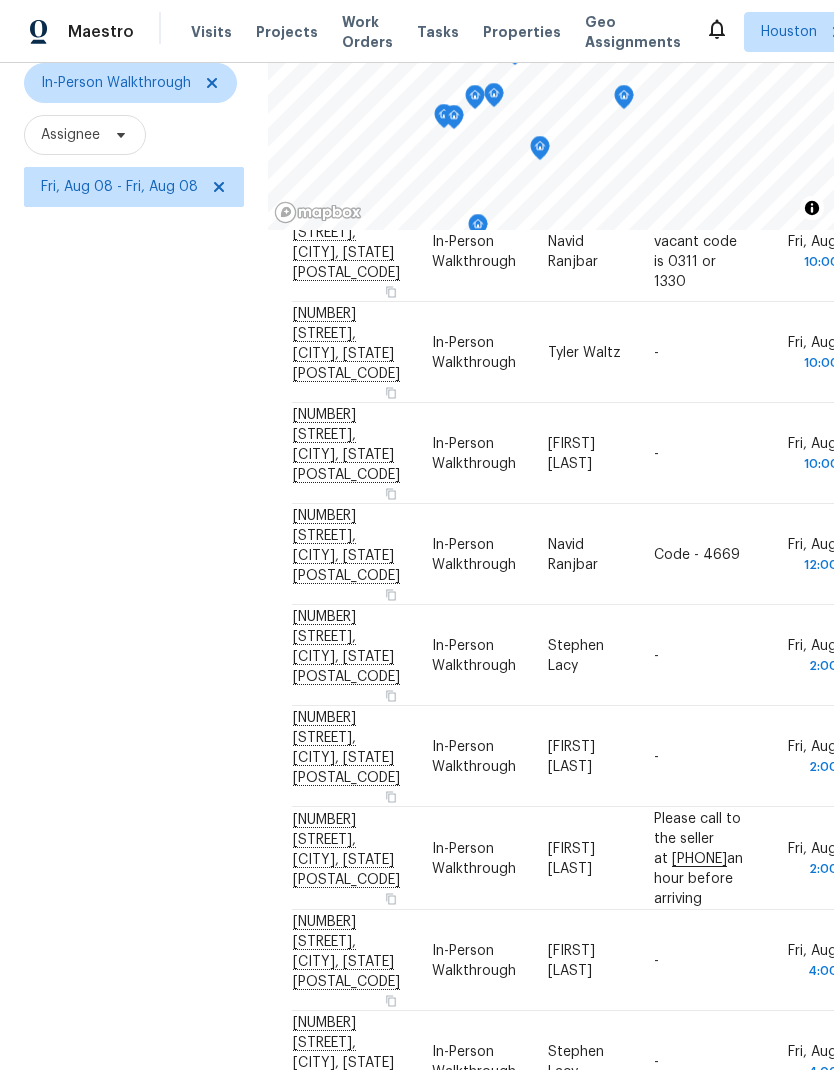 click 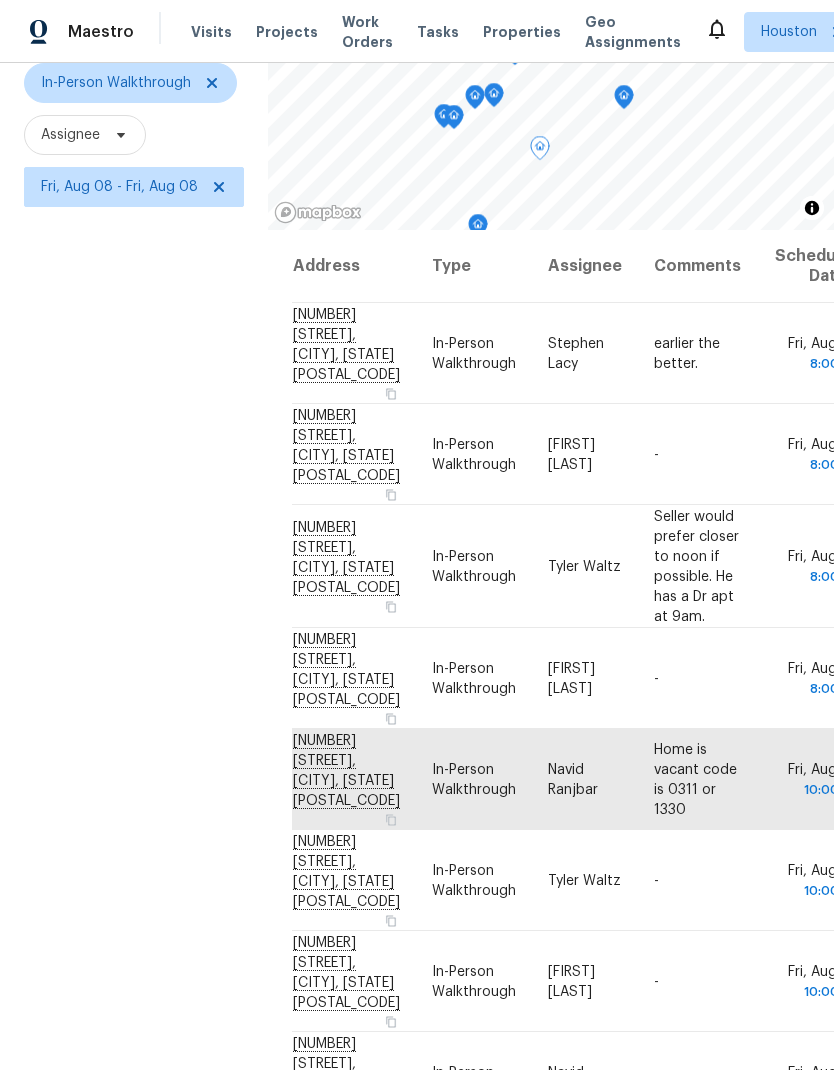 scroll, scrollTop: 0, scrollLeft: 0, axis: both 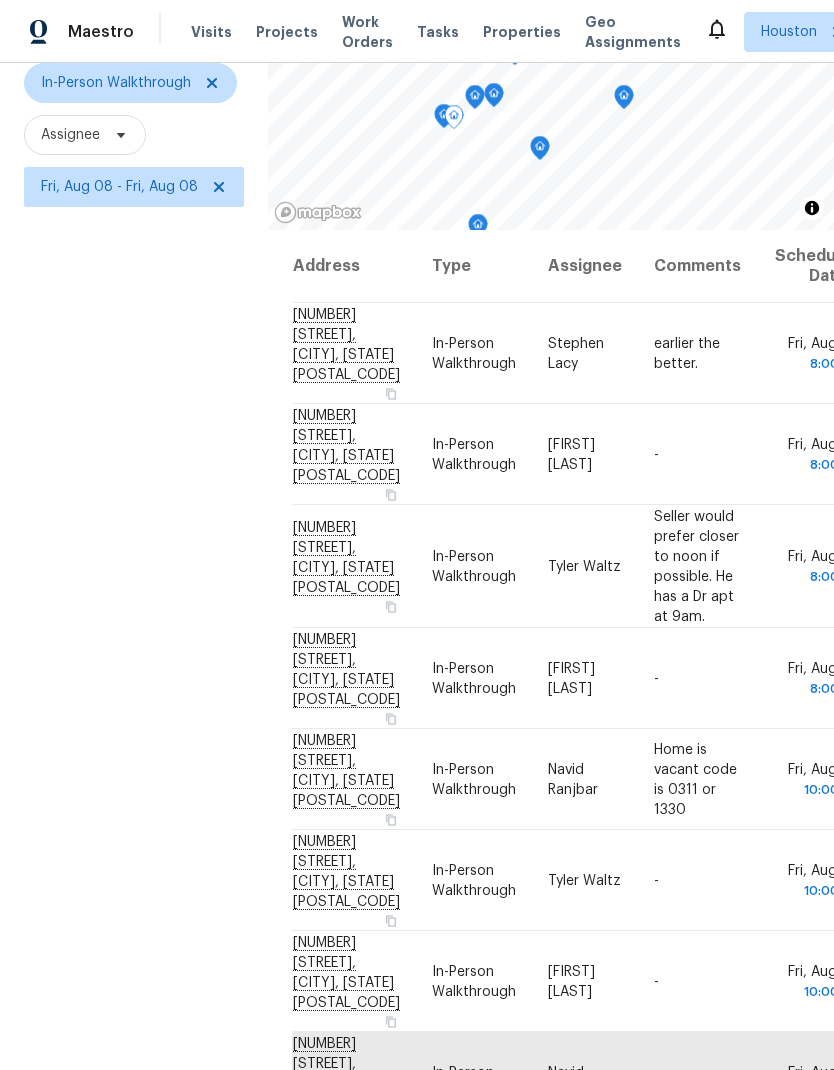 click 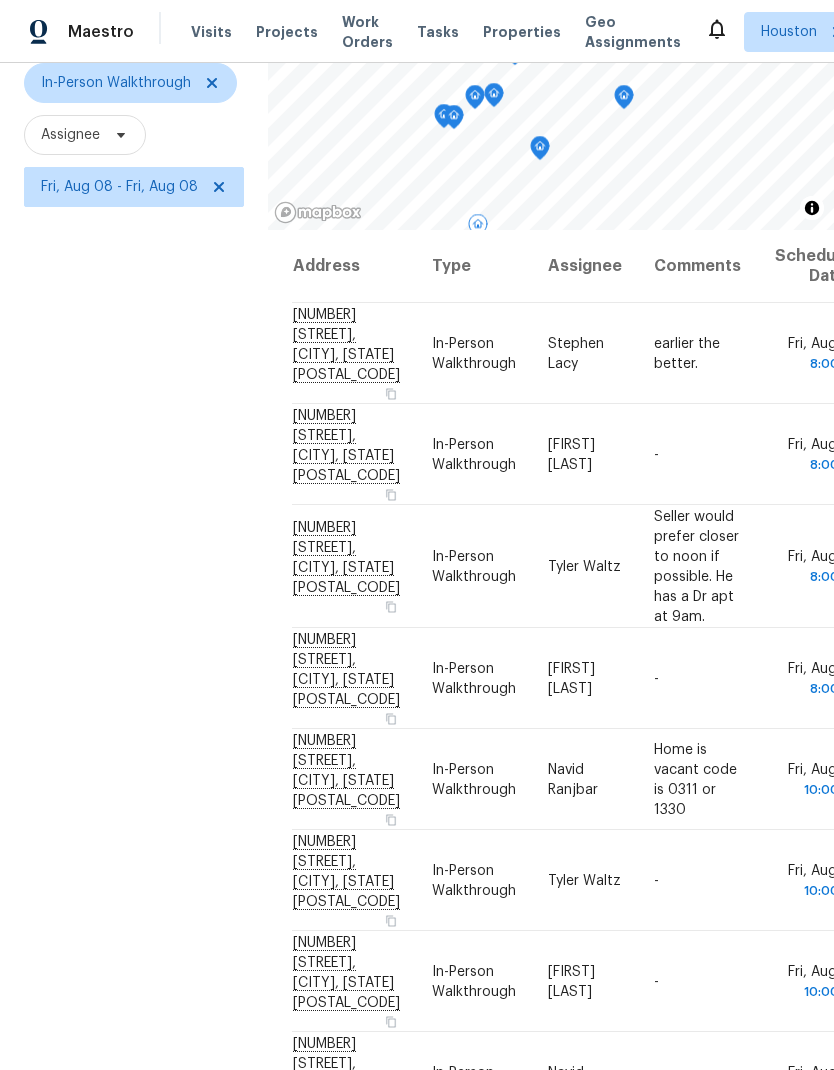 click 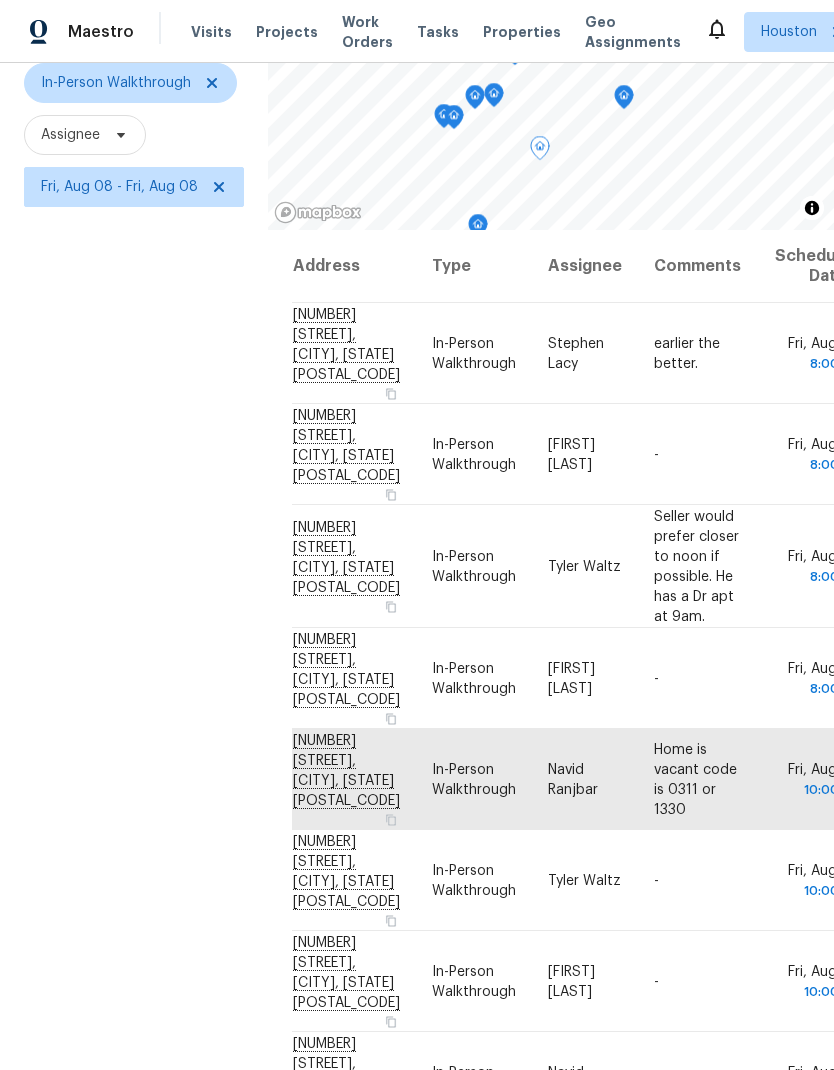 click 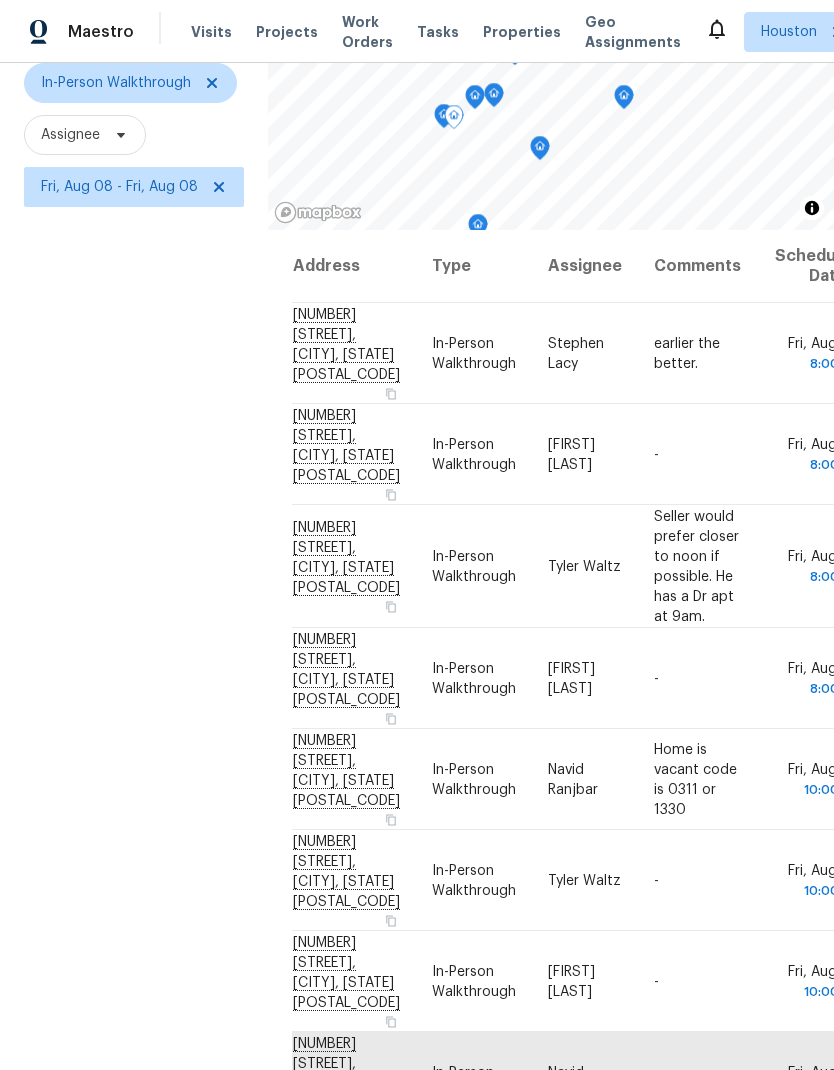 click 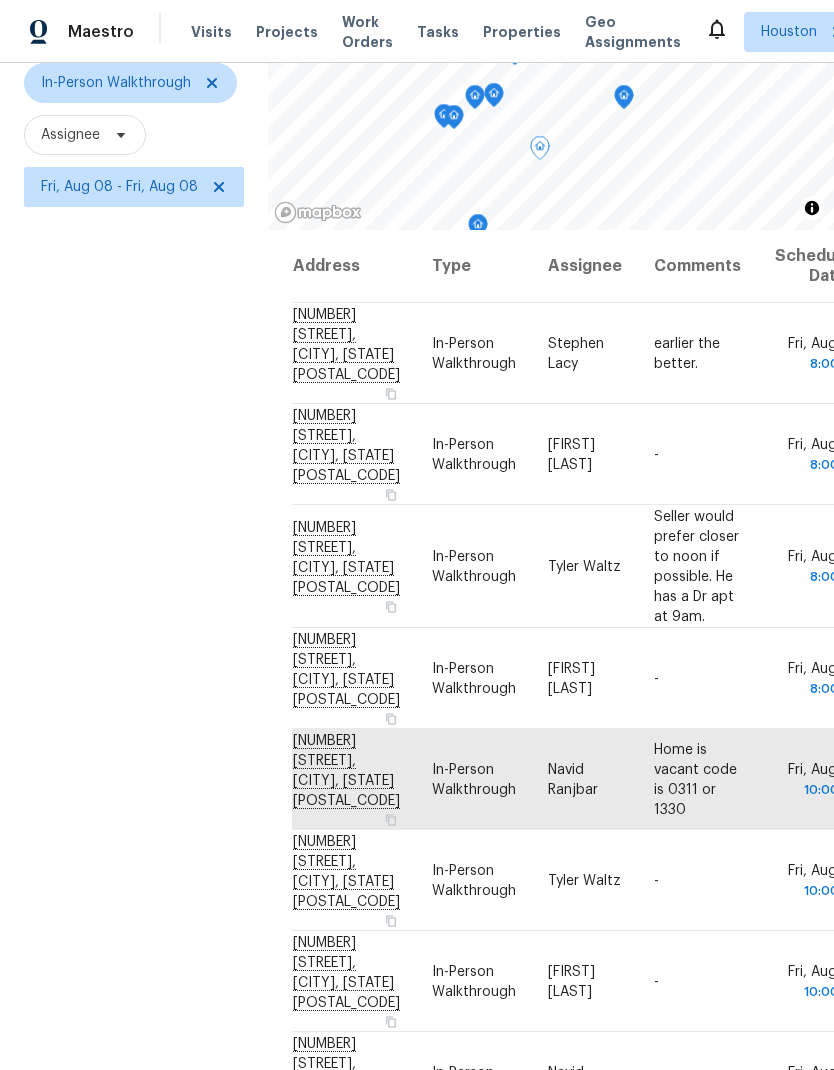 click 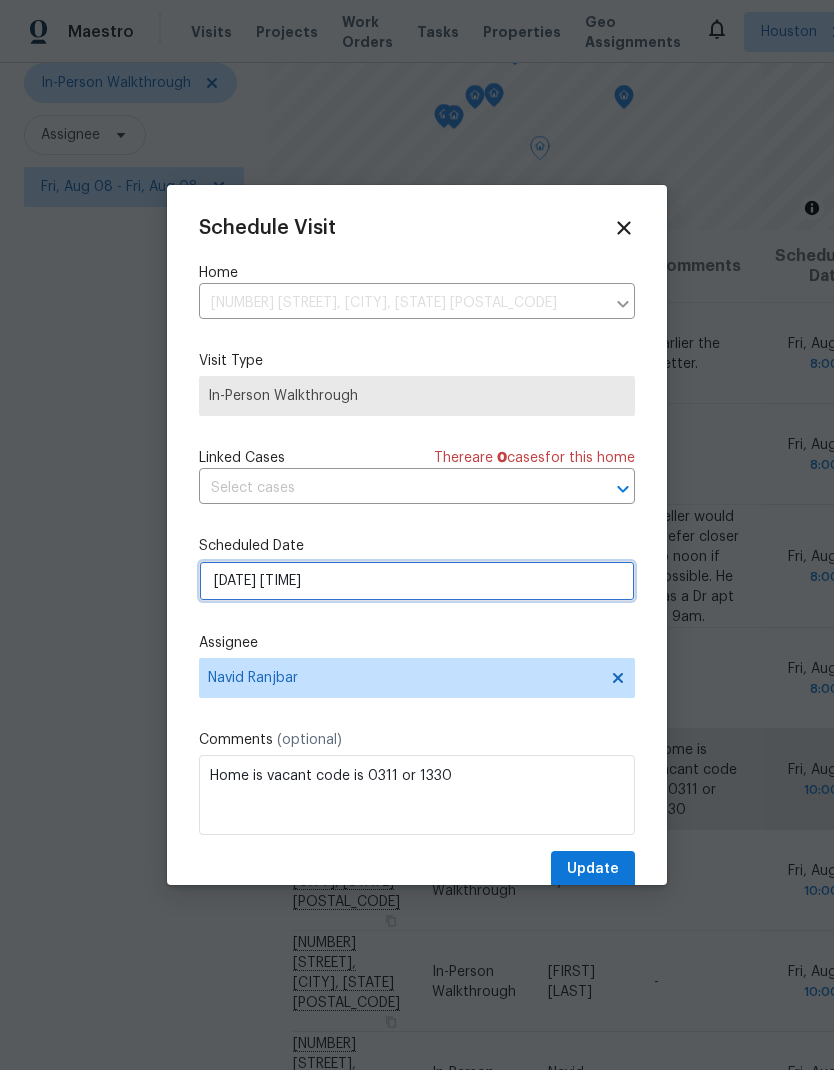 click on "08/08/2025 10:00 am" at bounding box center (417, 581) 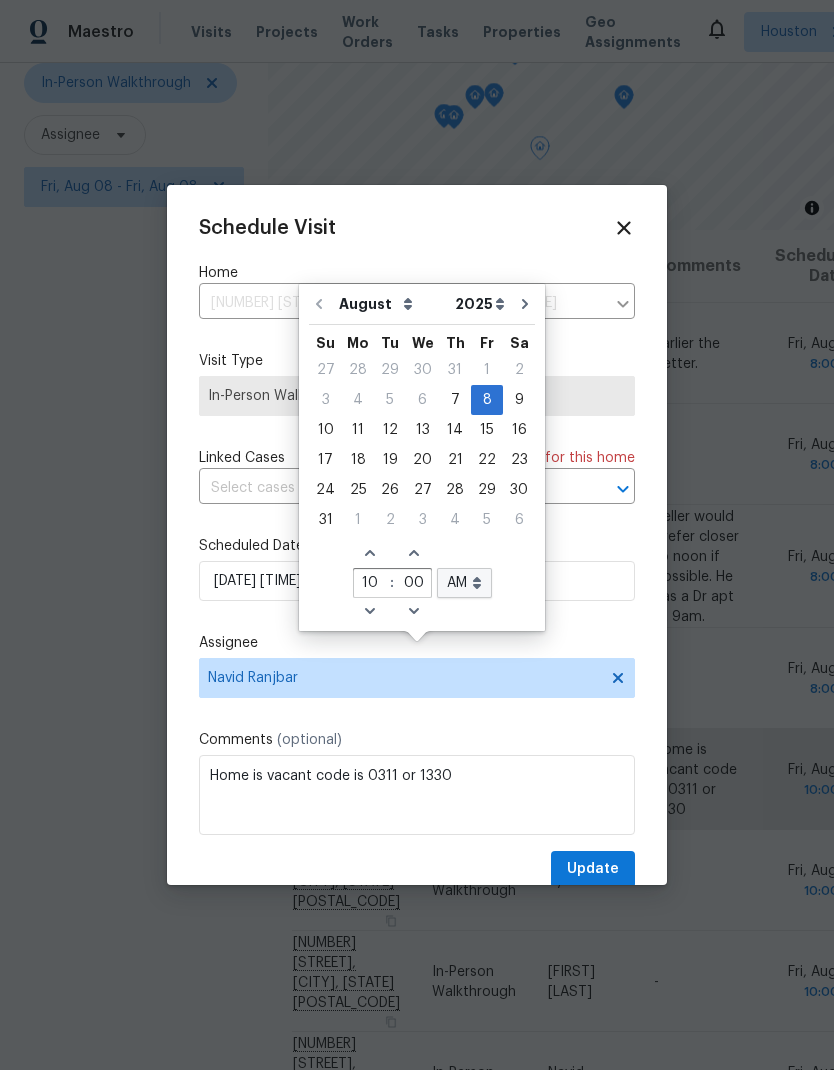 click on "Schedule Visit Home   1565 Beaconshire Rd, Houston, TX 77077 ​ Visit Type   In-Person Walkthrough Linked Cases There  are   0  case s  for this home   ​ Scheduled Date   08/08/2025 10:00 am Assignee   Navid Ranjbar Comments   (optional) Home is vacant code is 0311 or 1330 Update" at bounding box center [417, 552] 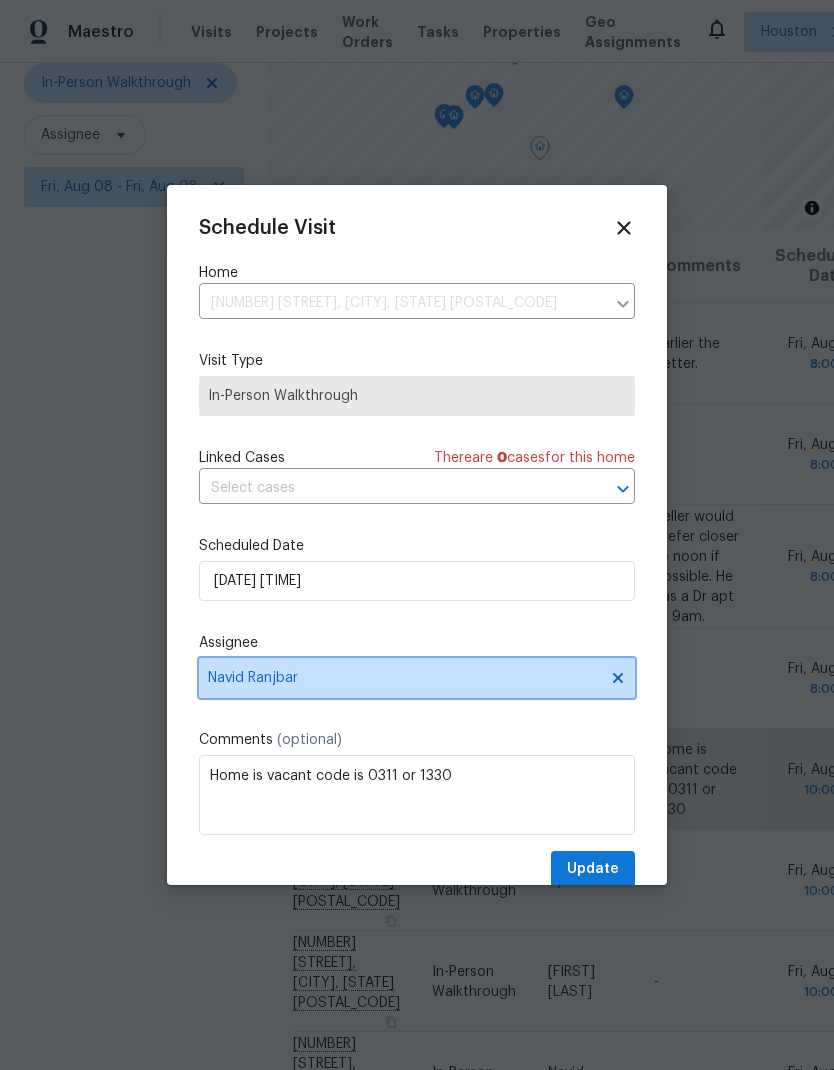 click on "Navid Ranjbar" at bounding box center (404, 678) 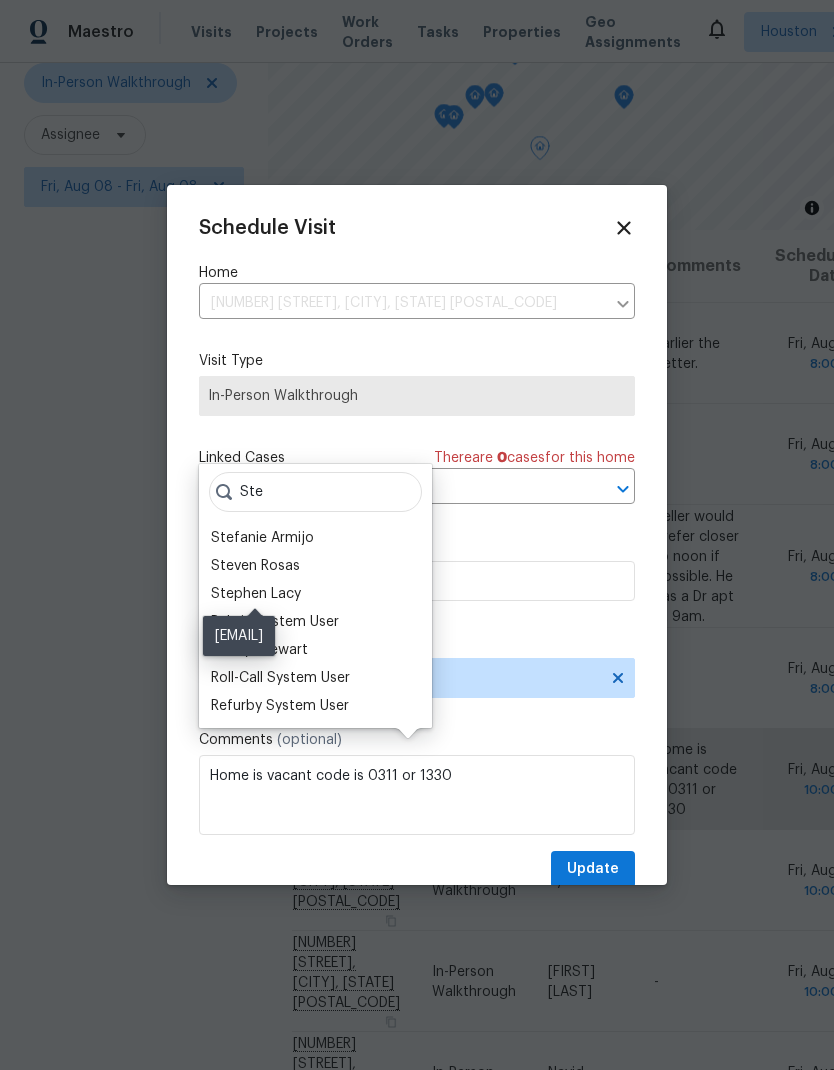 type on "Ste" 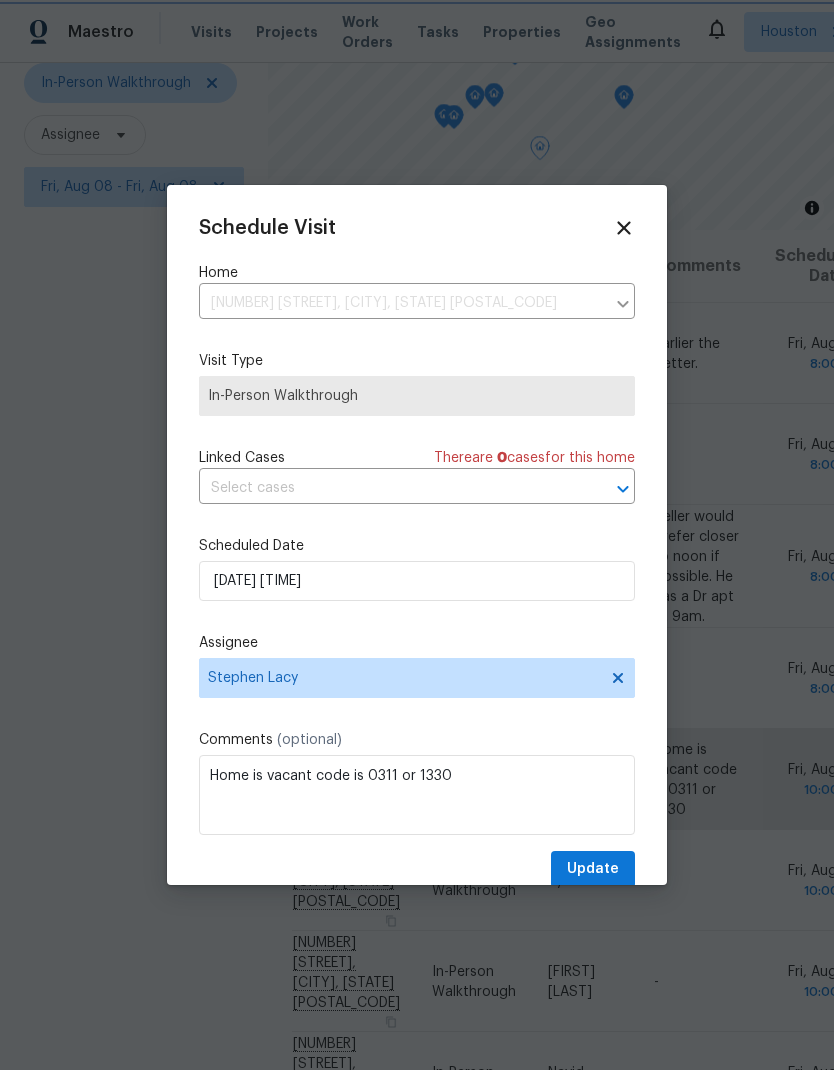 scroll, scrollTop: 3, scrollLeft: 0, axis: vertical 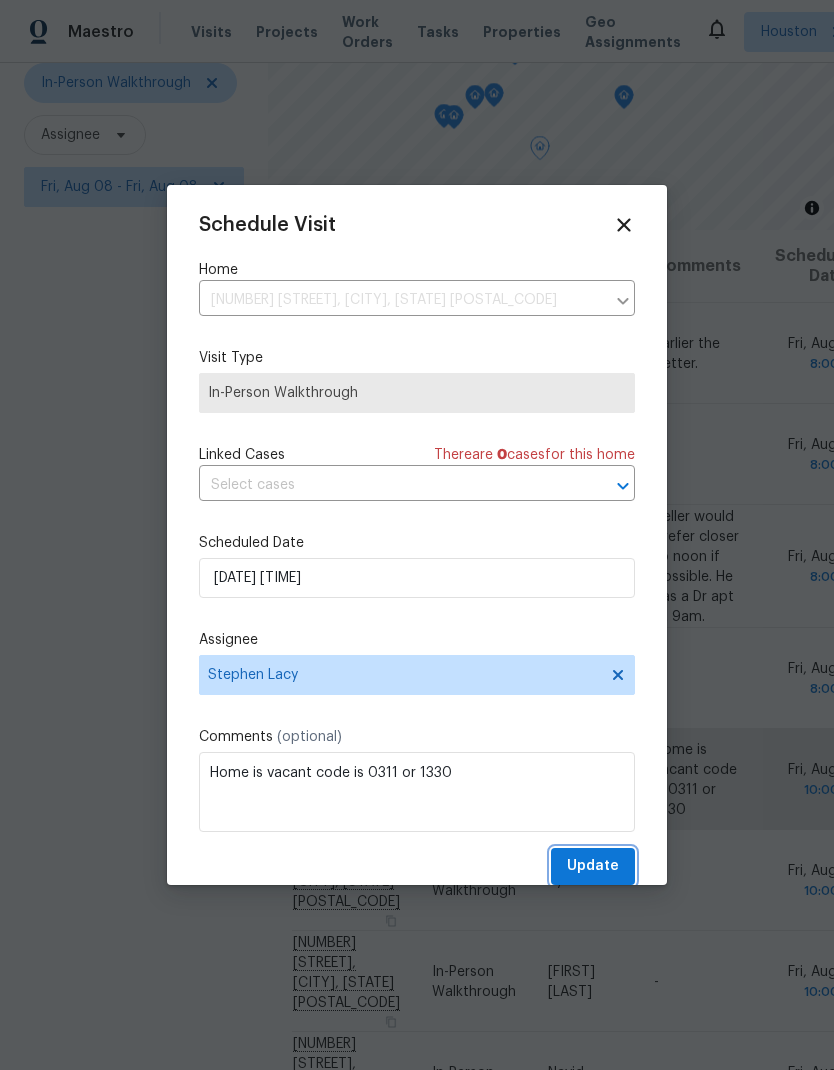 click on "Update" at bounding box center (593, 866) 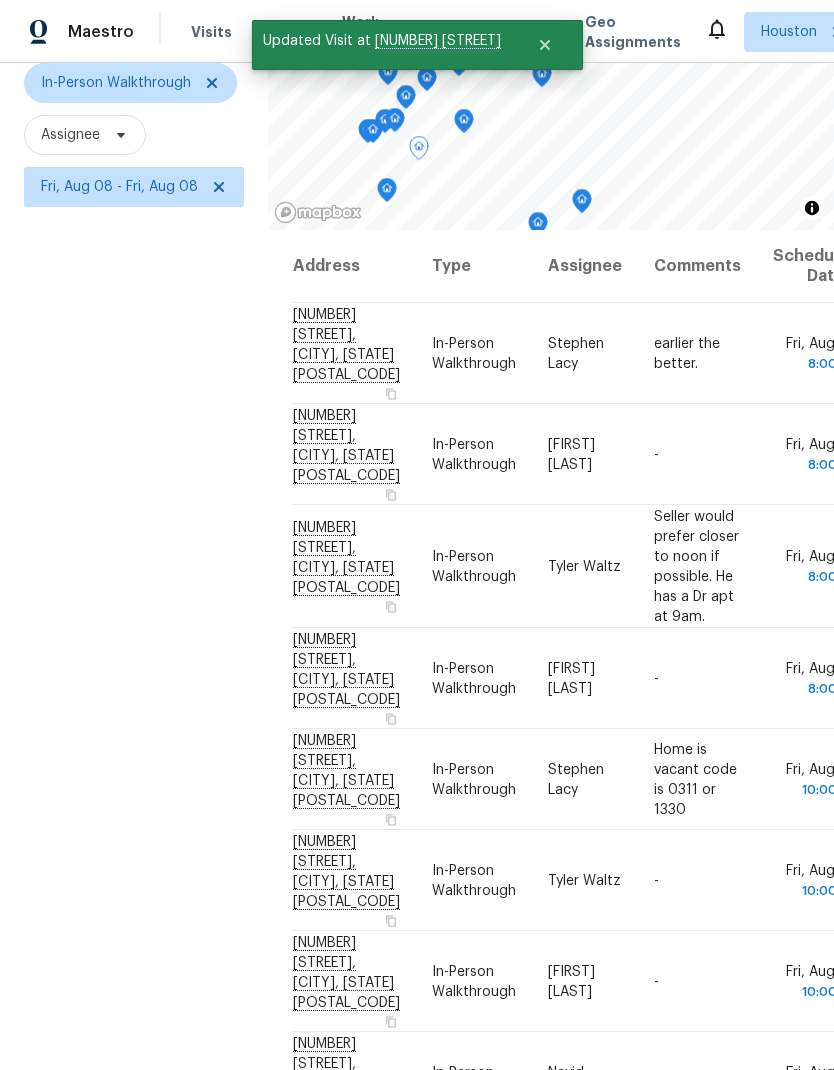 click 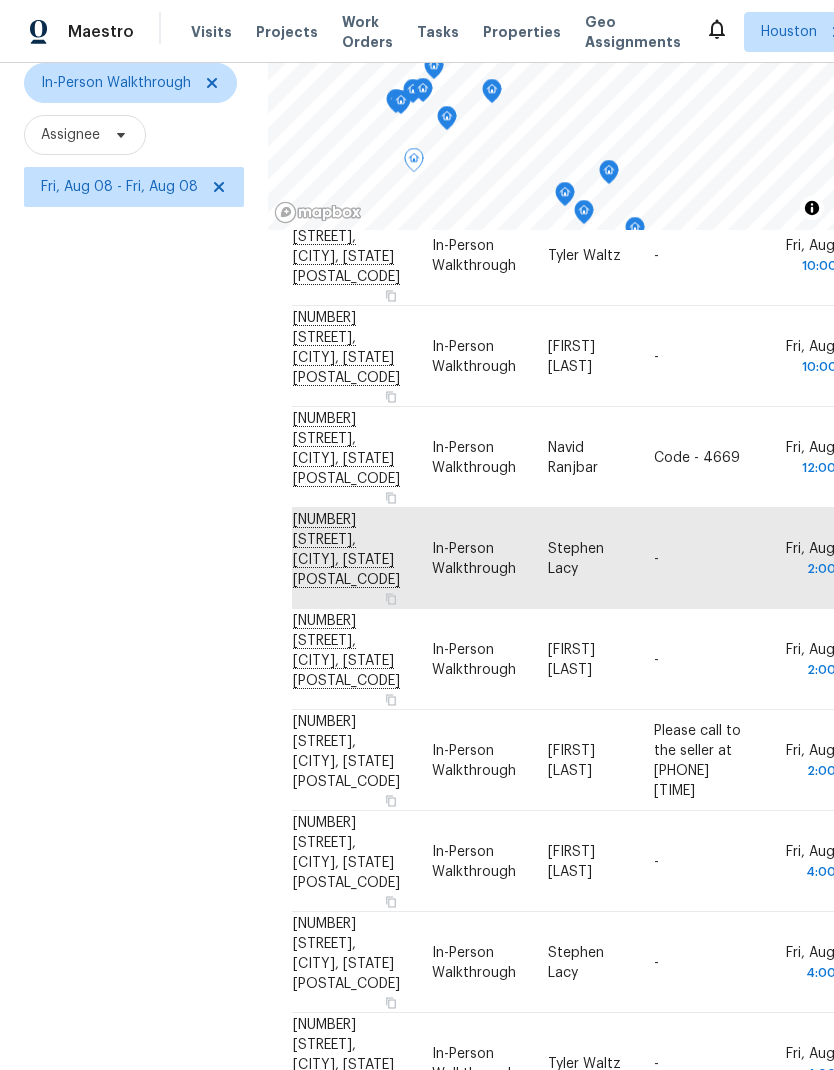 scroll, scrollTop: 619, scrollLeft: 0, axis: vertical 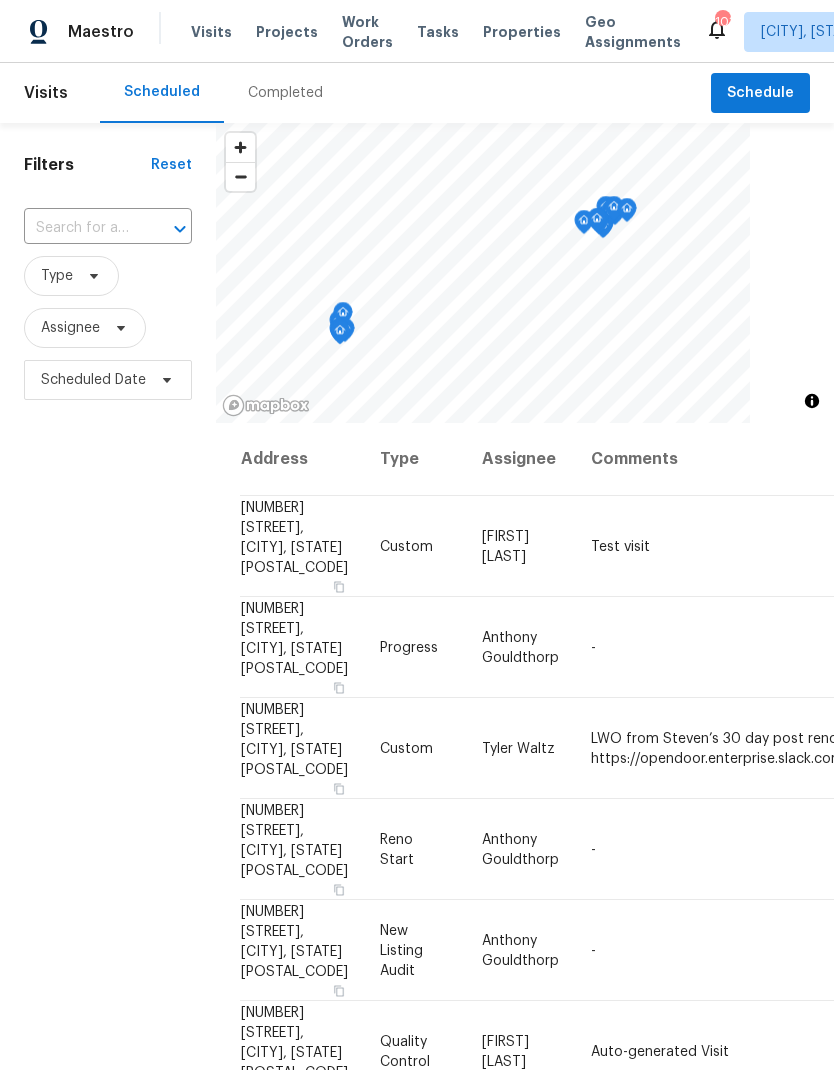 click at bounding box center [80, 228] 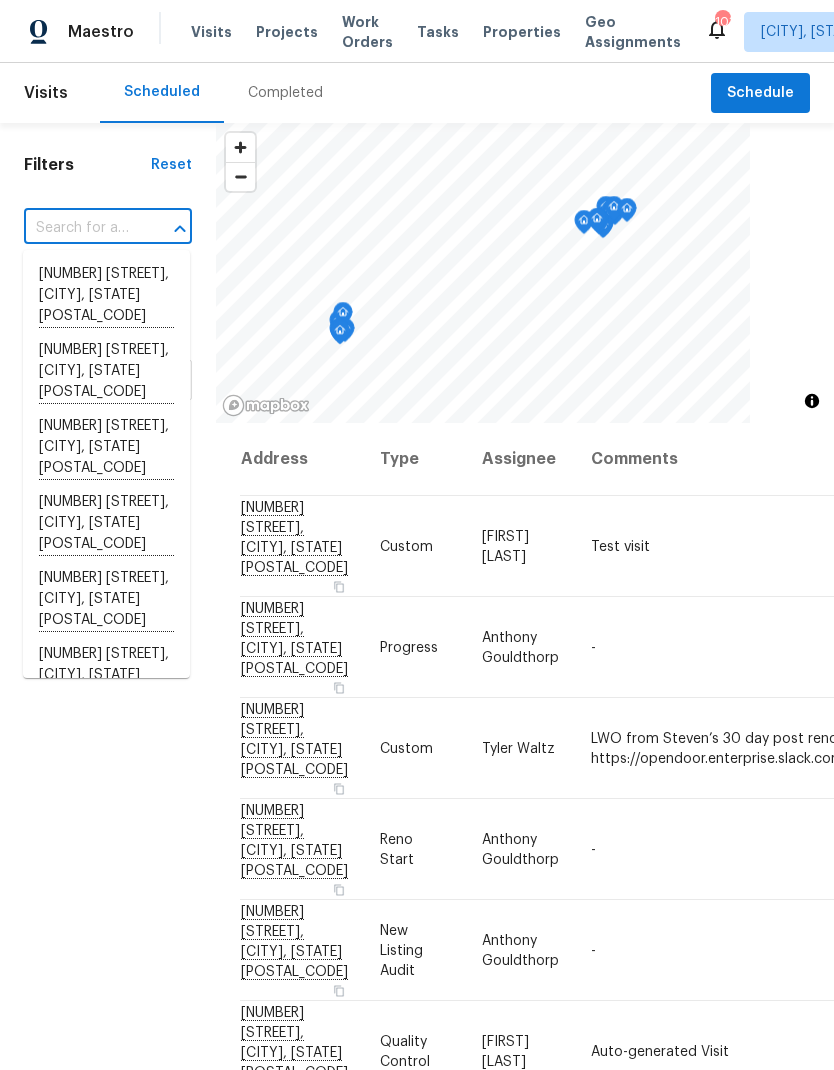 click at bounding box center (80, 228) 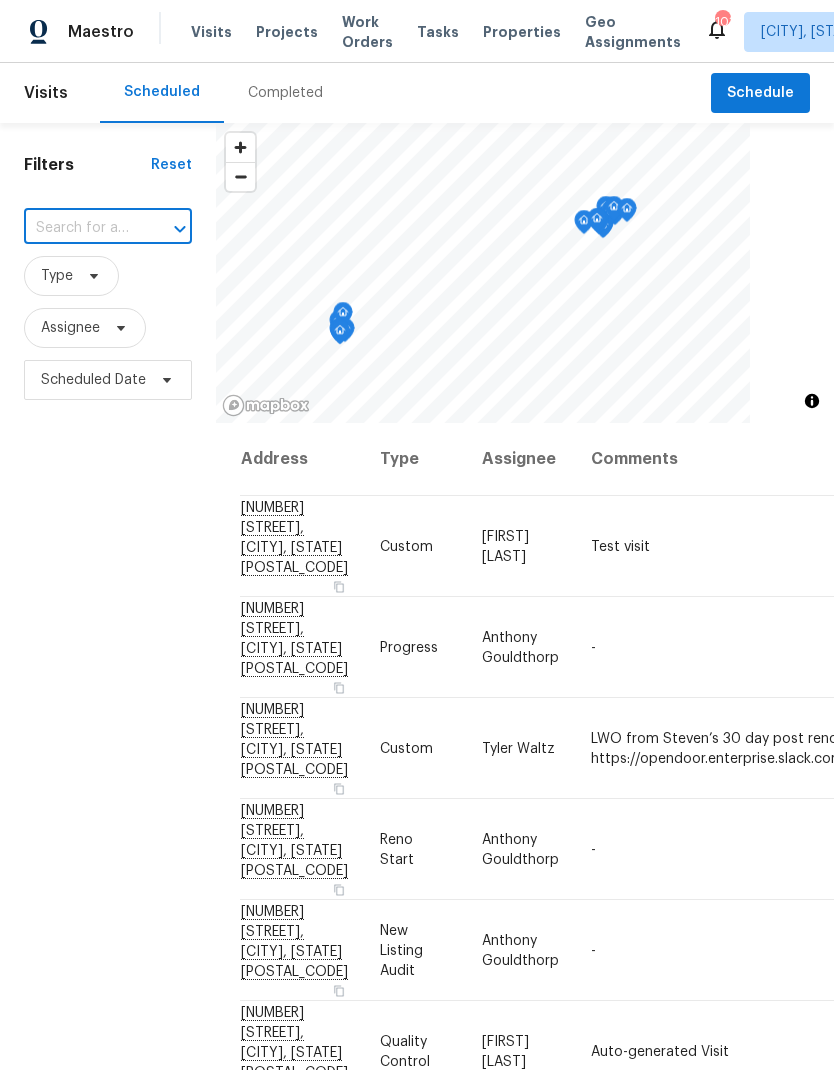 click at bounding box center [80, 228] 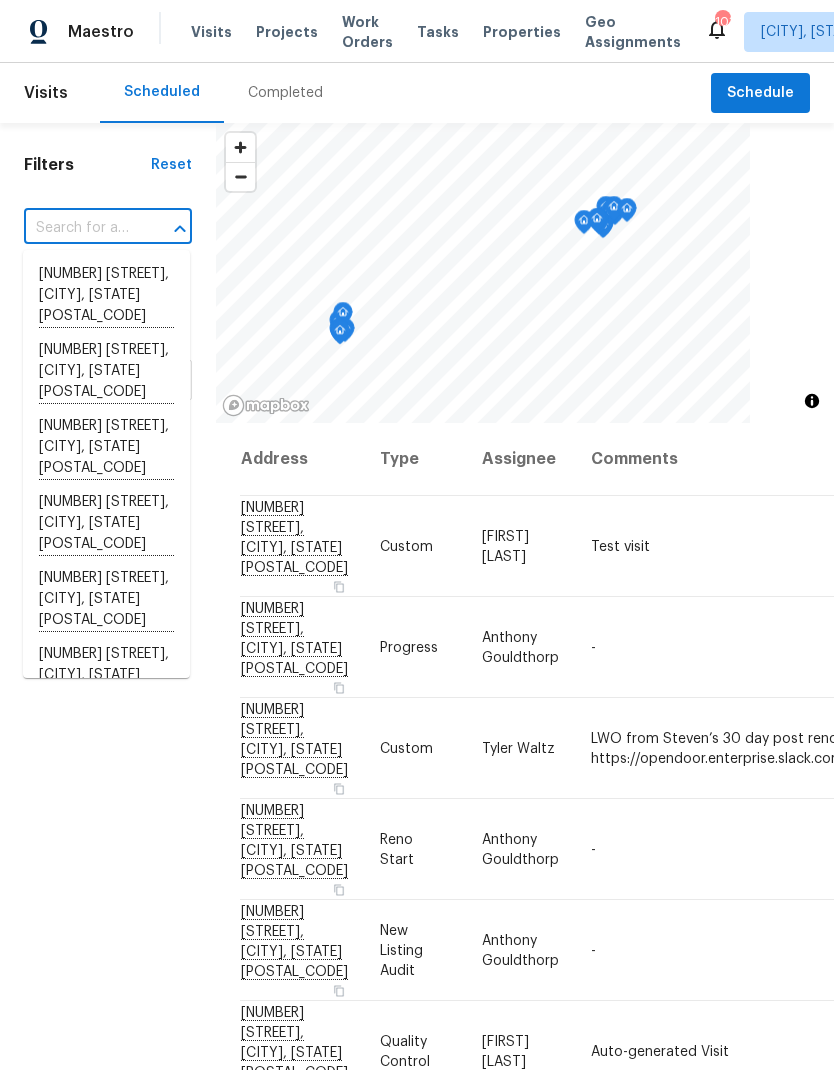 click at bounding box center (80, 228) 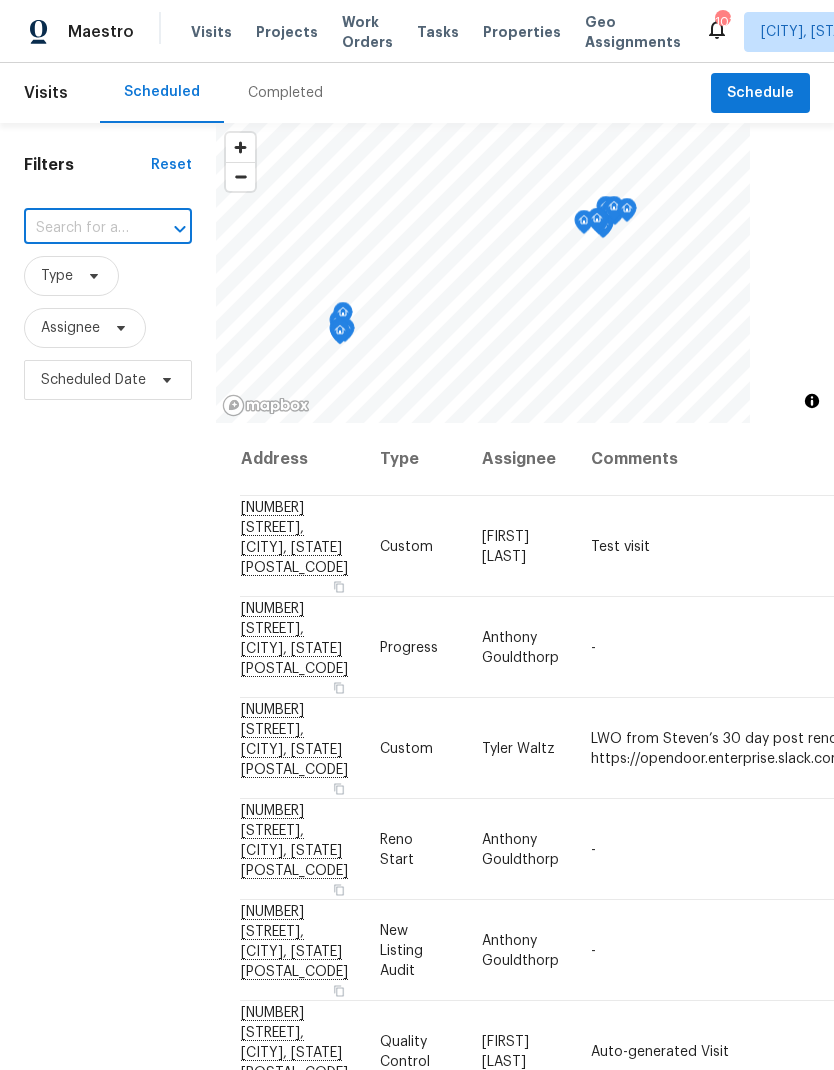 paste on "[NUMBER] [STREET], [CITY], [STATE] [POSTAL_CODE]" 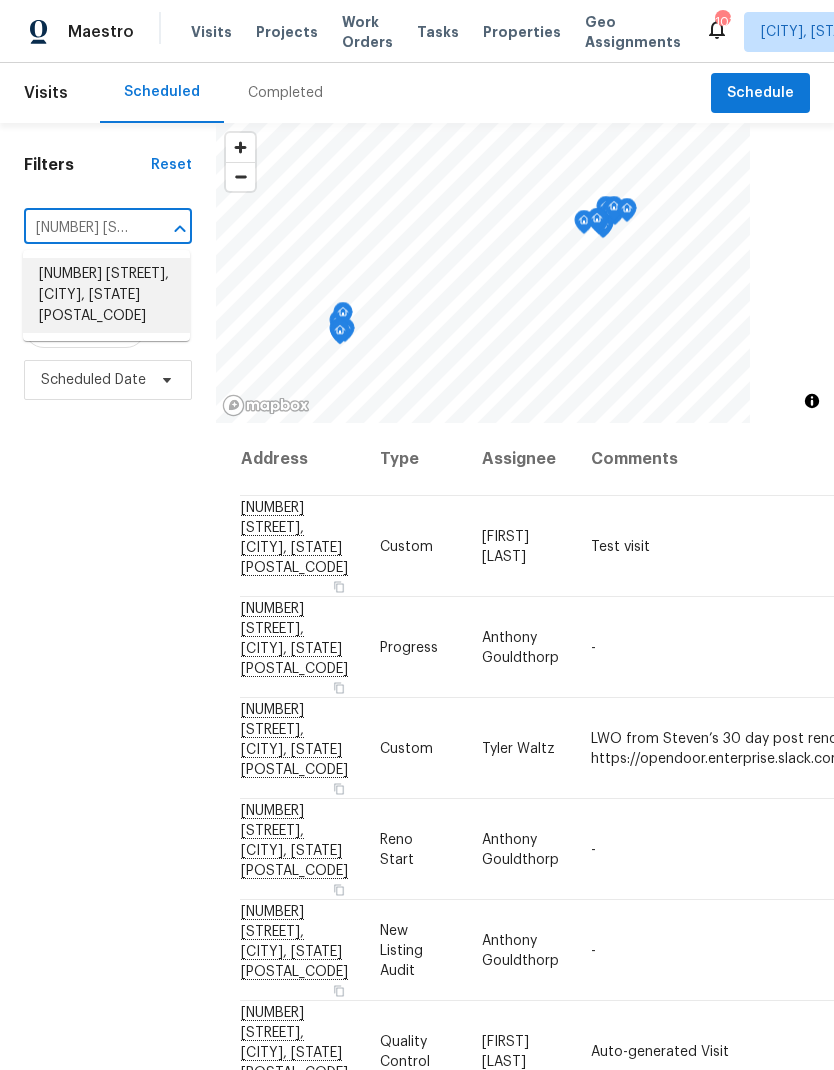 click on "[NUMBER] [STREET], [CITY], [STATE] [POSTAL_CODE]" at bounding box center (106, 295) 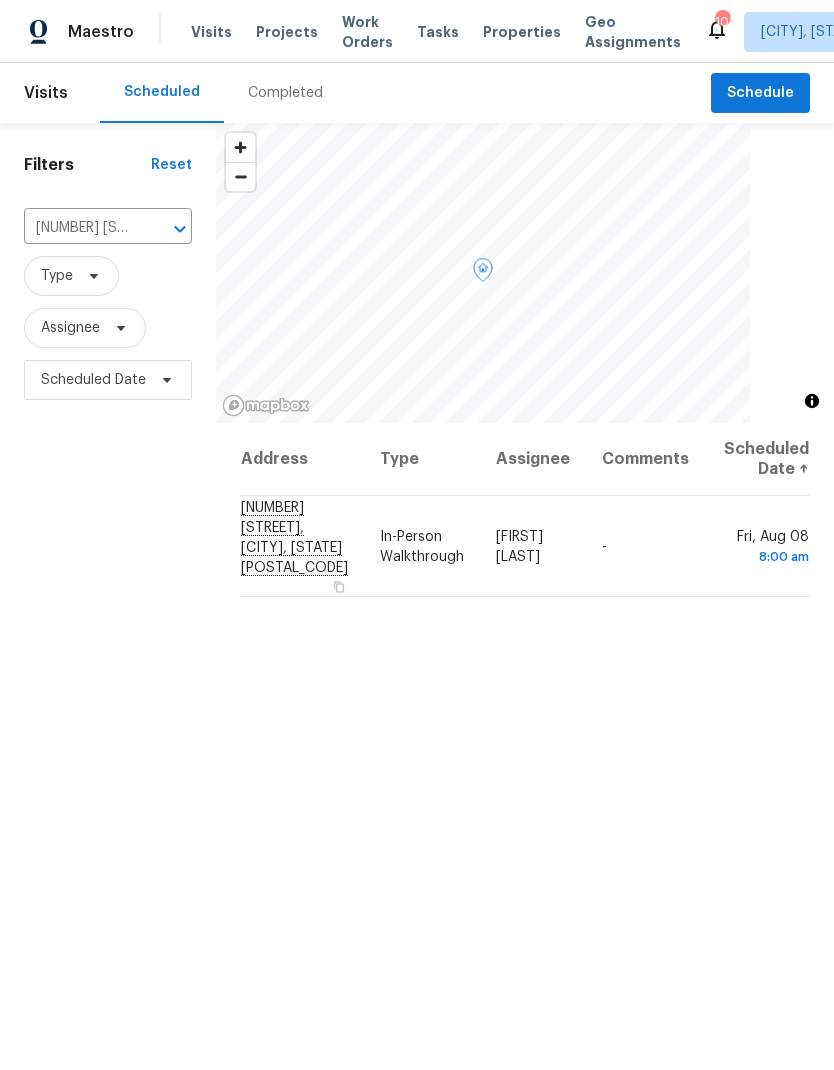 click on "[NUMBER] [STREET], [CITY], [STATE] [POSTAL_CODE]" at bounding box center [294, 537] 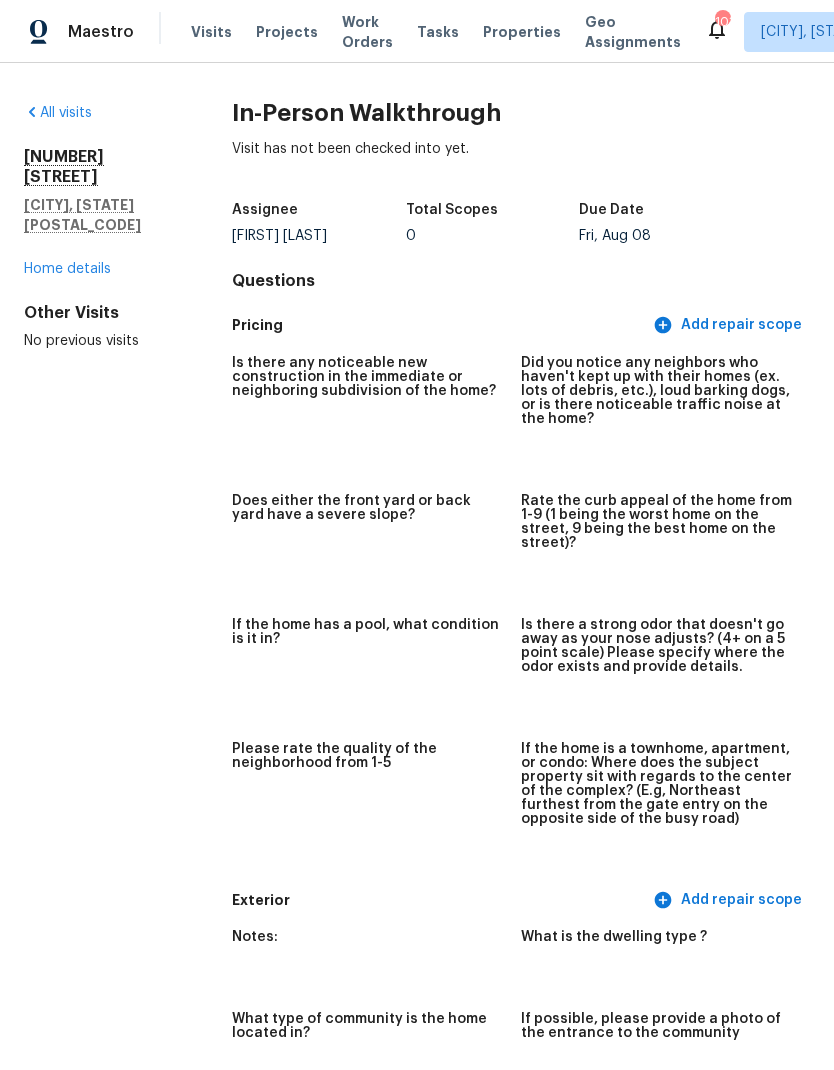 scroll, scrollTop: -4, scrollLeft: 0, axis: vertical 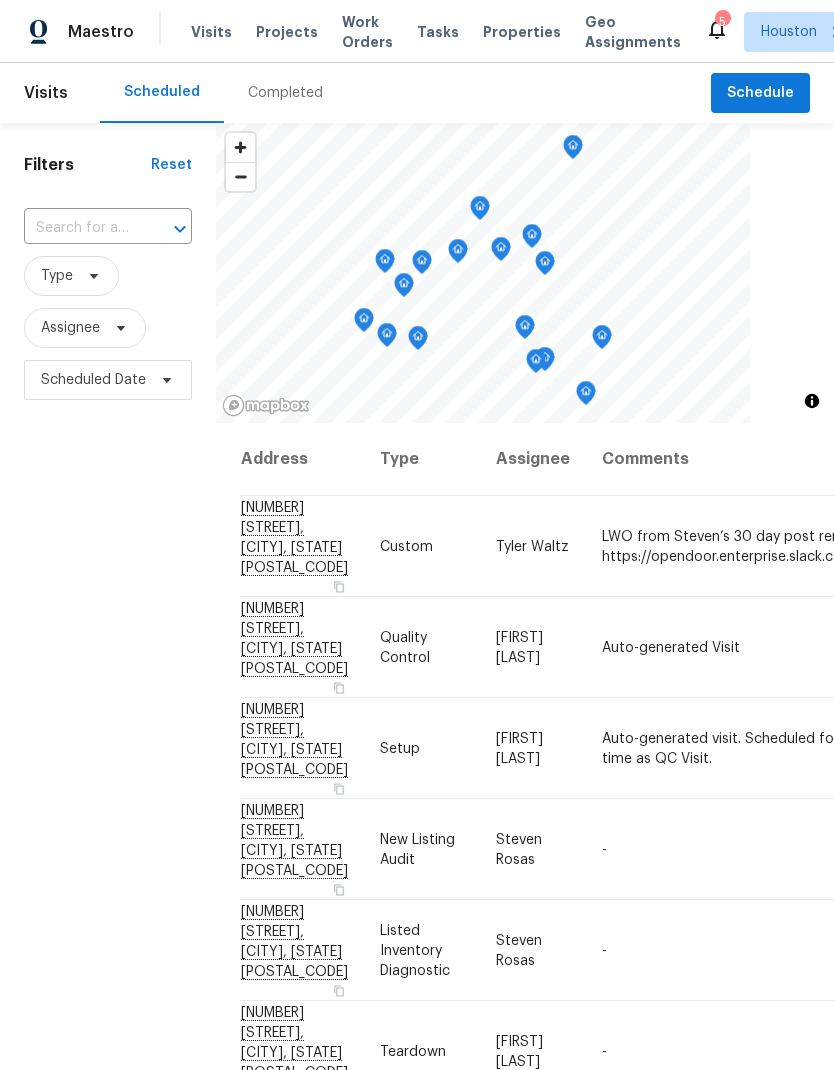 click at bounding box center (80, 228) 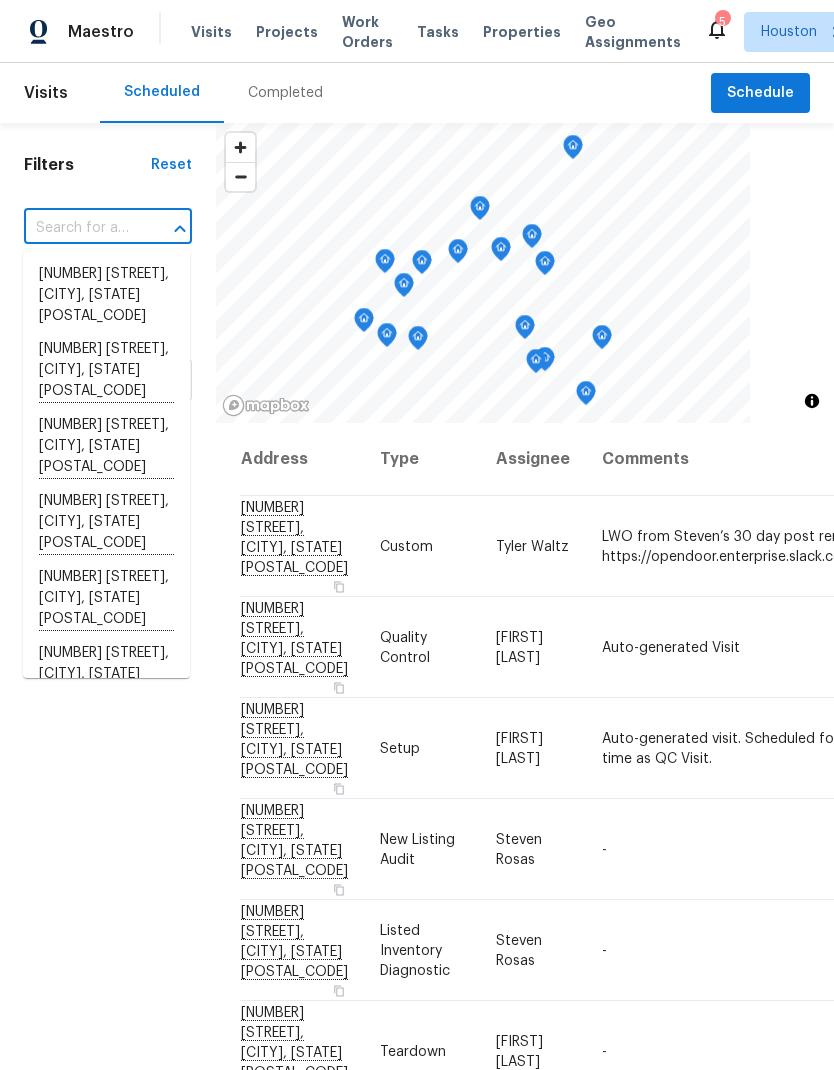 paste on "[NUMBER] [STREET], [CITY], [STATE] [POSTAL_CODE]" 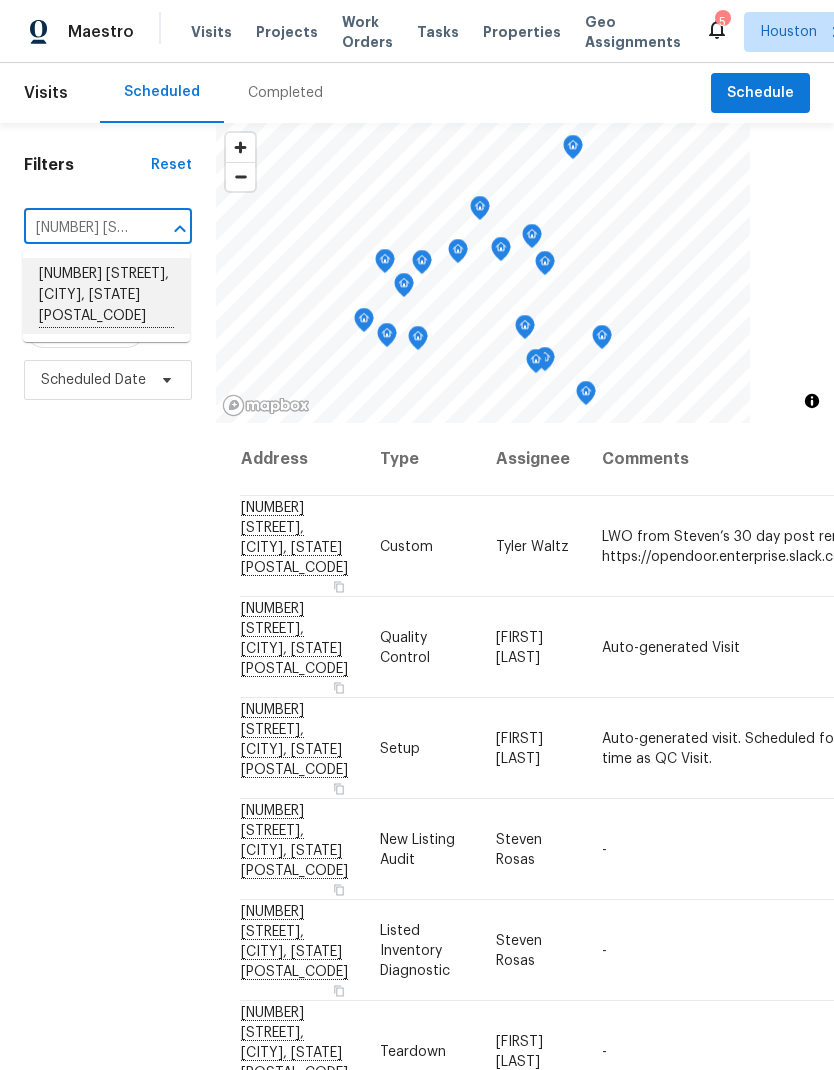 click on "[NUMBER] [STREET], [CITY], [STATE] [POSTAL_CODE]" at bounding box center [106, 296] 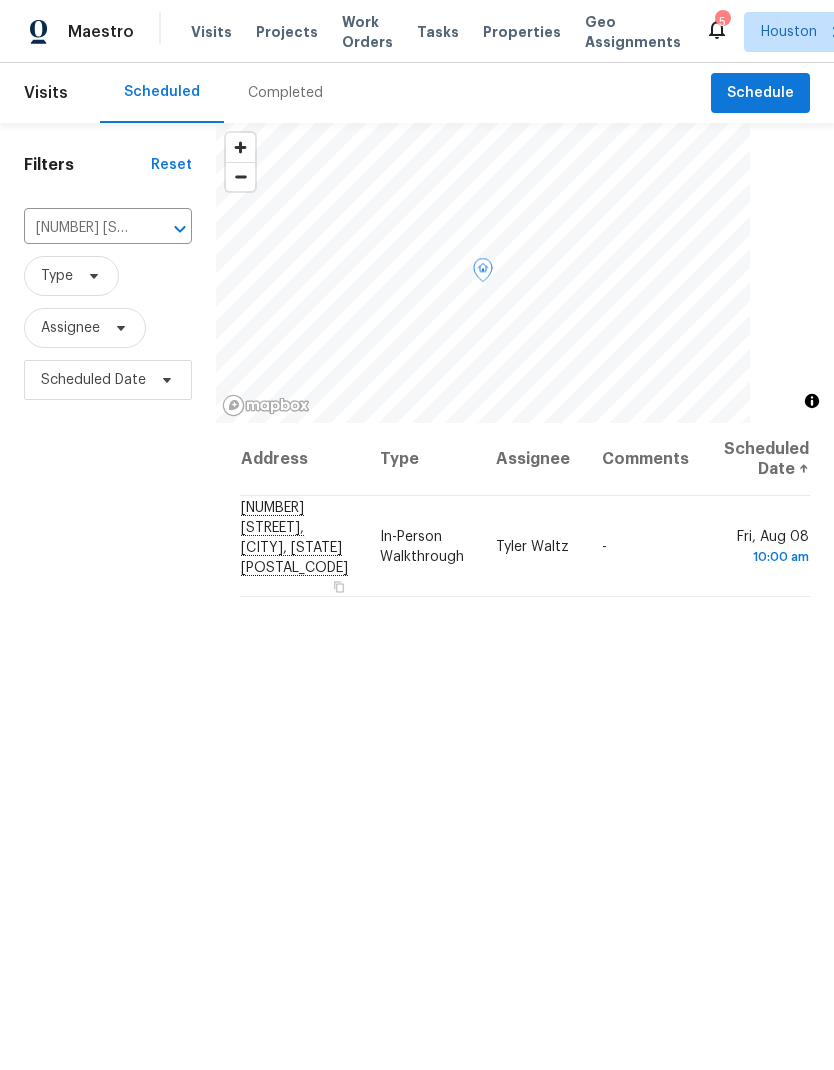 click on "[NUMBER] [STREET], [CITY], [STATE] [POSTAL_CODE]" at bounding box center [302, 546] 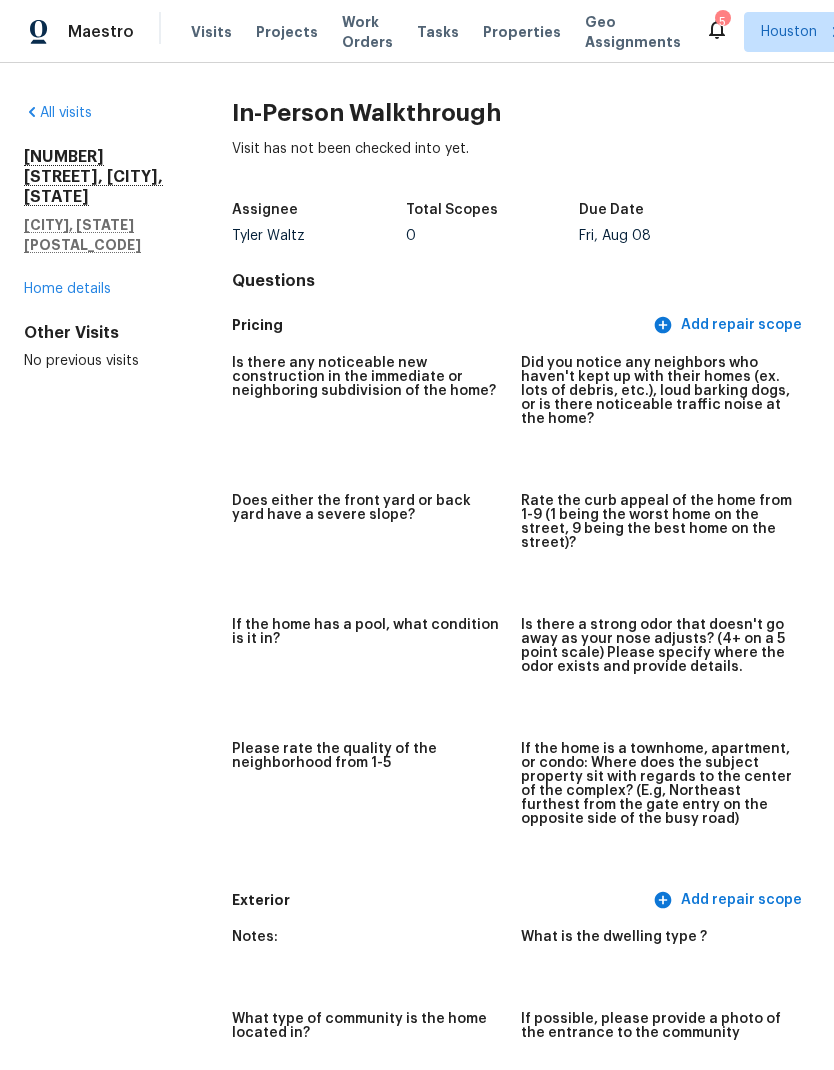 click on "Home details" at bounding box center [67, 289] 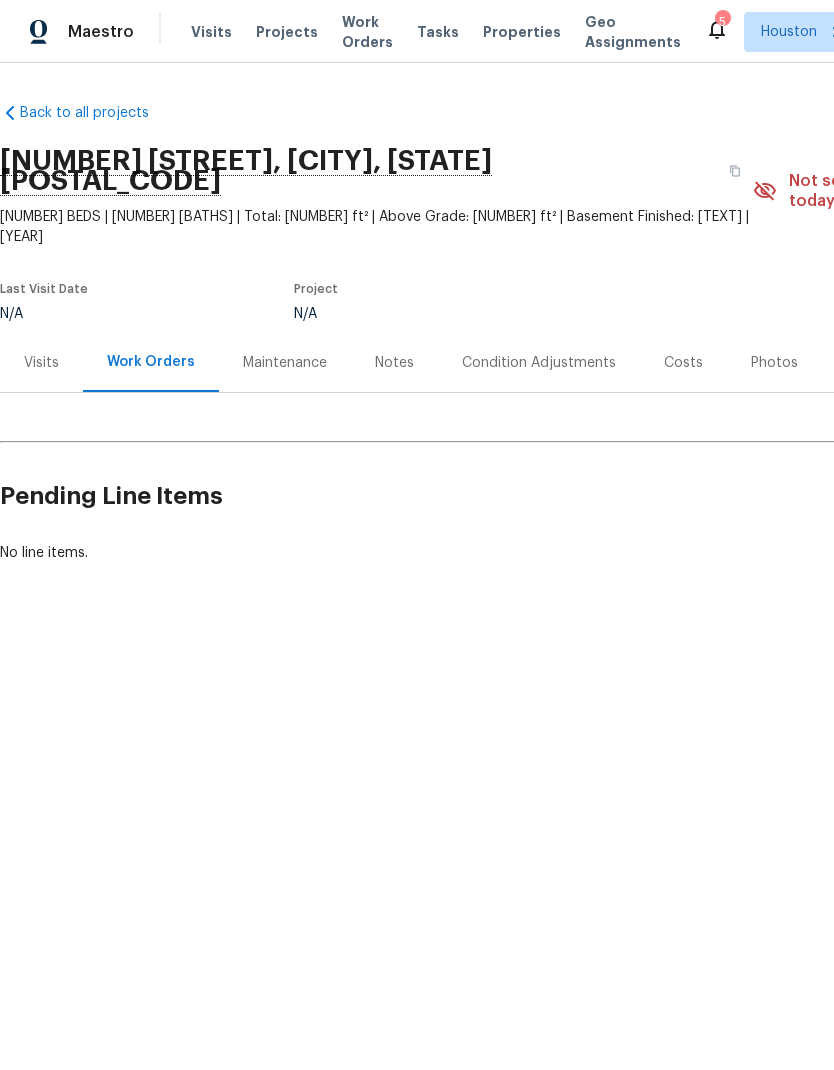 click on "Visits" at bounding box center (211, 32) 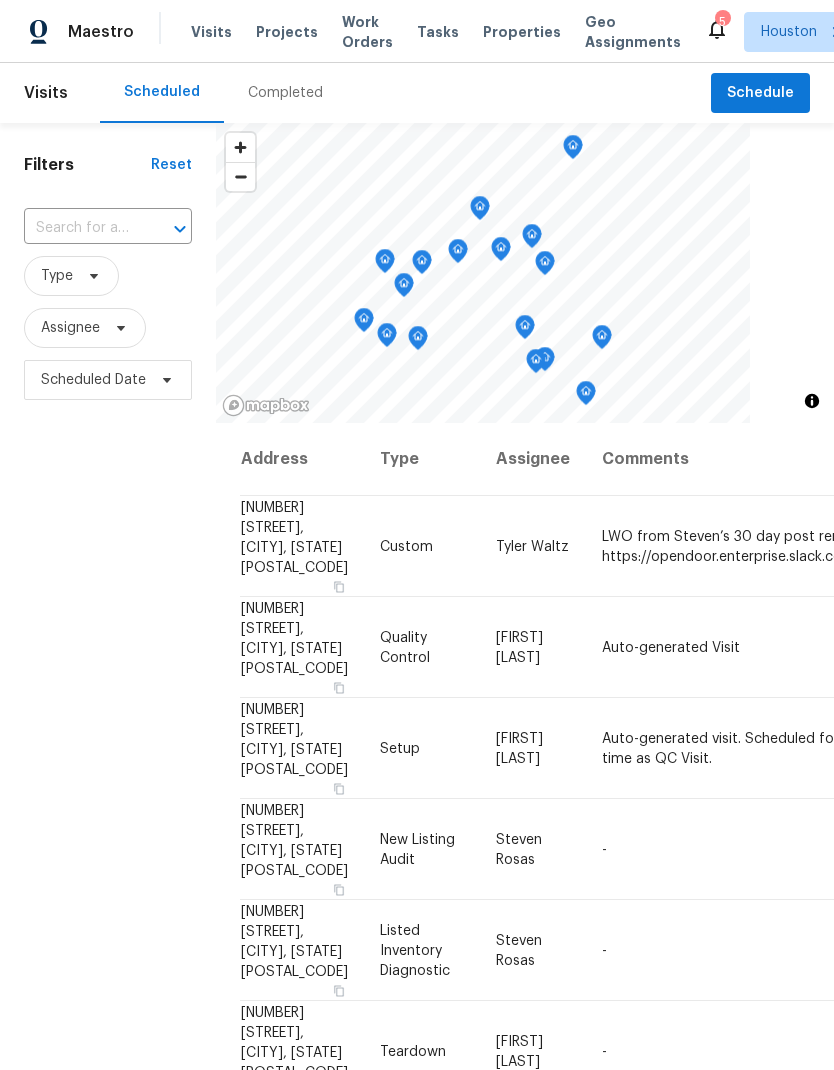 click on "Completed" at bounding box center [285, 93] 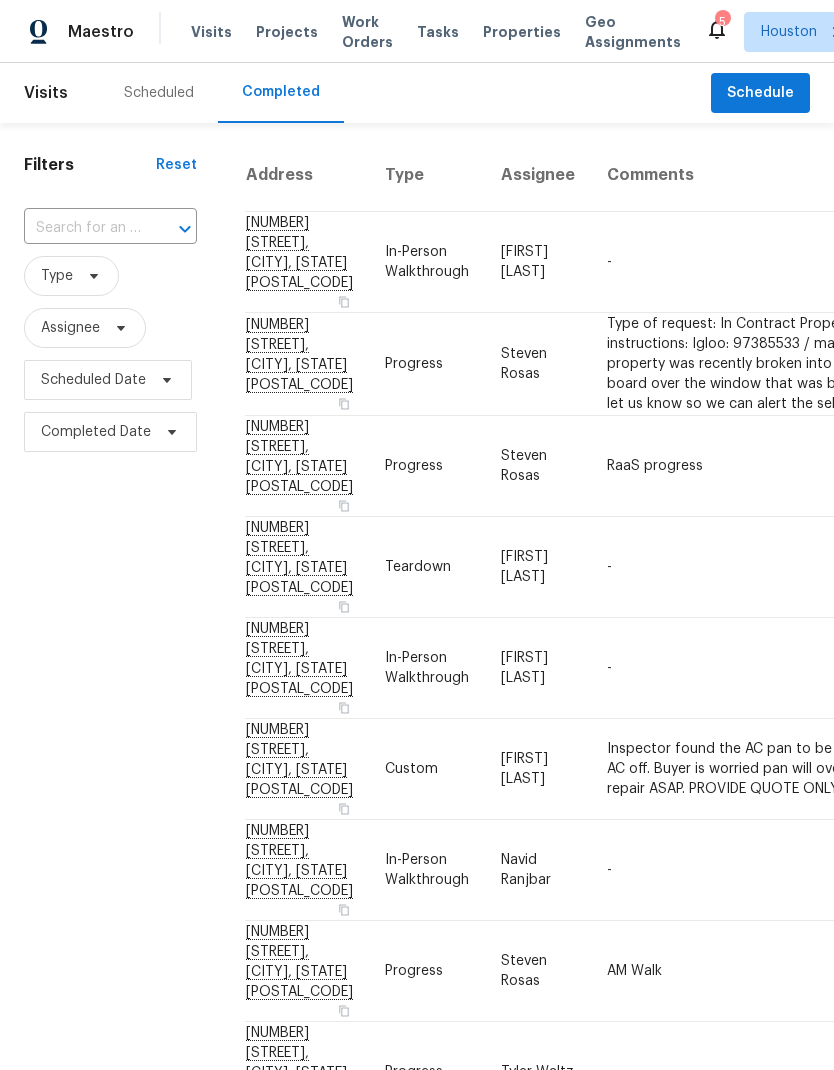 click at bounding box center (82, 228) 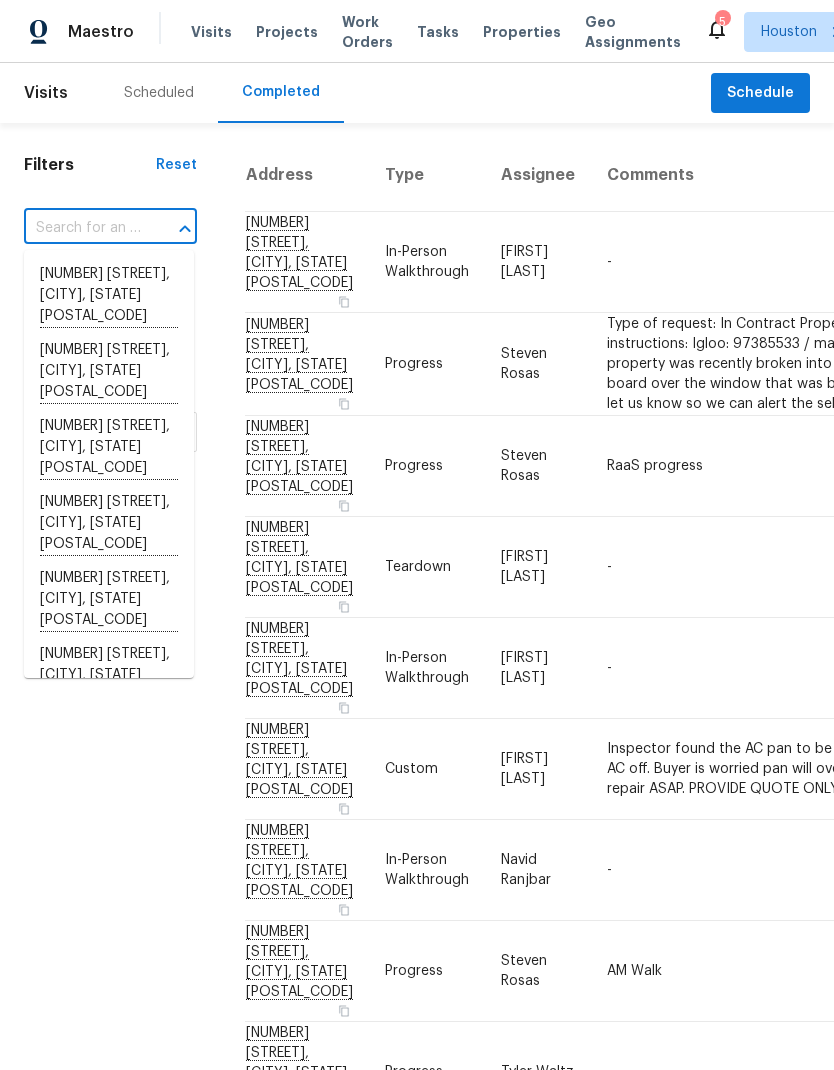 paste on "[NUMBER] [STREET], [CITY], [STATE] [POSTAL_CODE]" 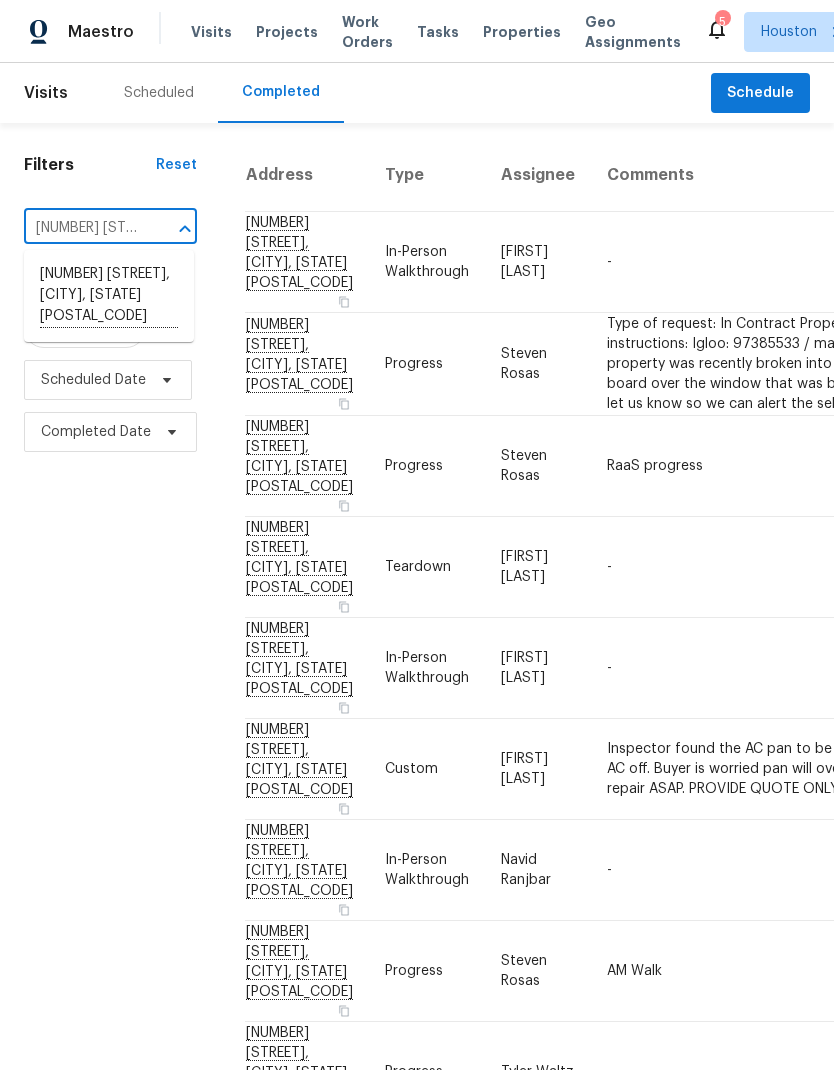 click on "[NUMBER] [STREET], [CITY], [STATE] [POSTAL_CODE]" at bounding box center (109, 296) 